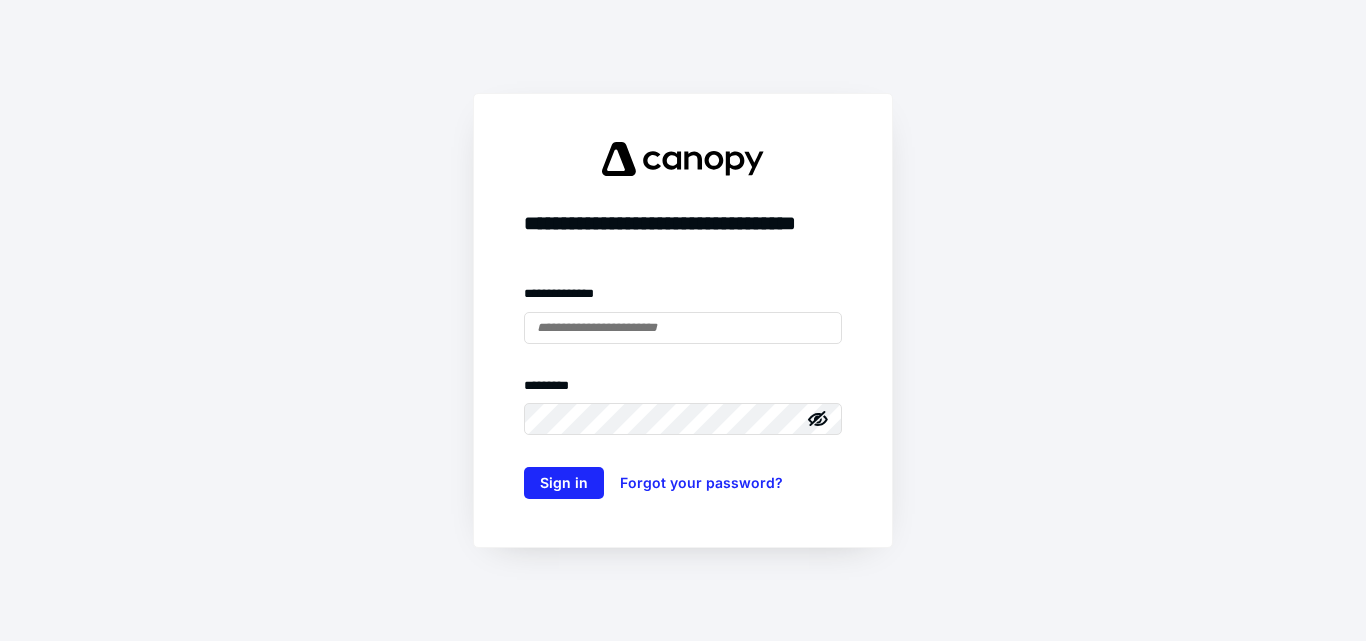 scroll, scrollTop: 0, scrollLeft: 0, axis: both 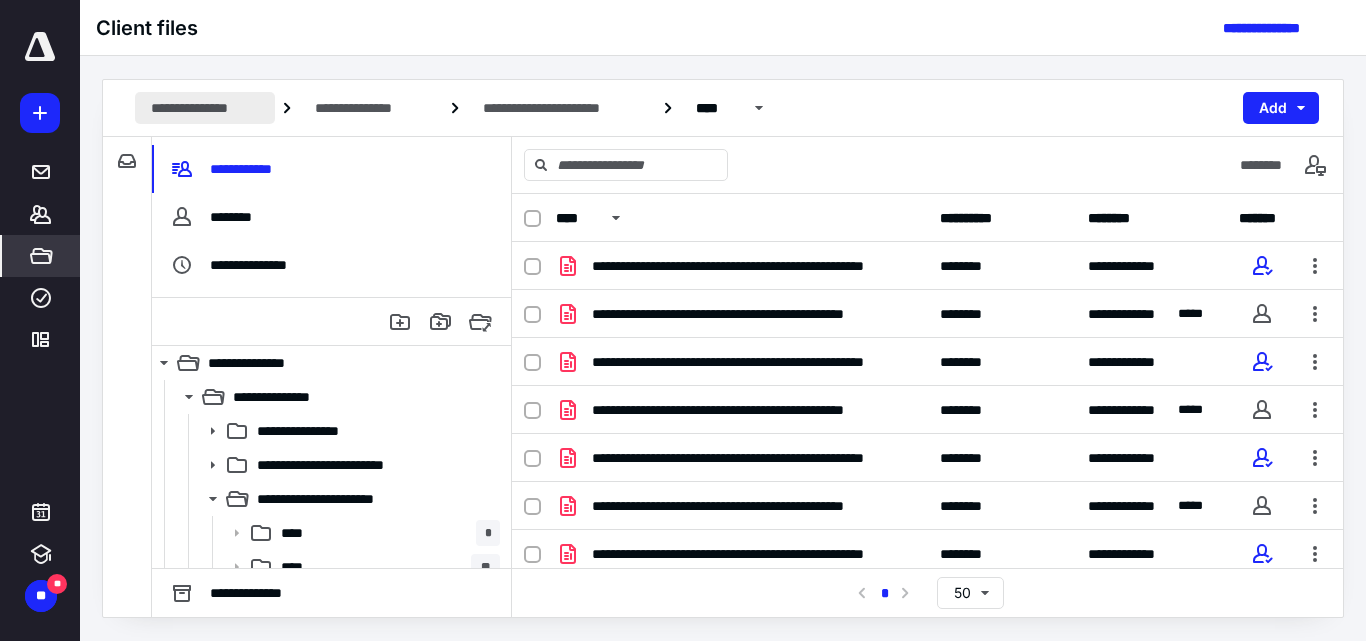 drag, startPoint x: 231, startPoint y: 113, endPoint x: 225, endPoint y: 123, distance: 11.661903 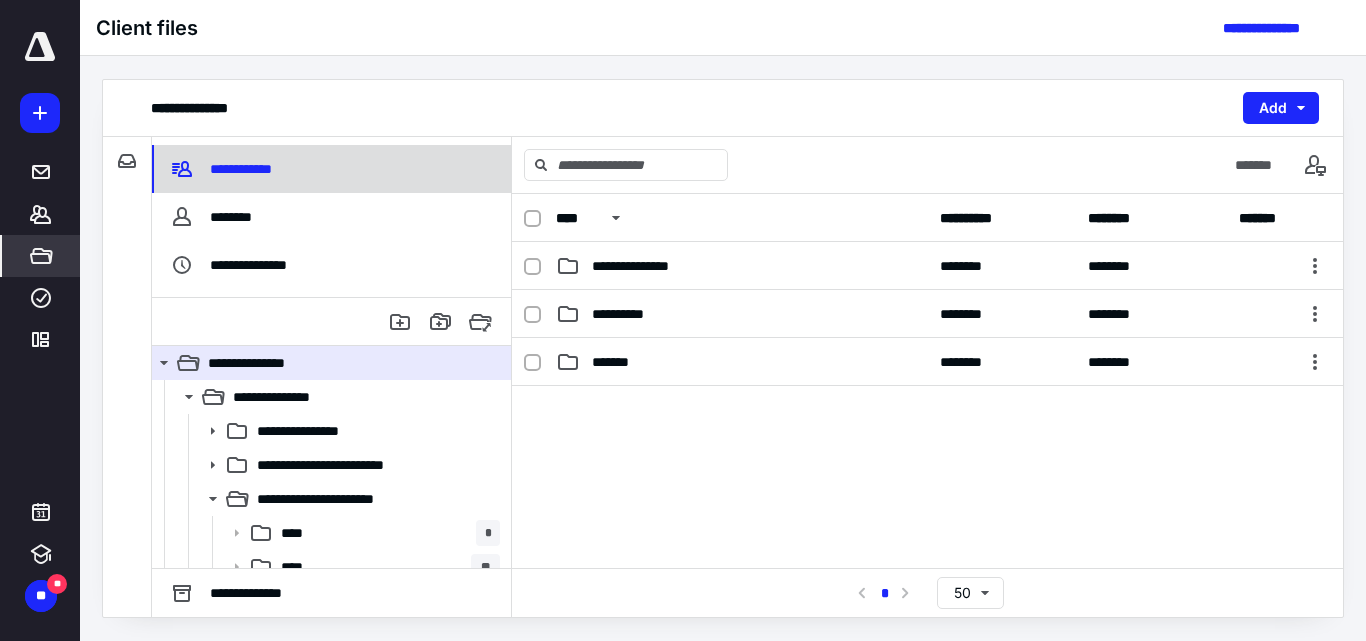 click on "**********" at bounding box center [244, 169] 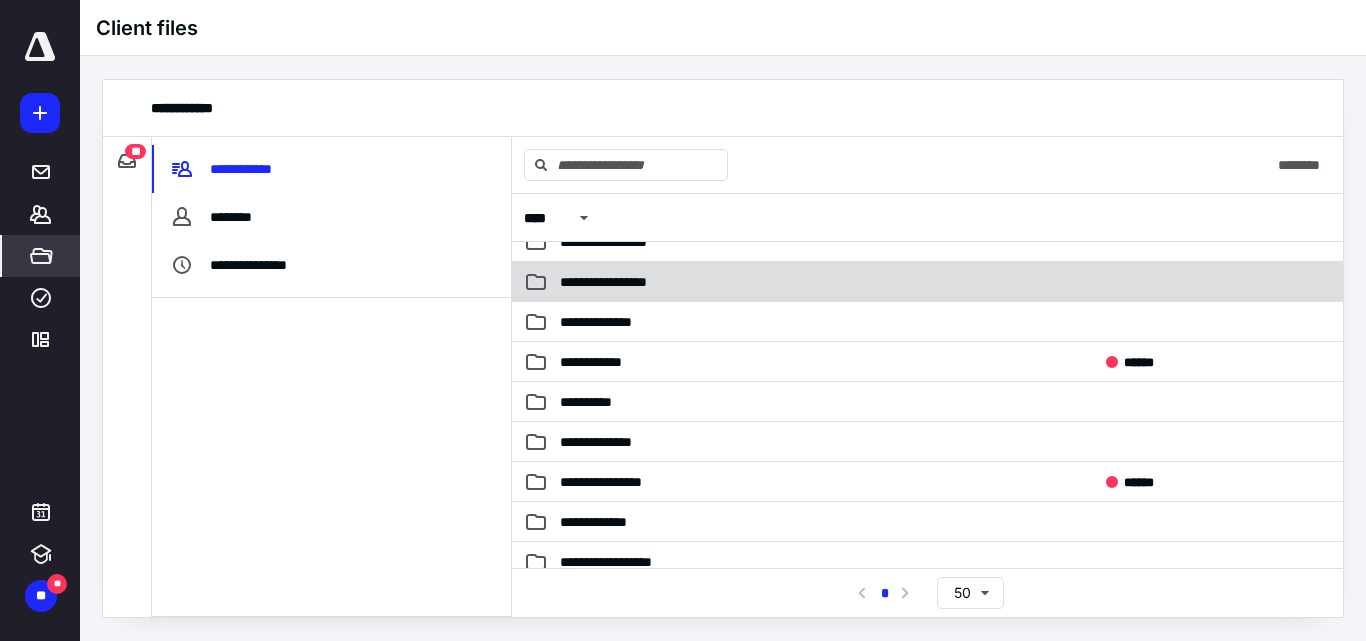 scroll, scrollTop: 200, scrollLeft: 0, axis: vertical 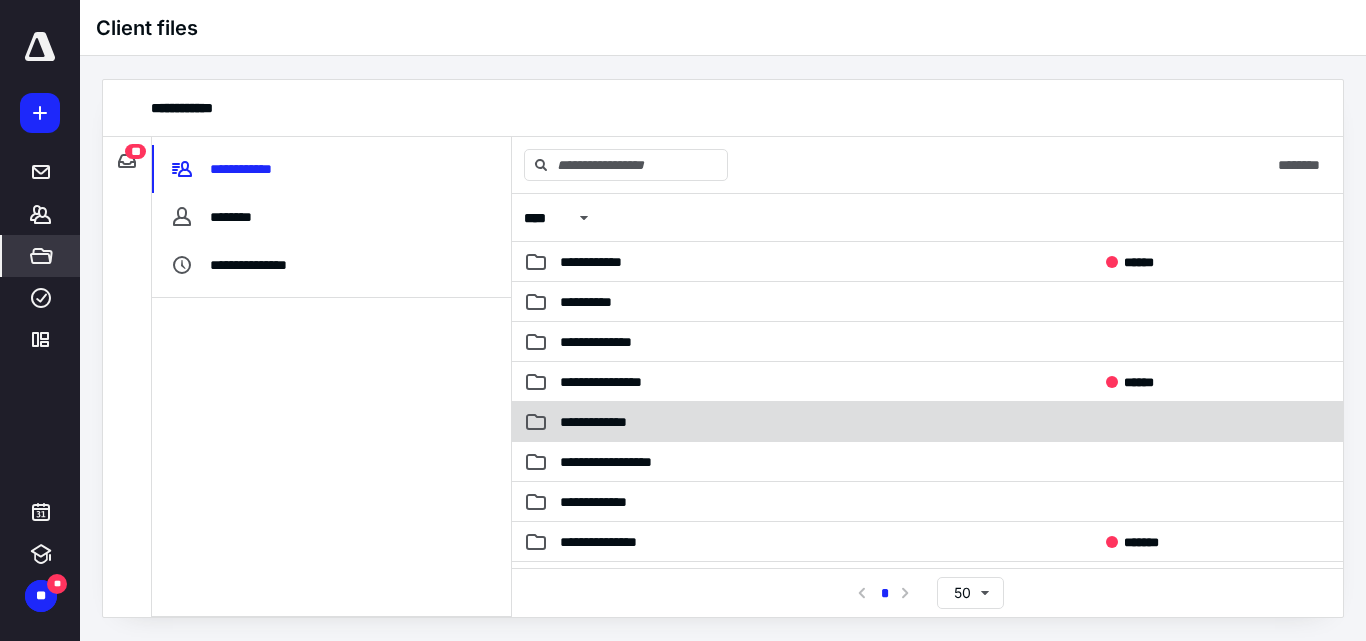 click on "**********" at bounding box center [610, 422] 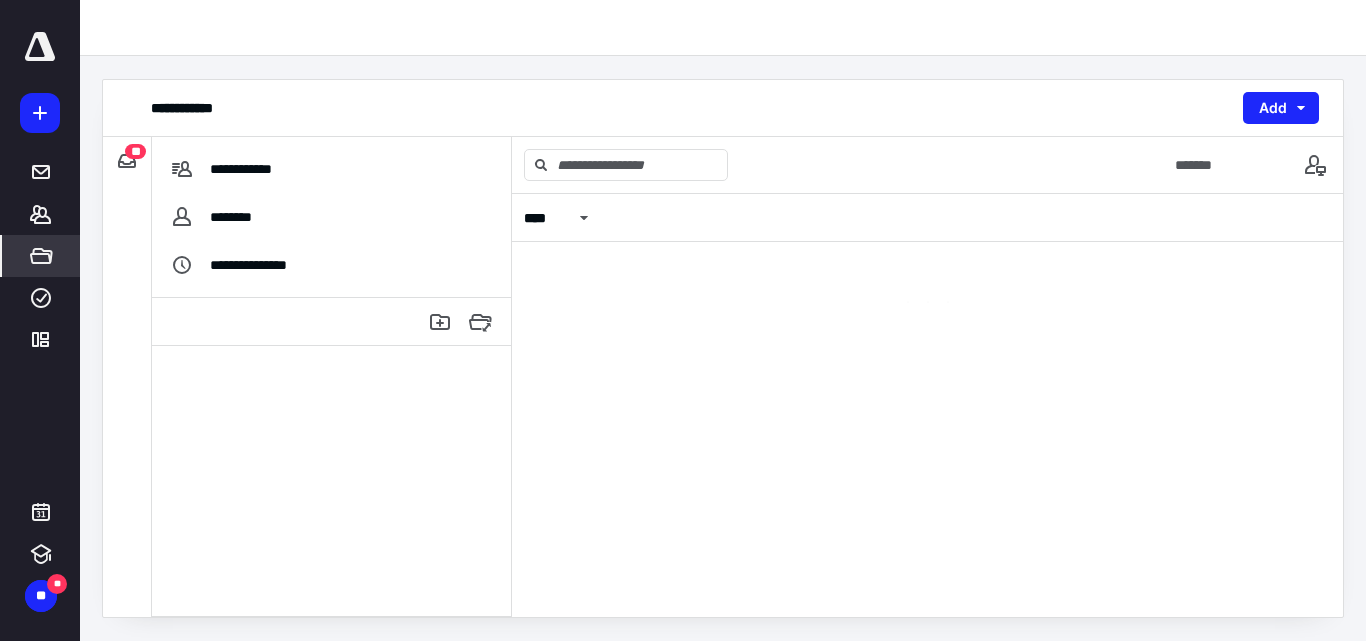 scroll, scrollTop: 0, scrollLeft: 0, axis: both 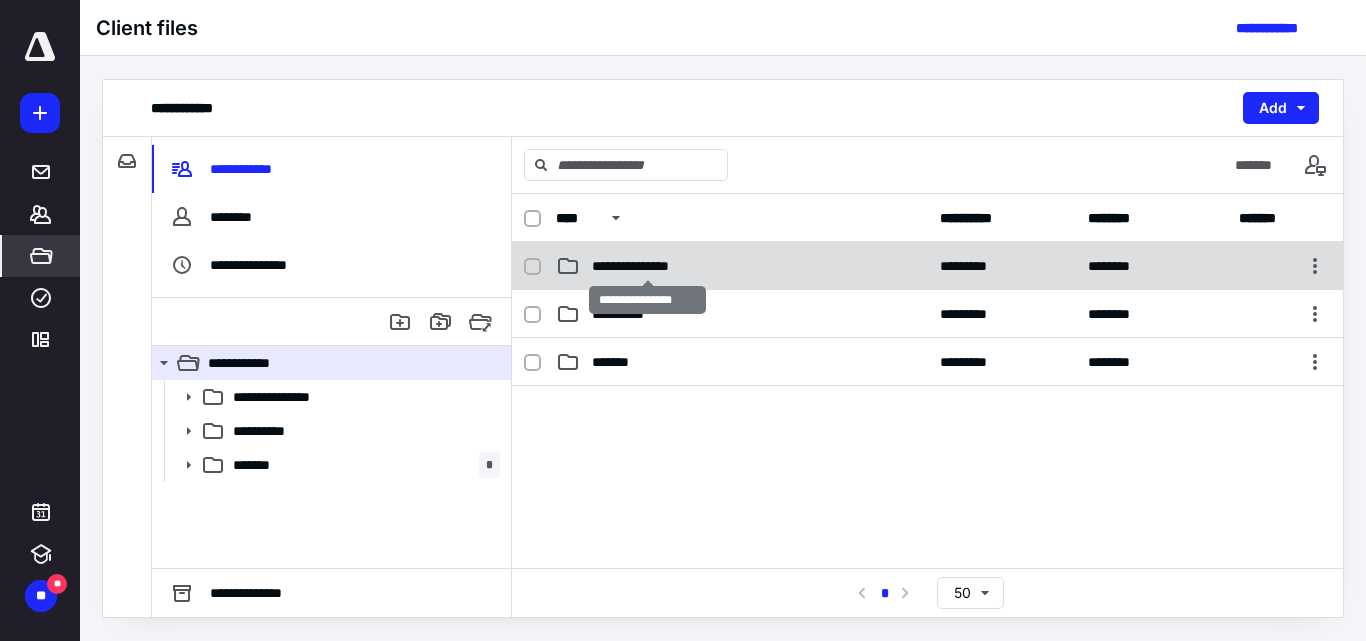 click on "**********" at bounding box center (648, 266) 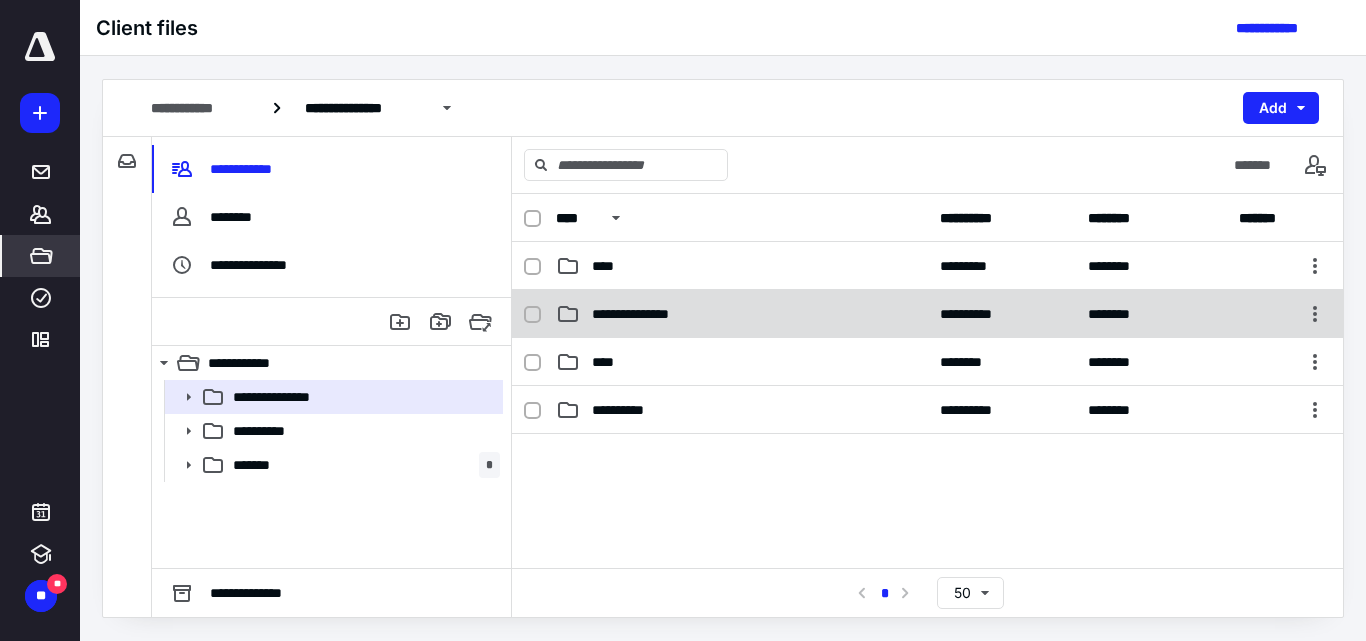 click on "**********" at bounding box center [646, 314] 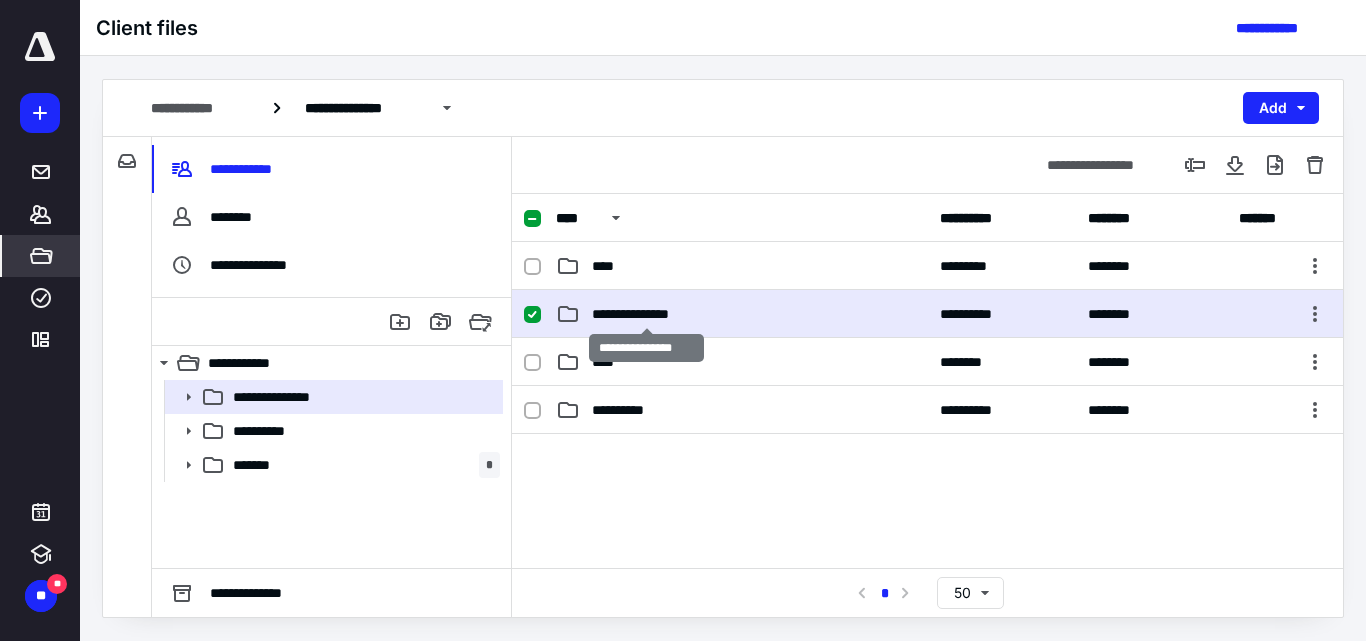 click on "**********" at bounding box center [646, 314] 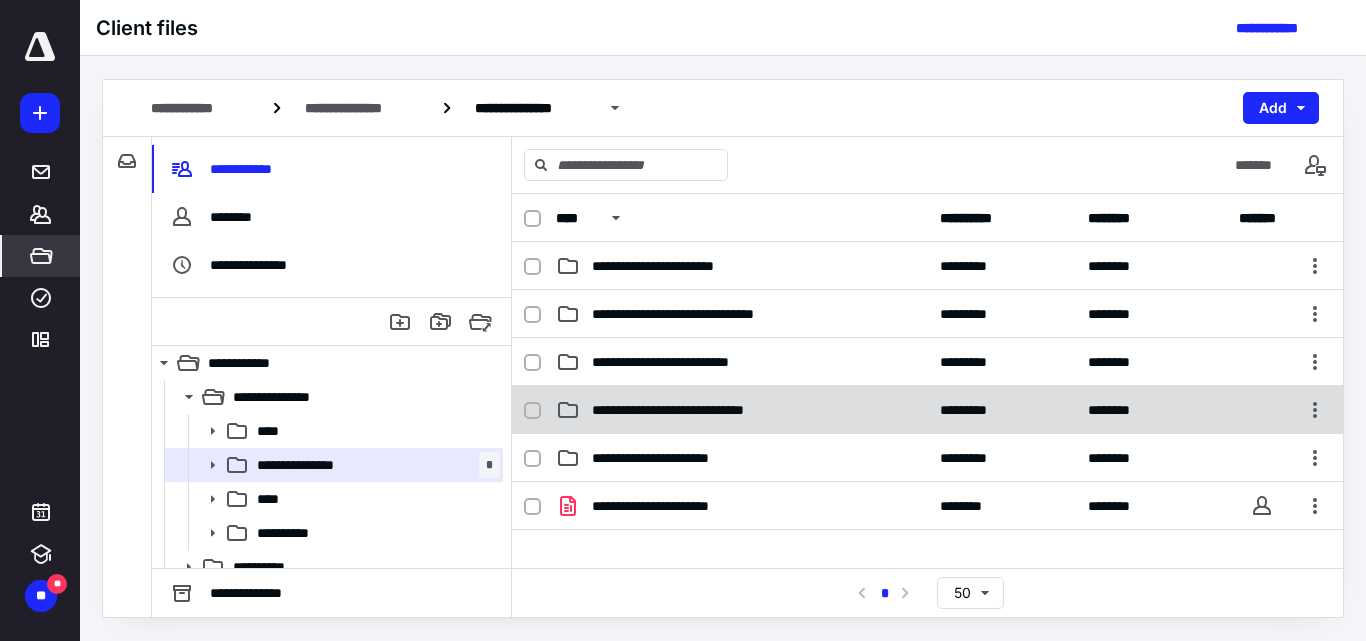 click on "**********" at bounding box center (700, 410) 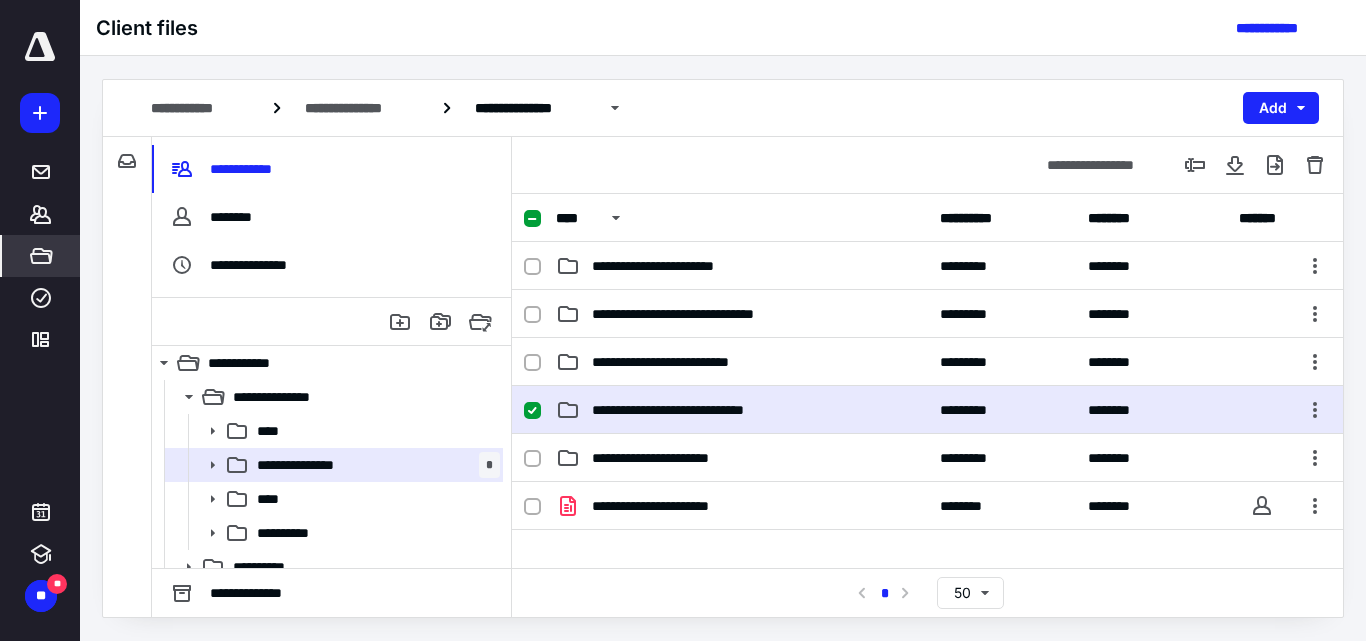 click on "**********" at bounding box center [700, 410] 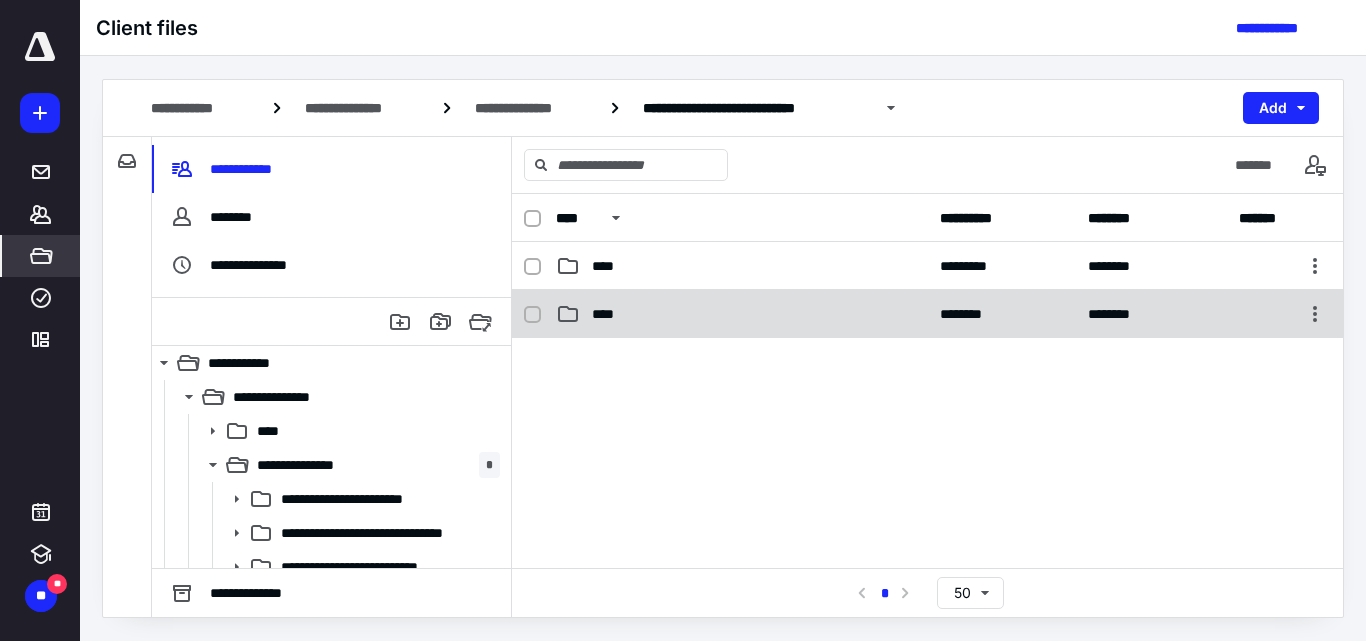 click on "****" at bounding box center (742, 314) 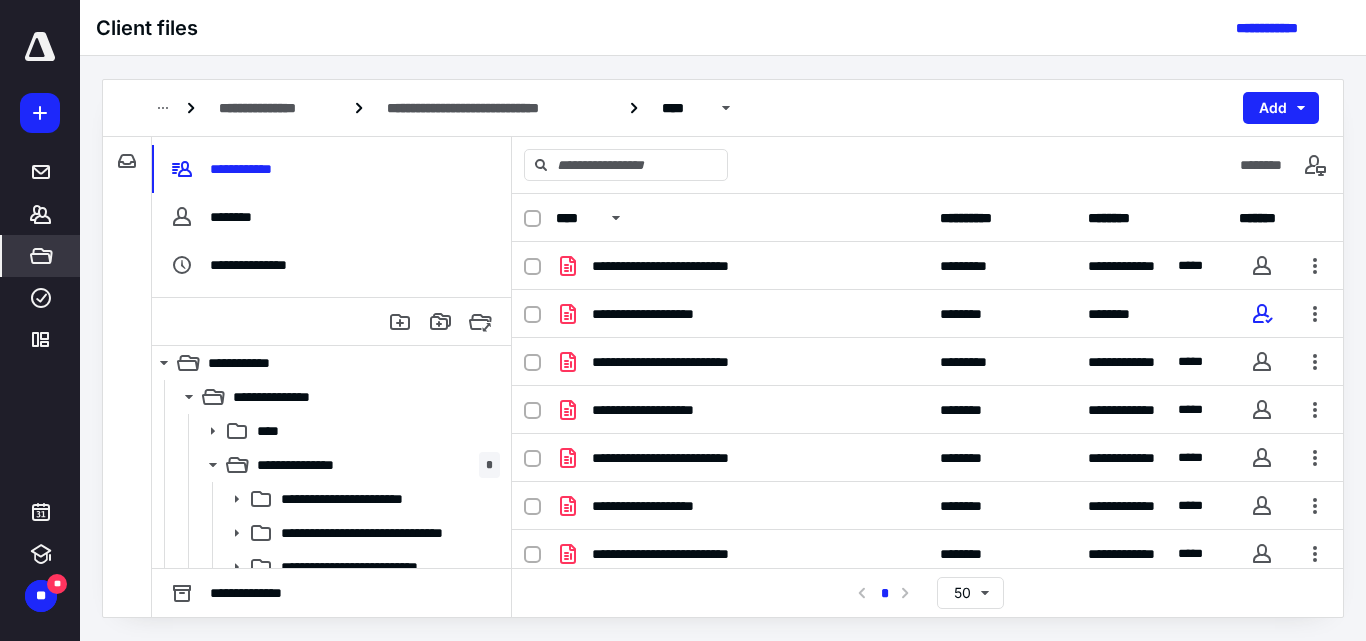 scroll, scrollTop: 100, scrollLeft: 0, axis: vertical 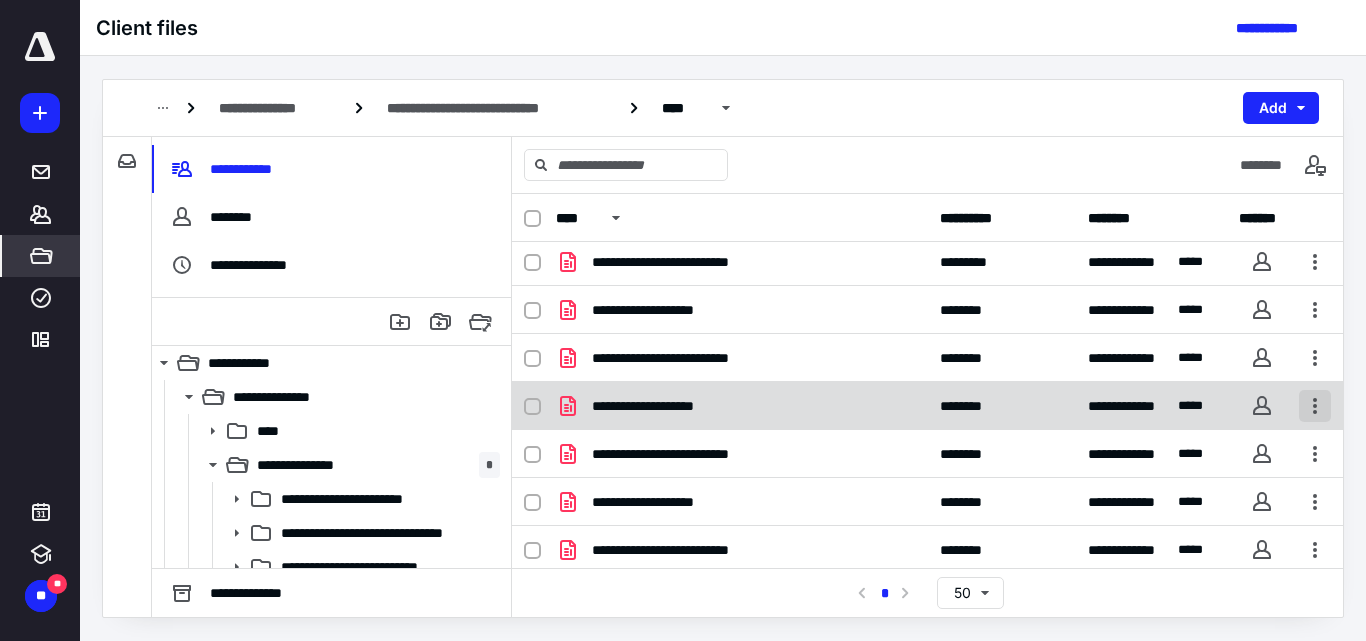 click at bounding box center (1315, 406) 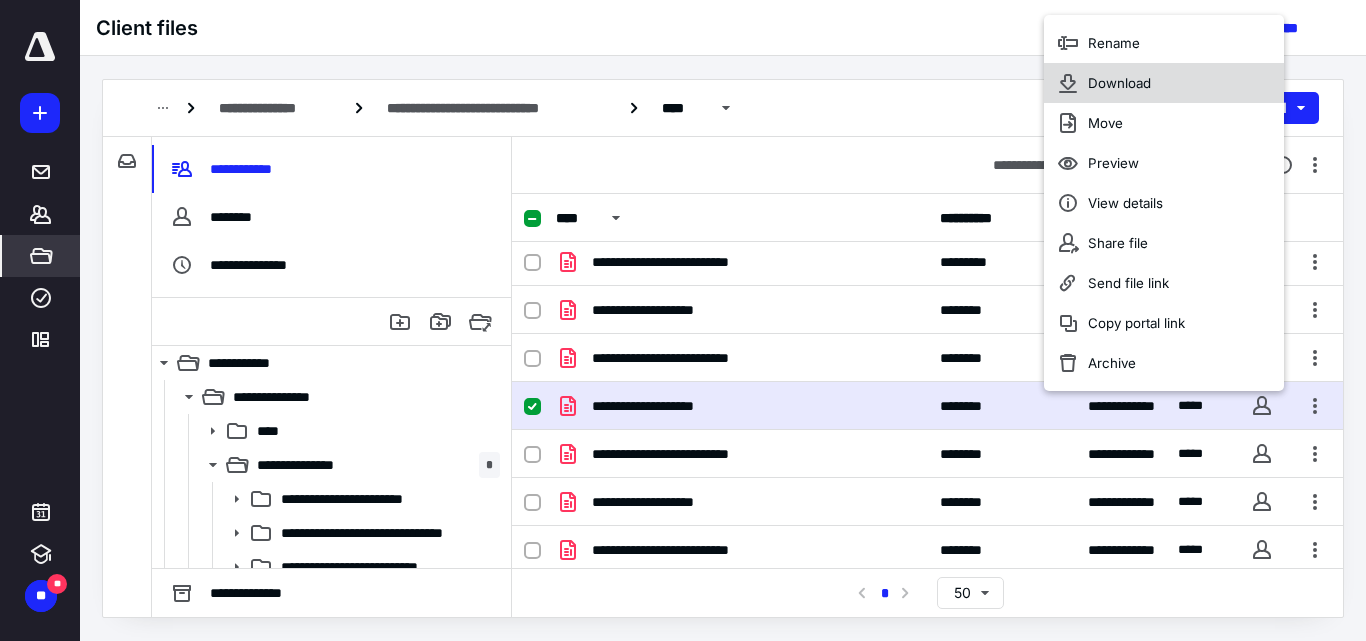 click on "Download" at bounding box center [1119, 83] 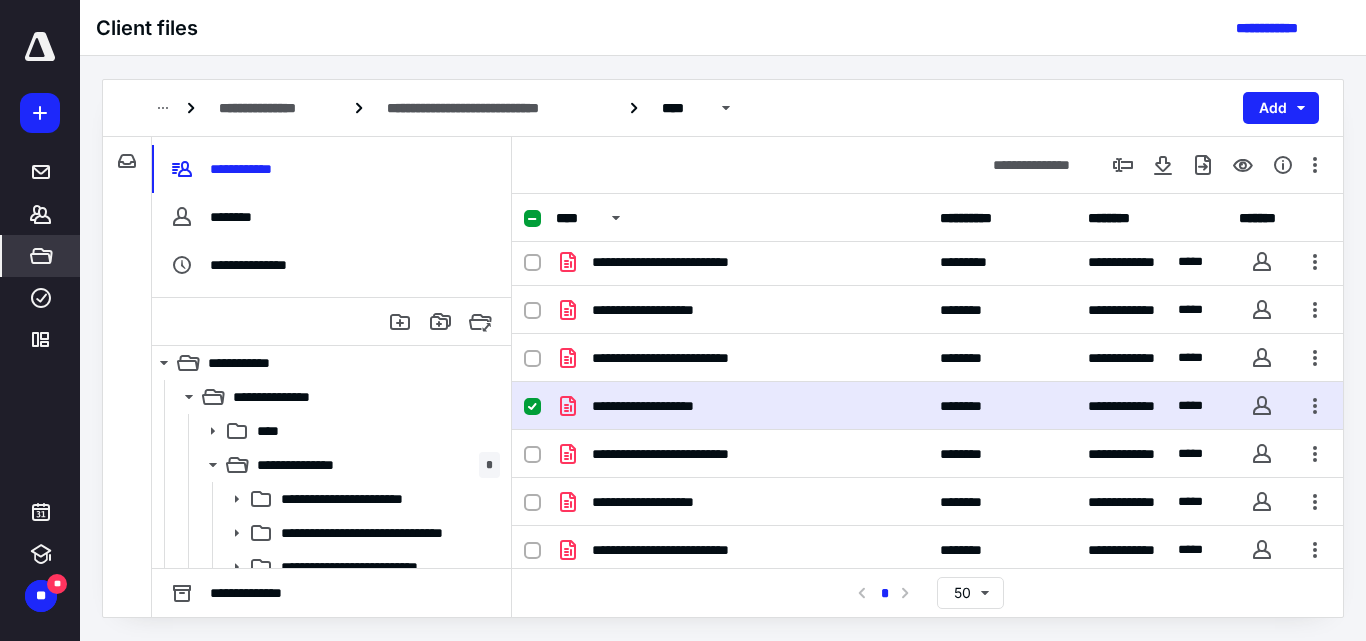 click 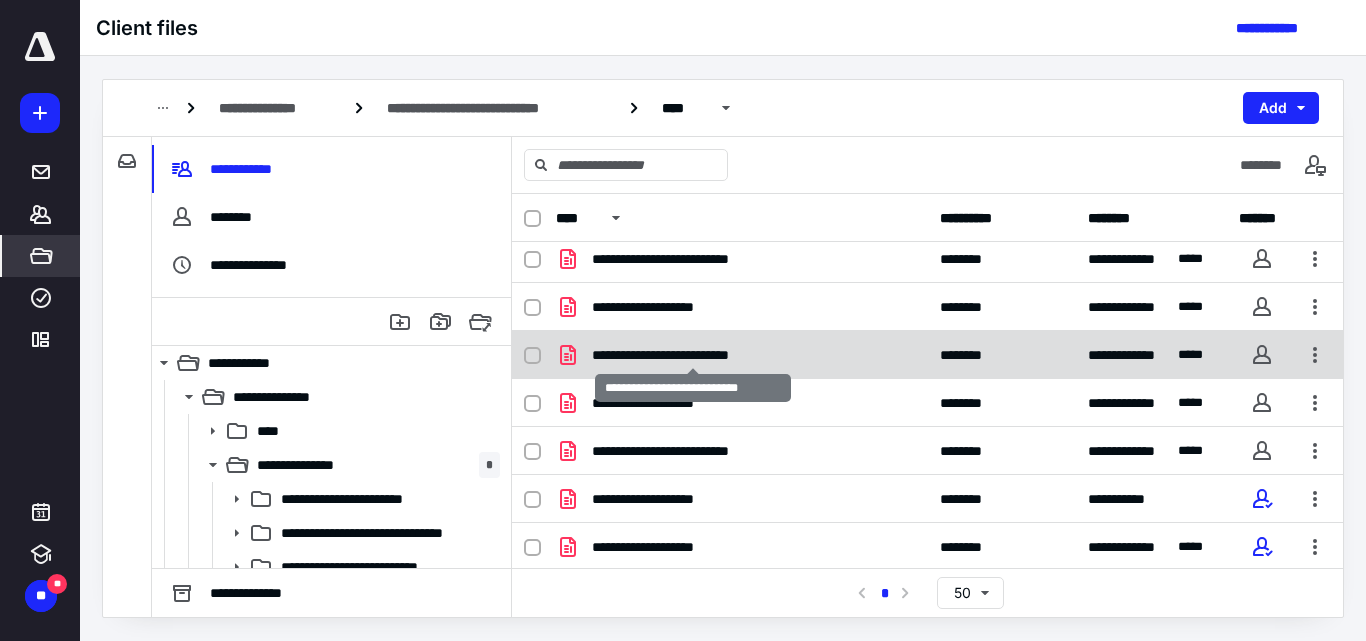 scroll, scrollTop: 200, scrollLeft: 0, axis: vertical 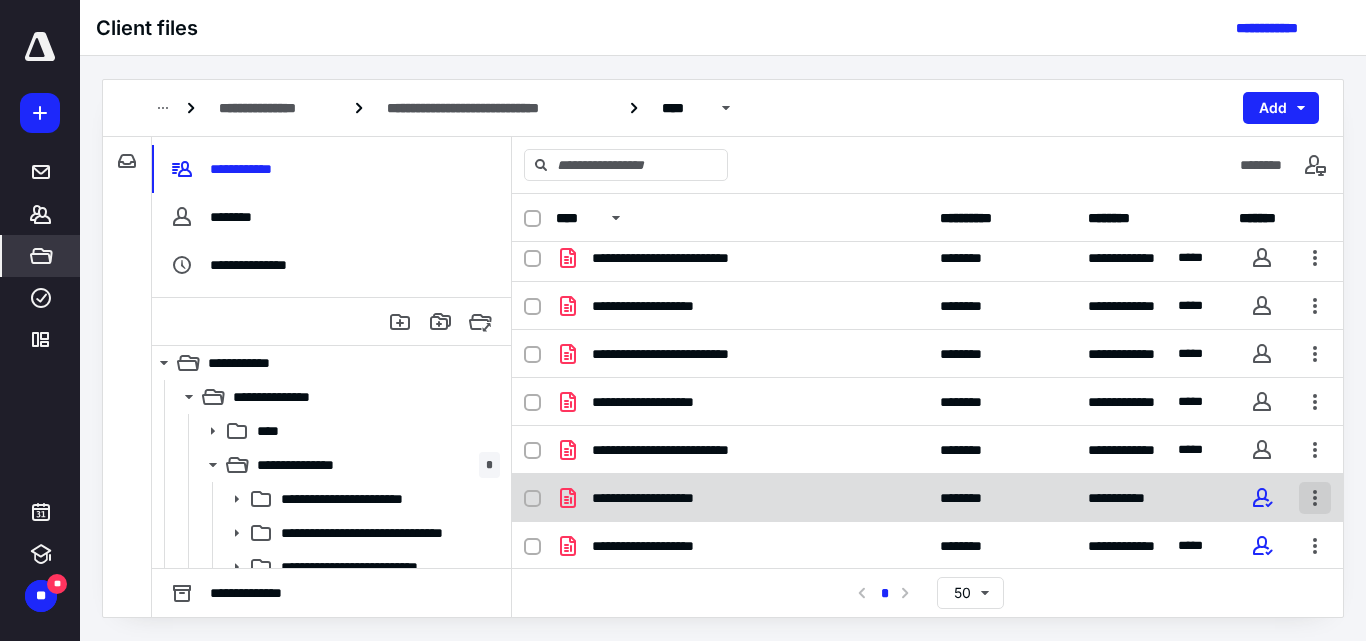 click at bounding box center [1315, 498] 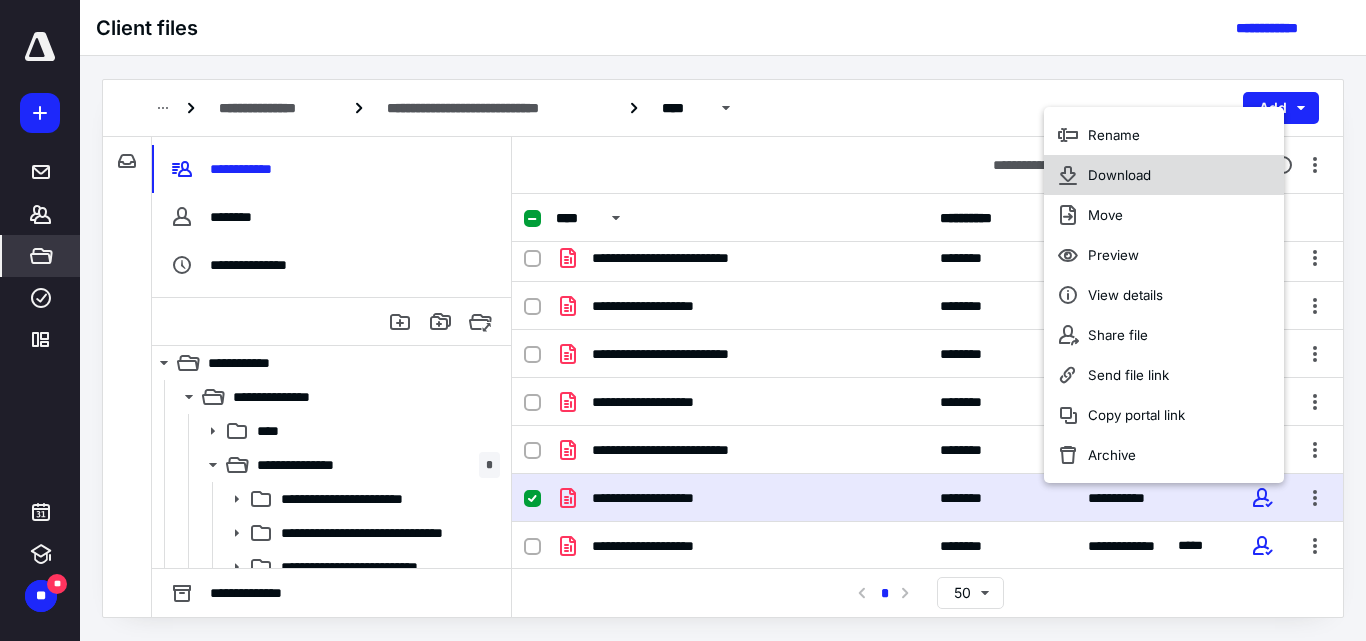 click on "Download" at bounding box center (1164, 175) 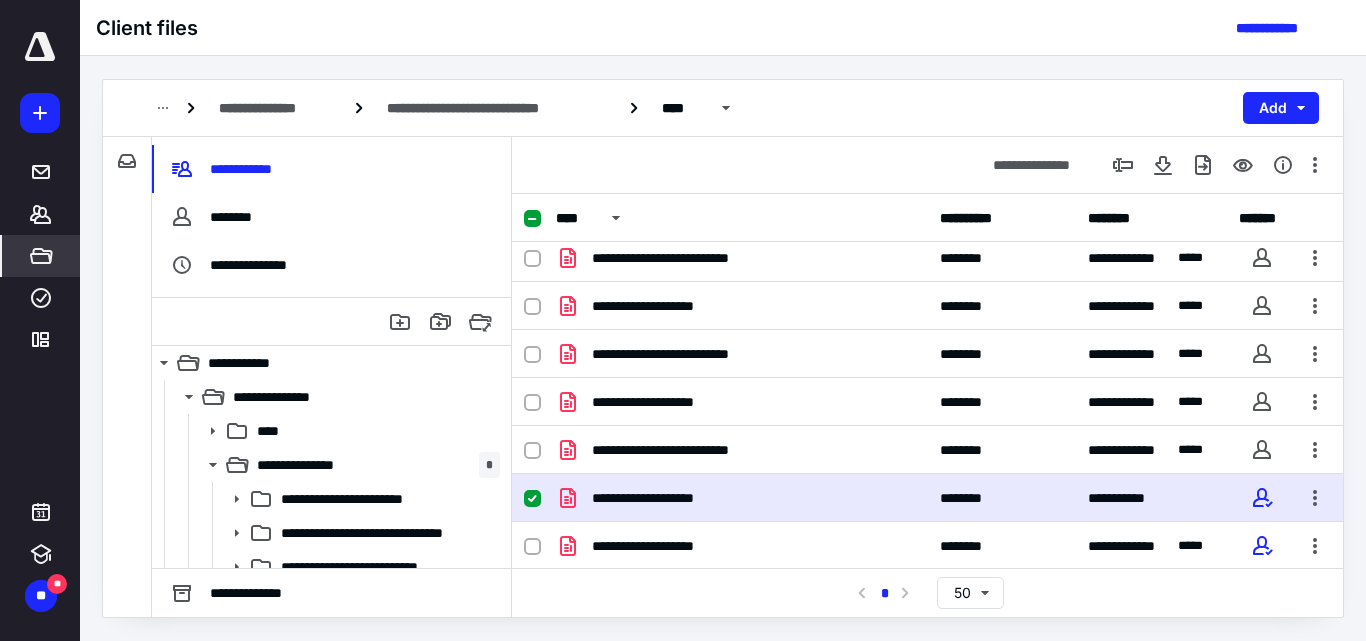 click at bounding box center (532, 499) 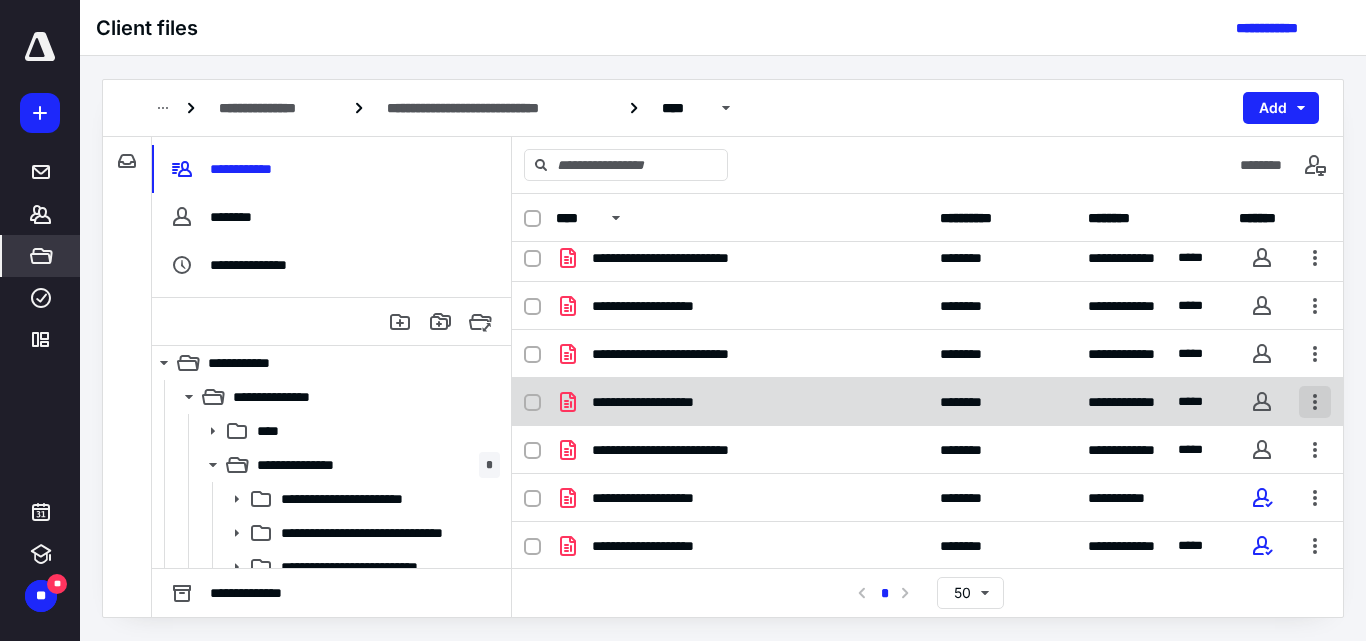 click at bounding box center (1315, 402) 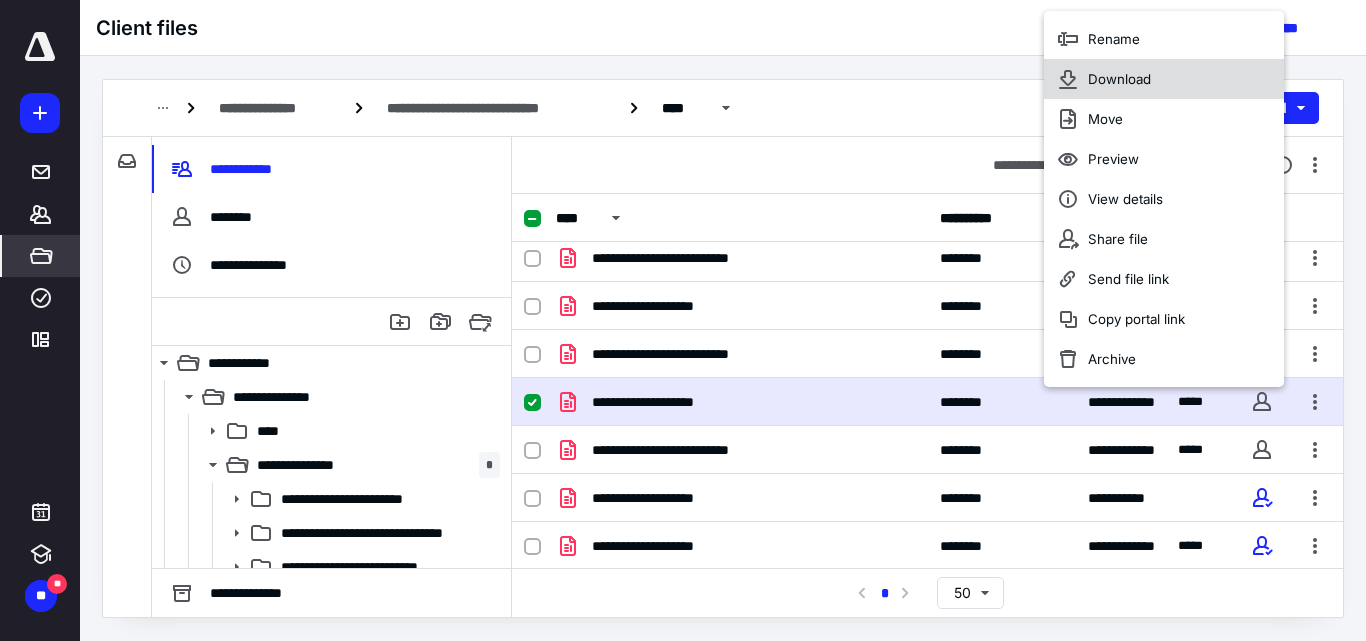 click on "Download" at bounding box center (1119, 79) 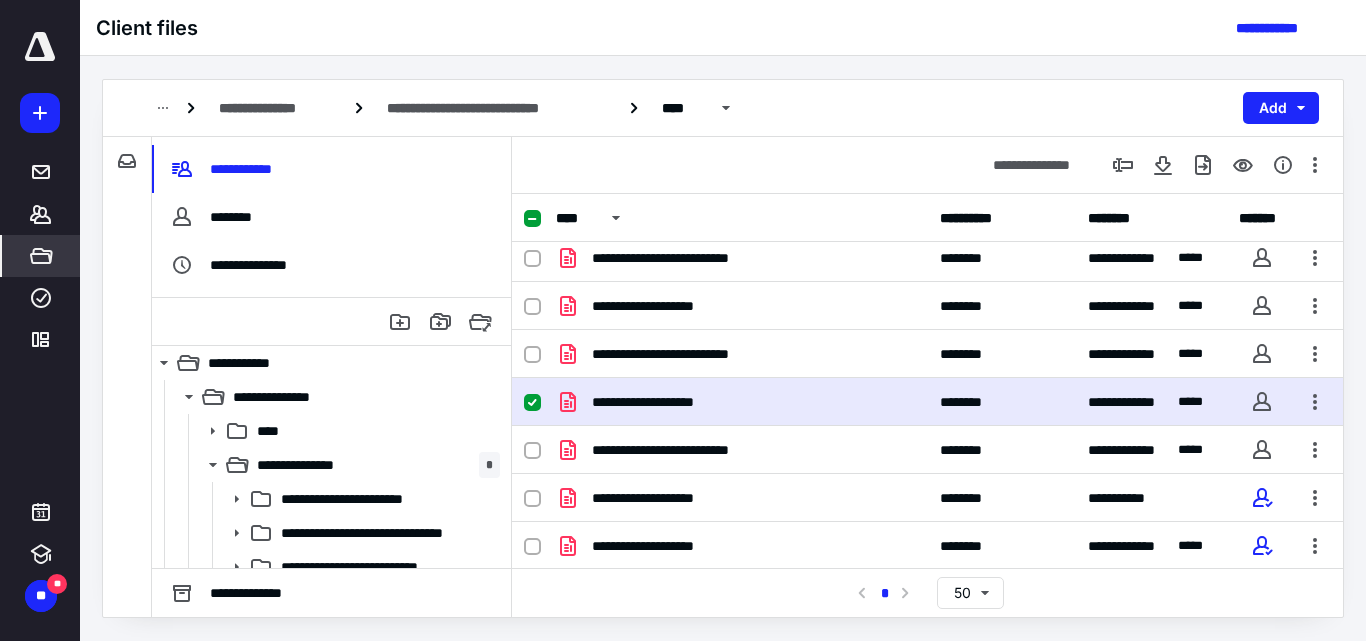 click at bounding box center [532, 403] 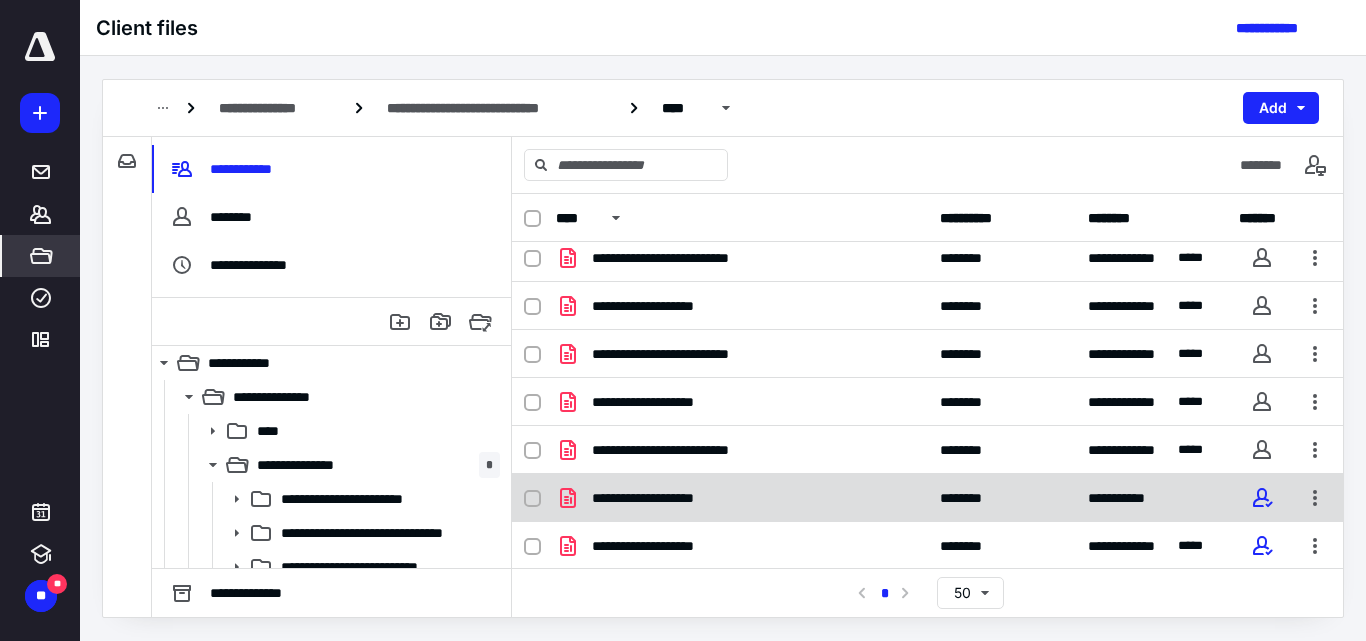 scroll, scrollTop: 202, scrollLeft: 0, axis: vertical 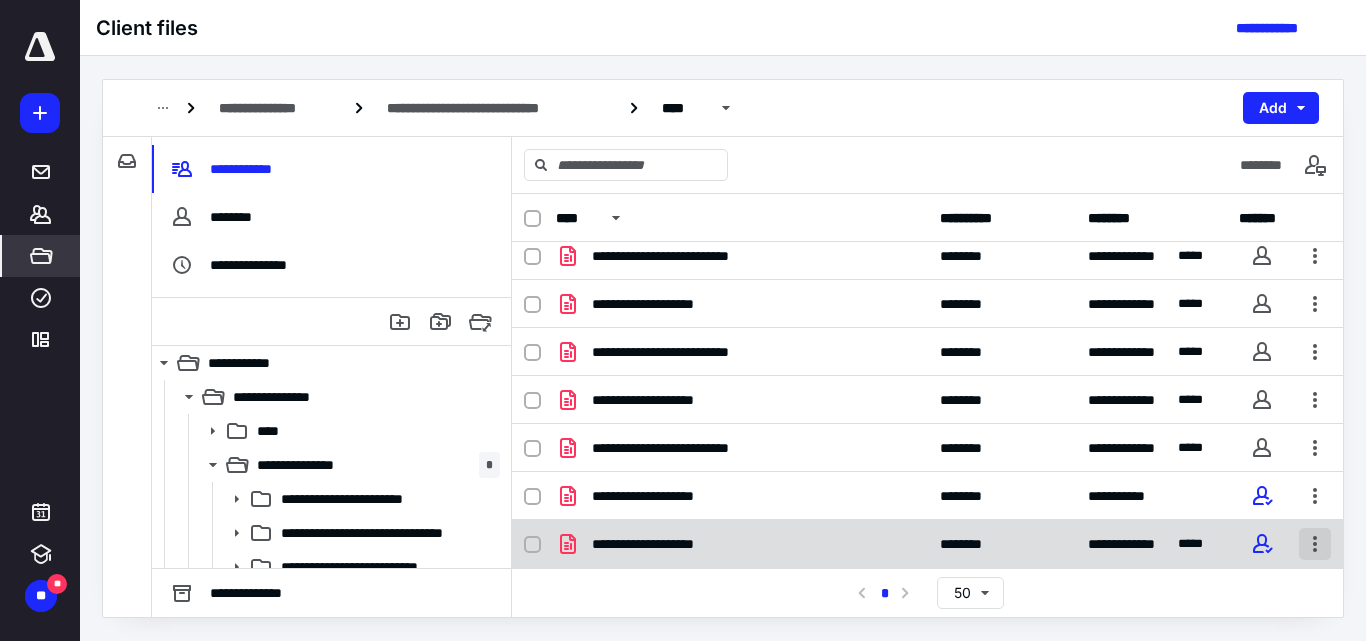 click at bounding box center (1315, 544) 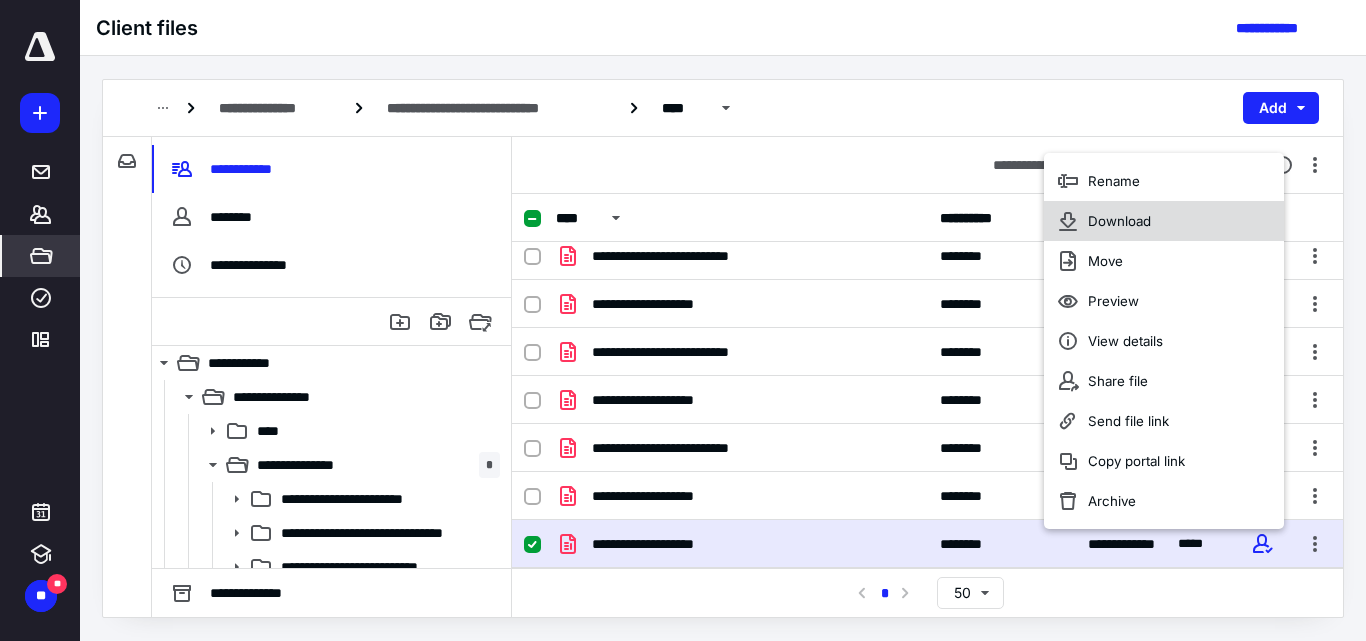 click on "Download" at bounding box center (1119, 221) 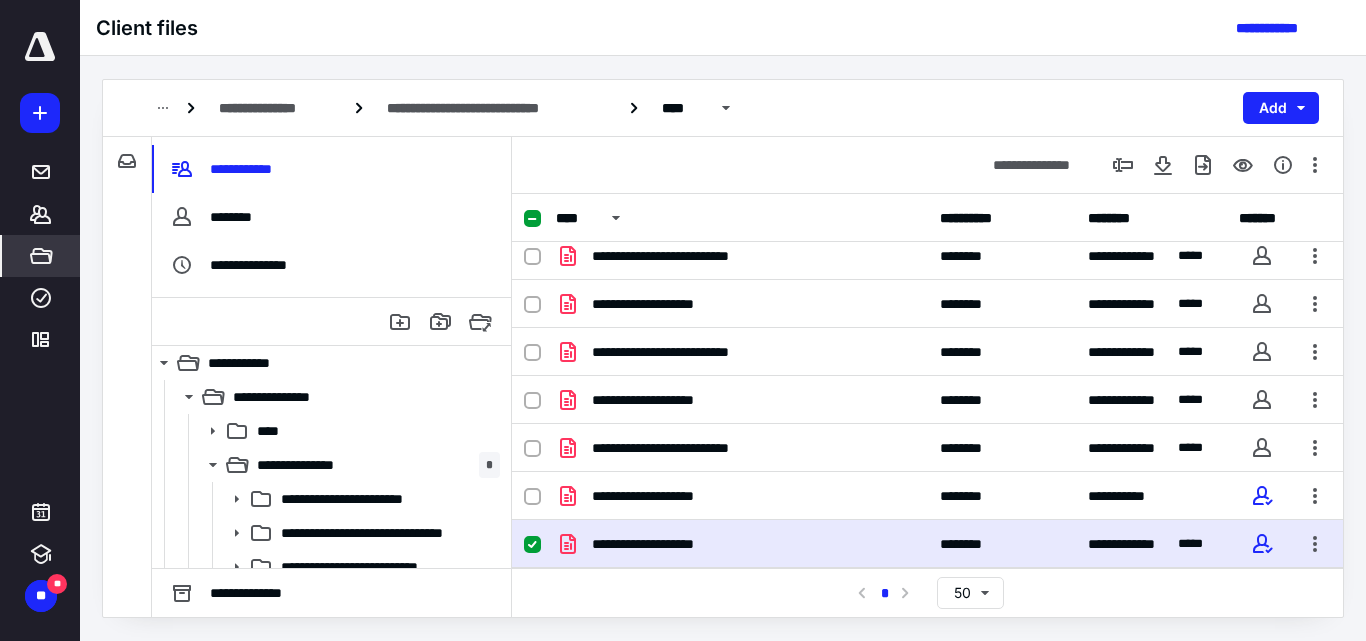 click 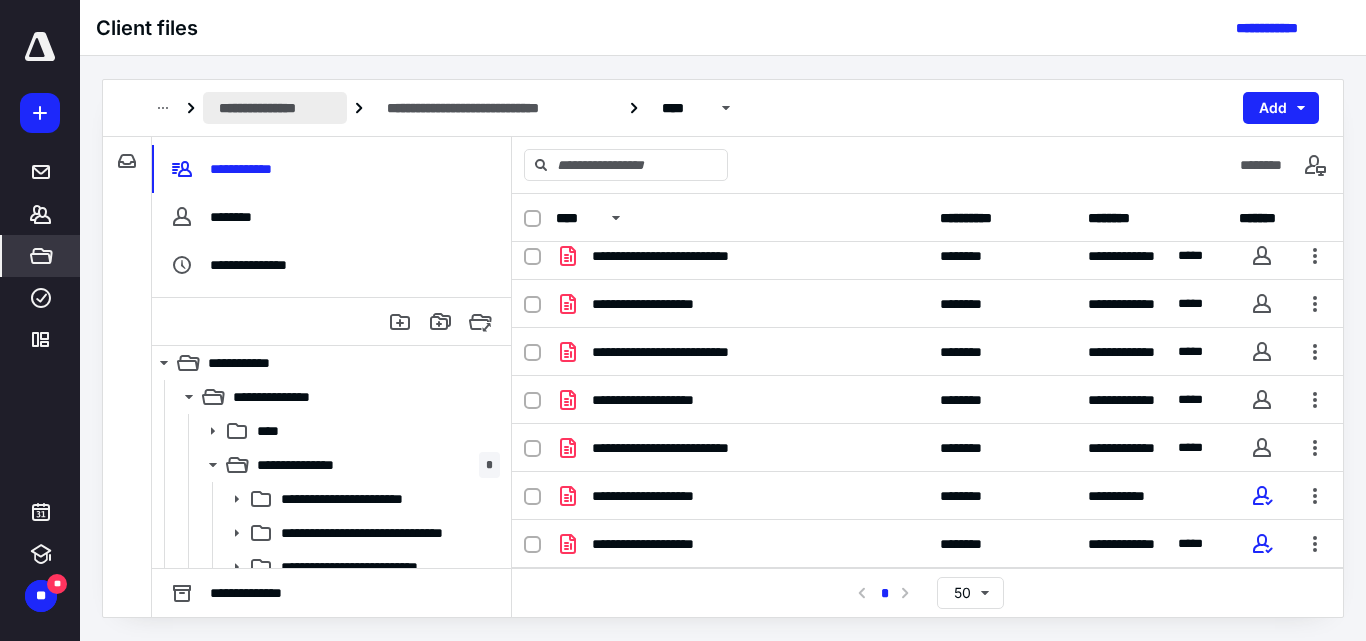 click on "**********" at bounding box center (275, 108) 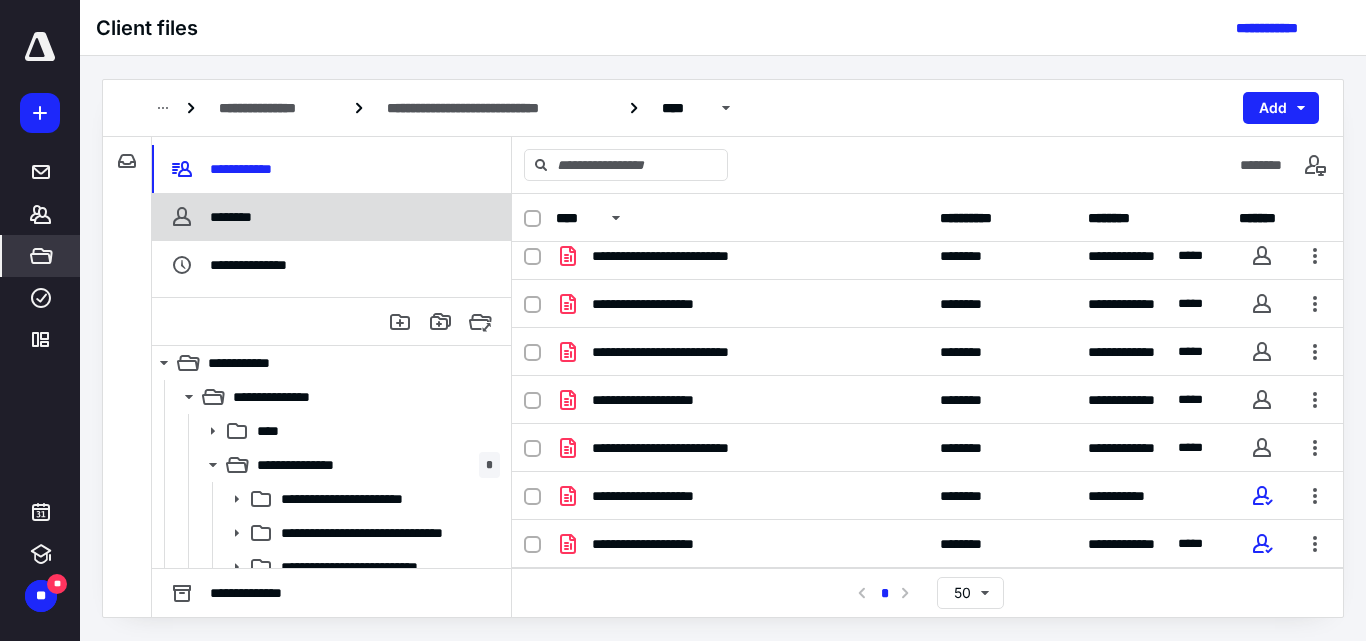 scroll, scrollTop: 0, scrollLeft: 0, axis: both 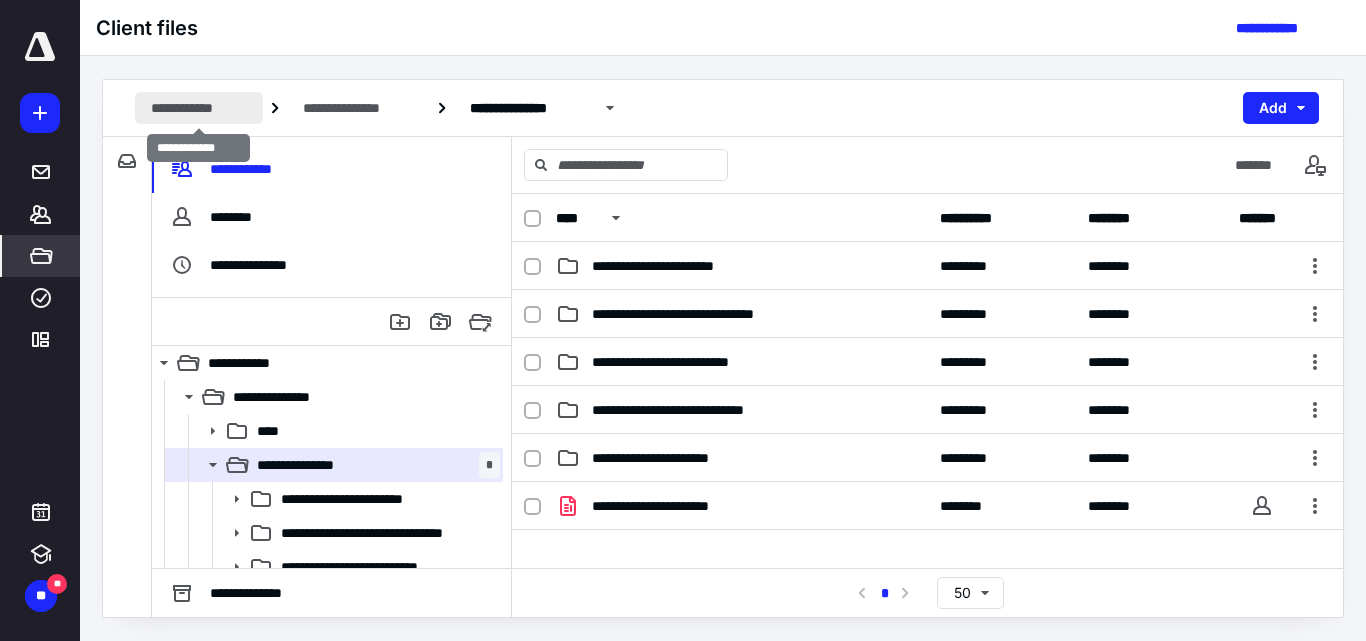 click on "**********" at bounding box center [199, 108] 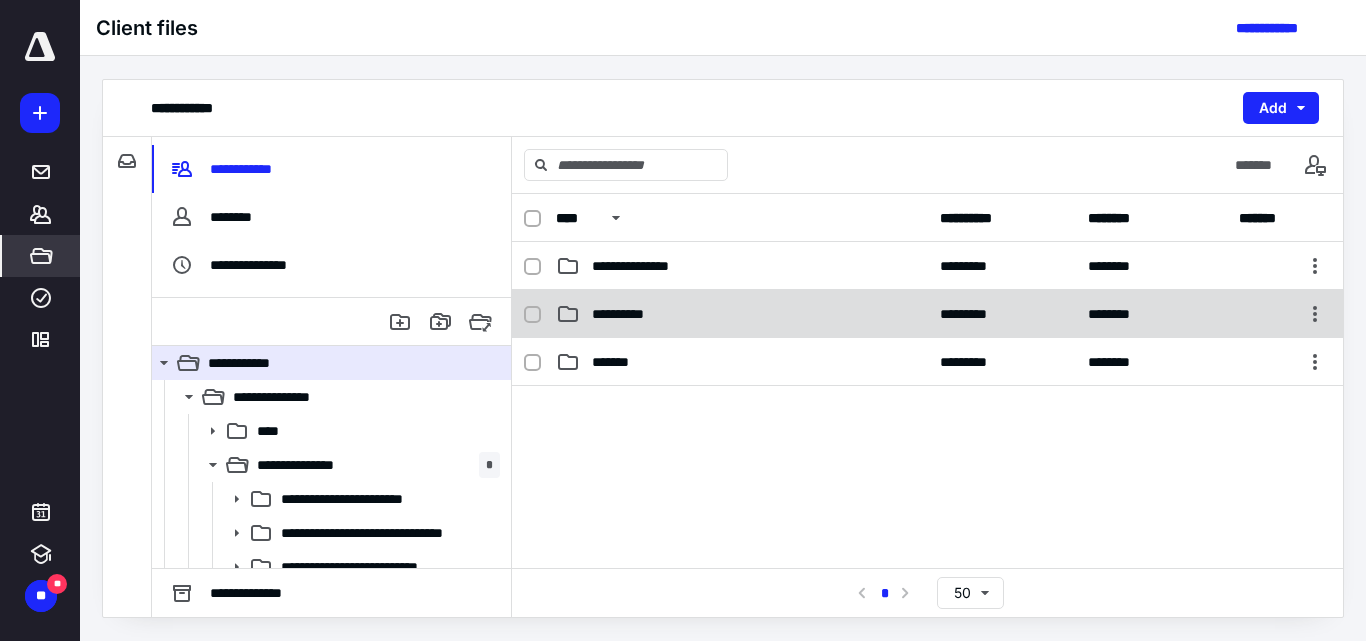 click on "**********" at bounding box center (625, 314) 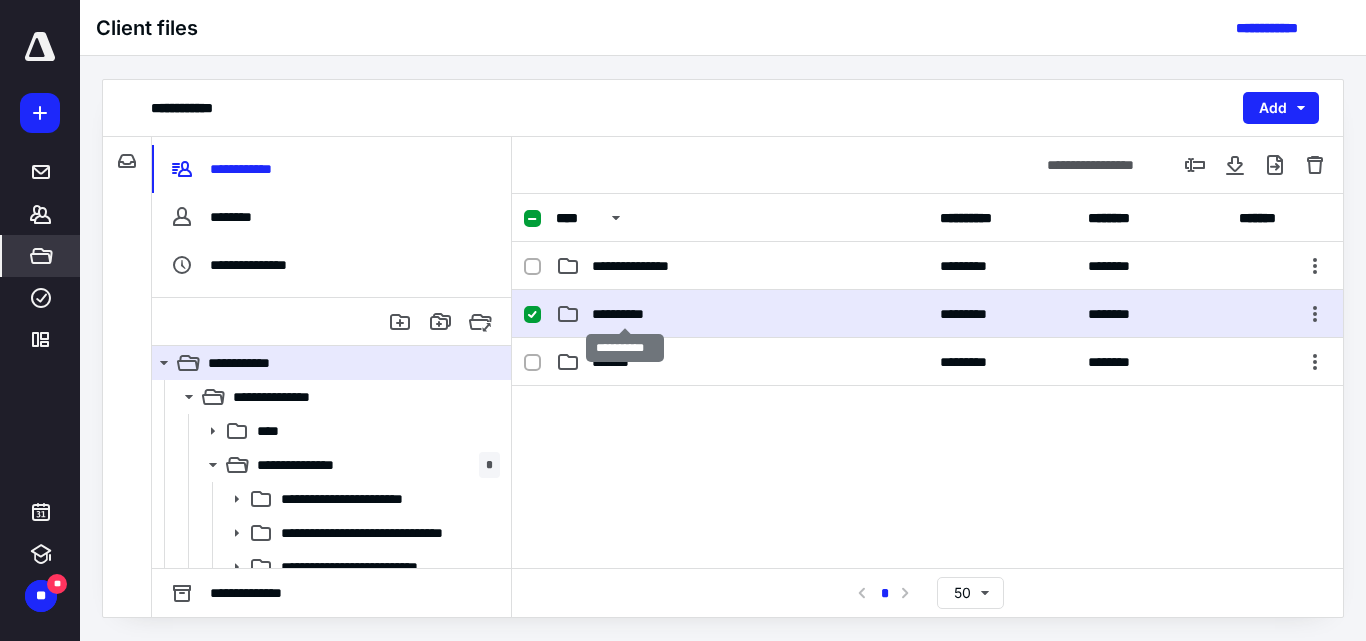 click on "**********" at bounding box center (625, 314) 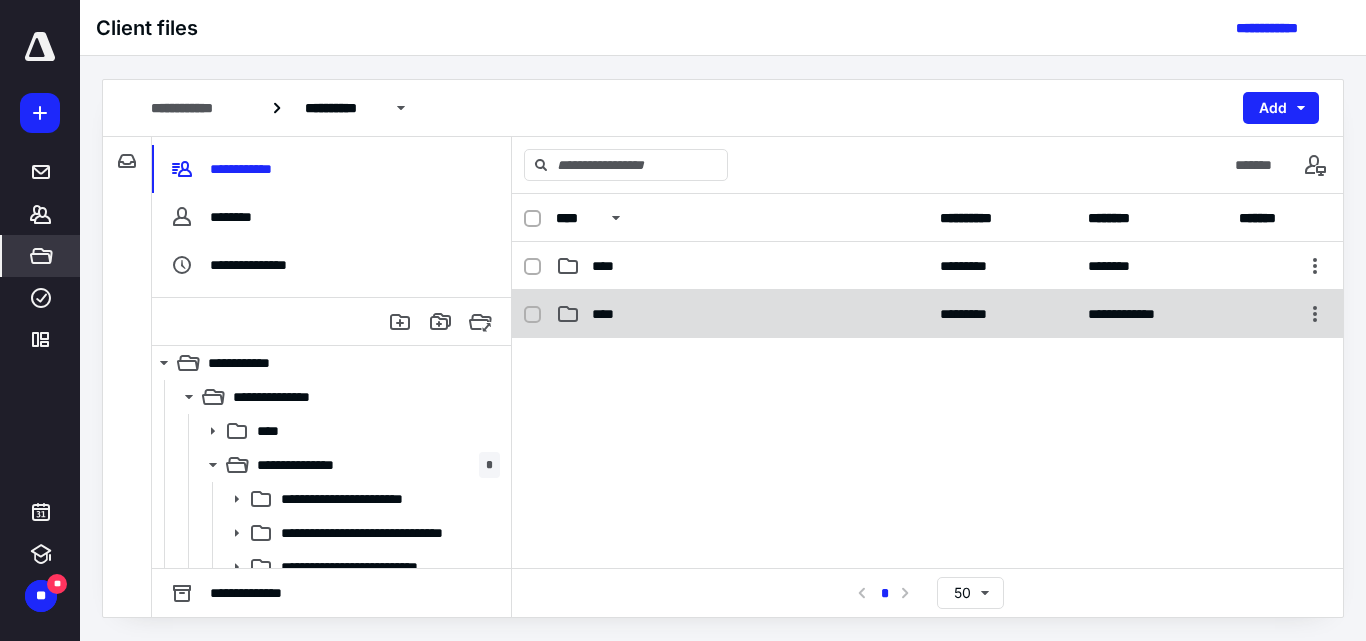 click on "****" at bounding box center (609, 314) 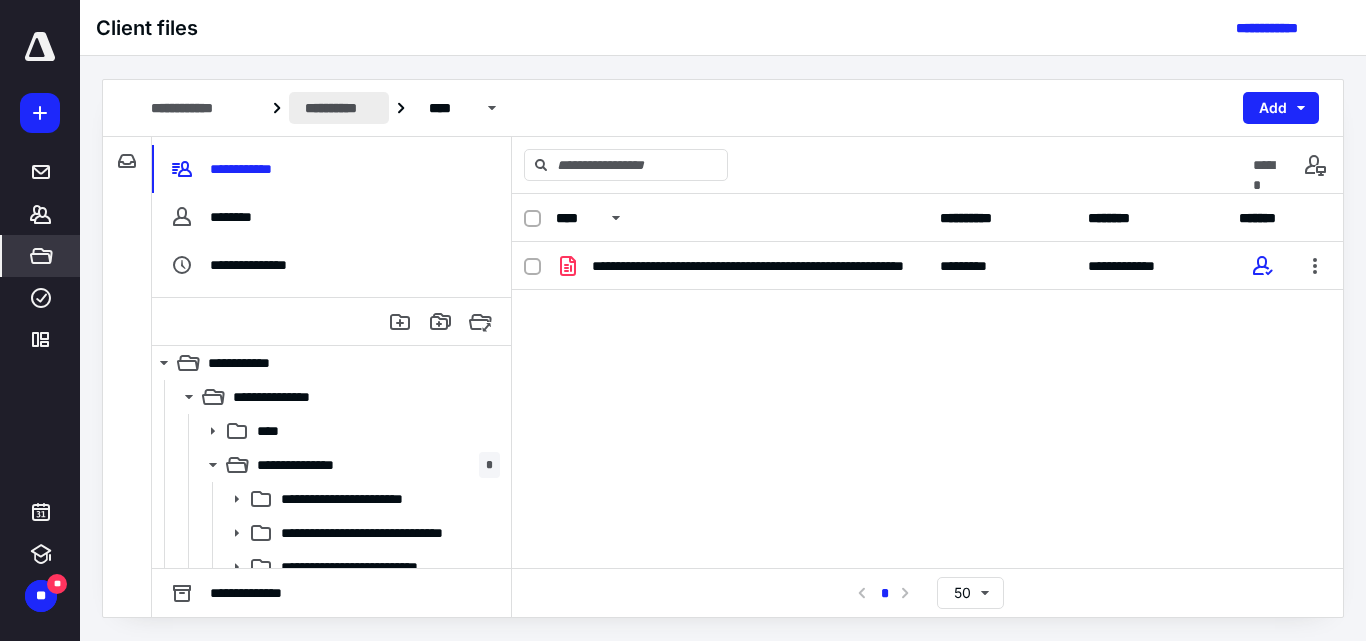 click on "**********" at bounding box center [339, 108] 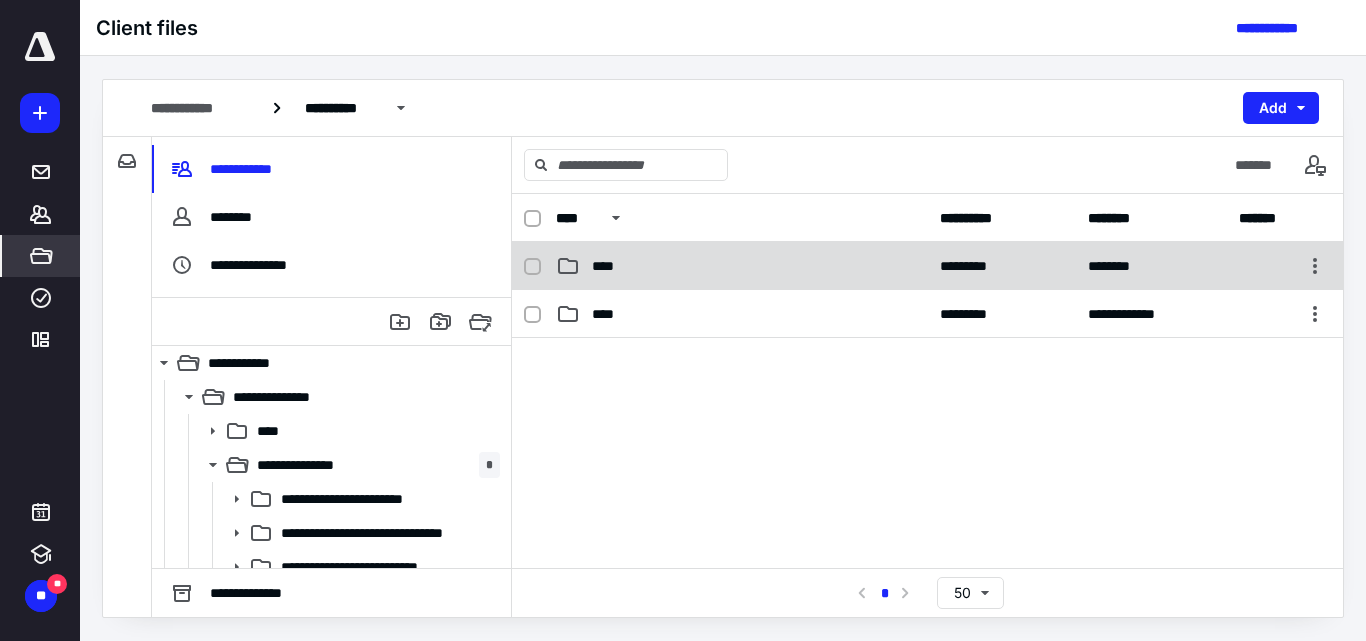 click on "****" at bounding box center (742, 266) 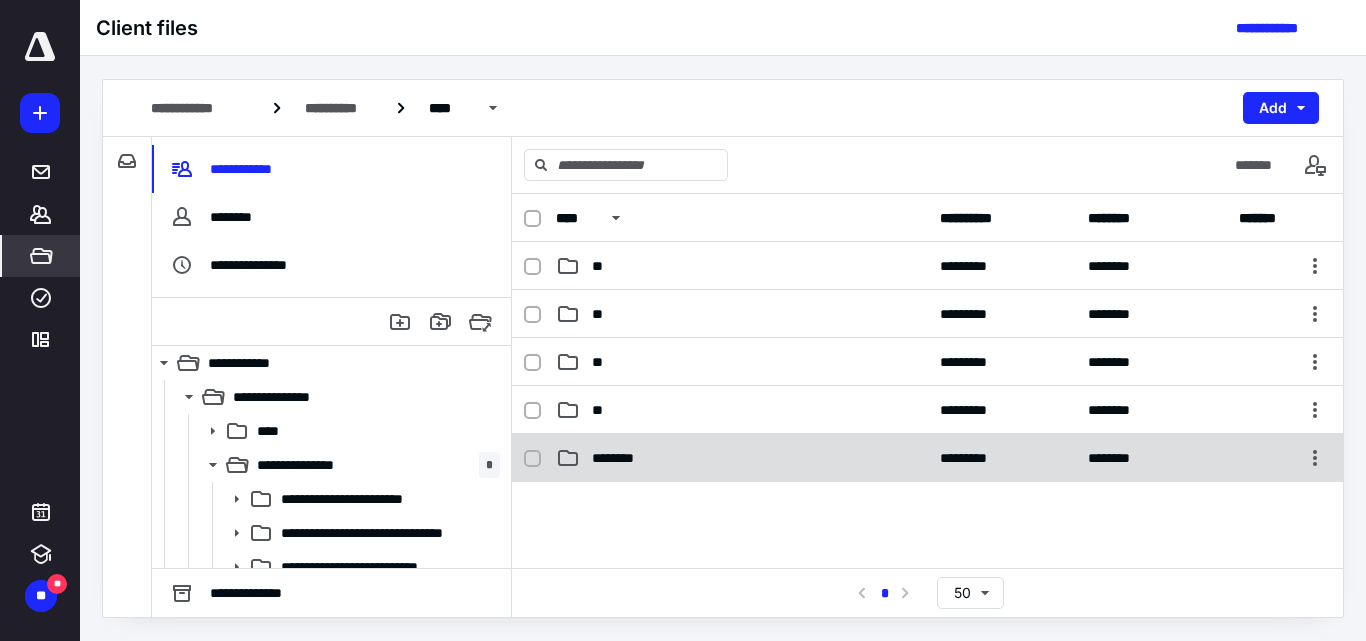 click on "********" at bounding box center (622, 458) 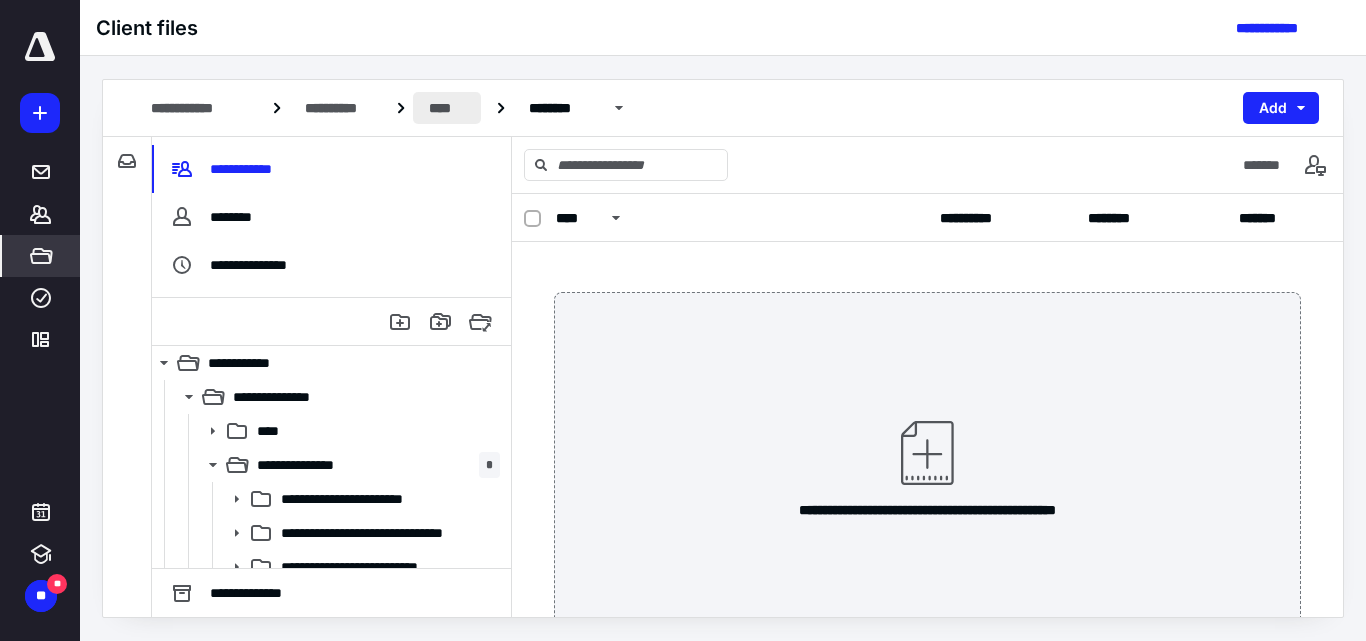 click on "****" at bounding box center [447, 108] 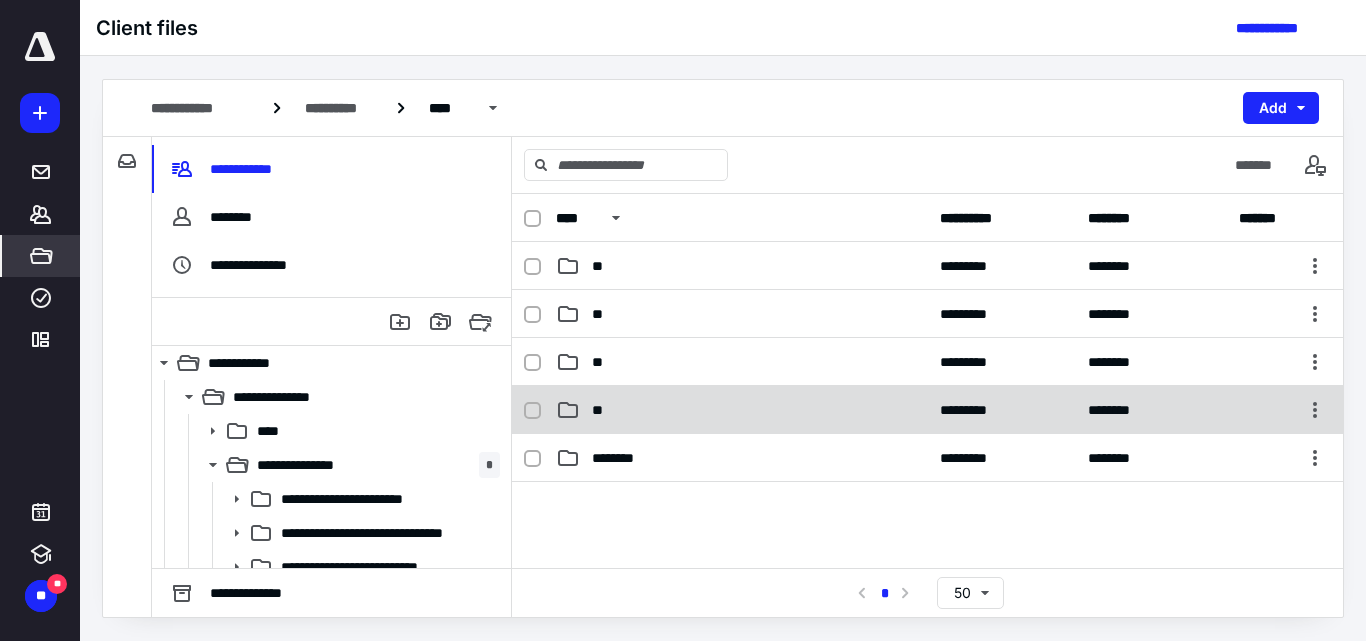 click on "**" at bounding box center [602, 410] 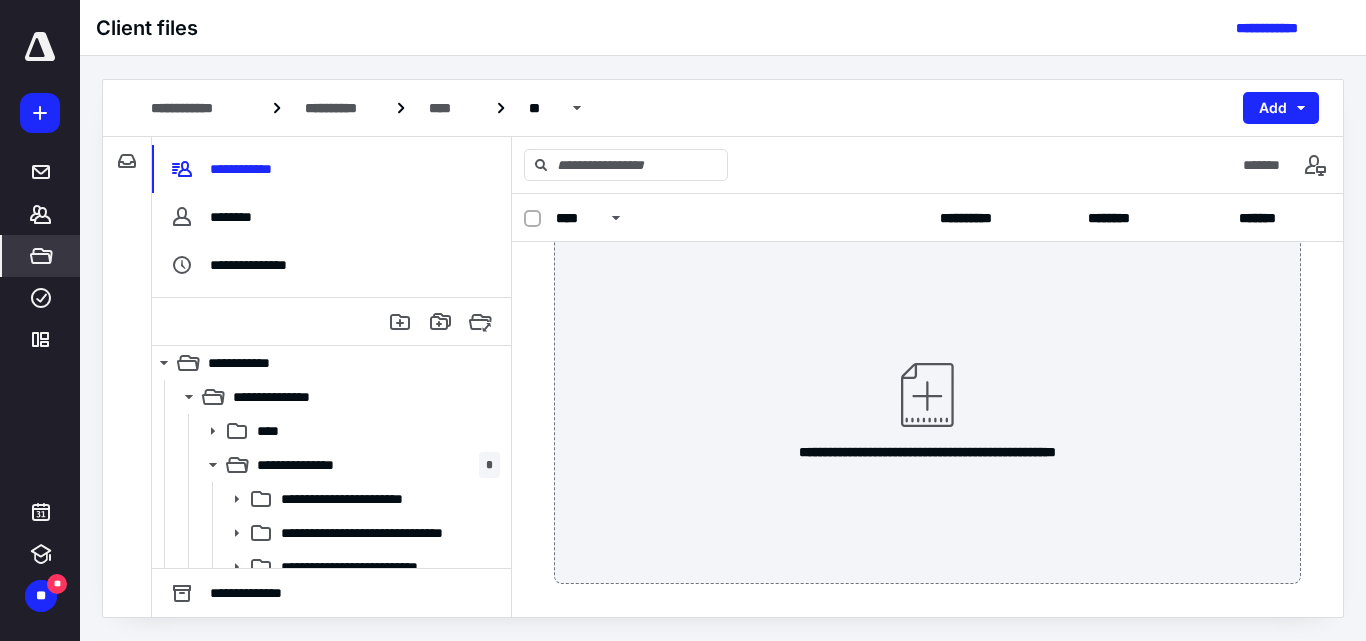 scroll, scrollTop: 75, scrollLeft: 0, axis: vertical 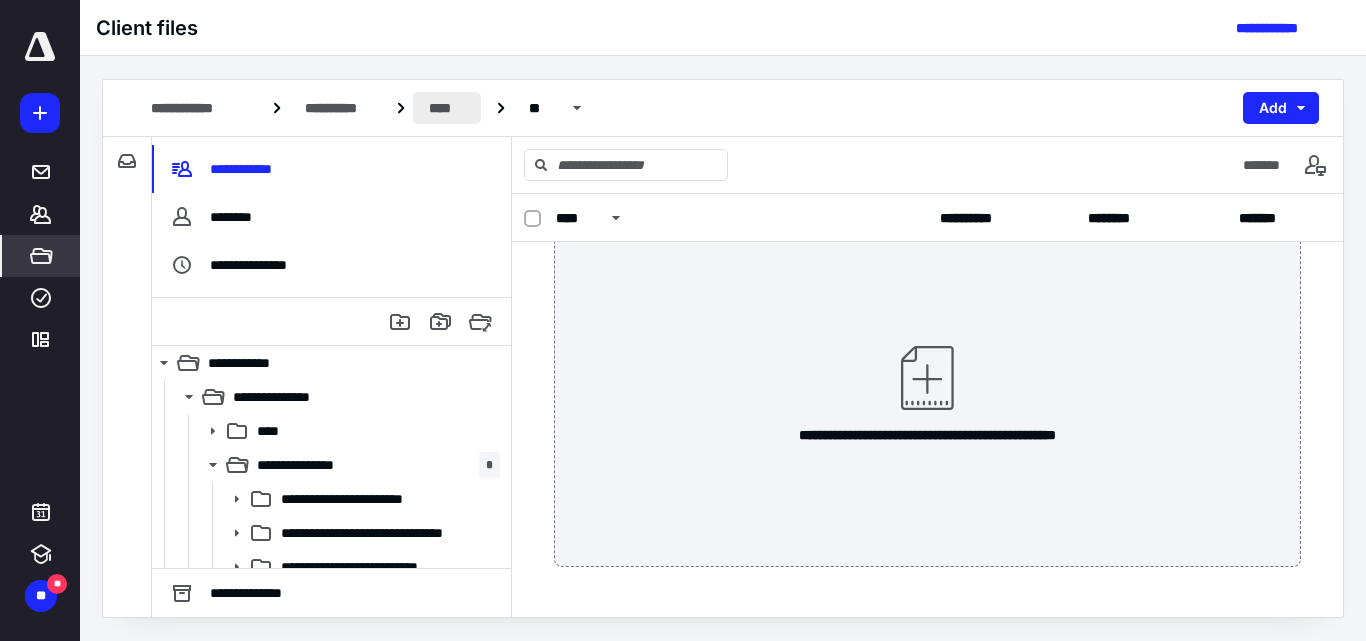 click on "****" at bounding box center (447, 108) 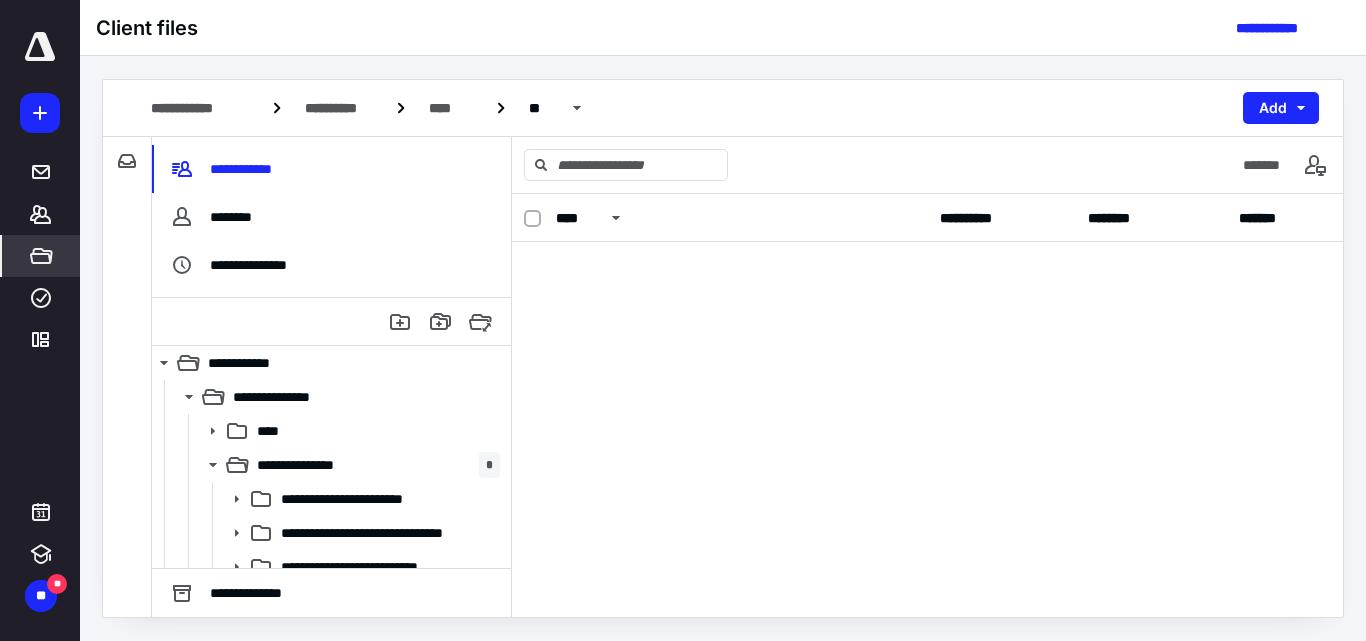 scroll, scrollTop: 0, scrollLeft: 0, axis: both 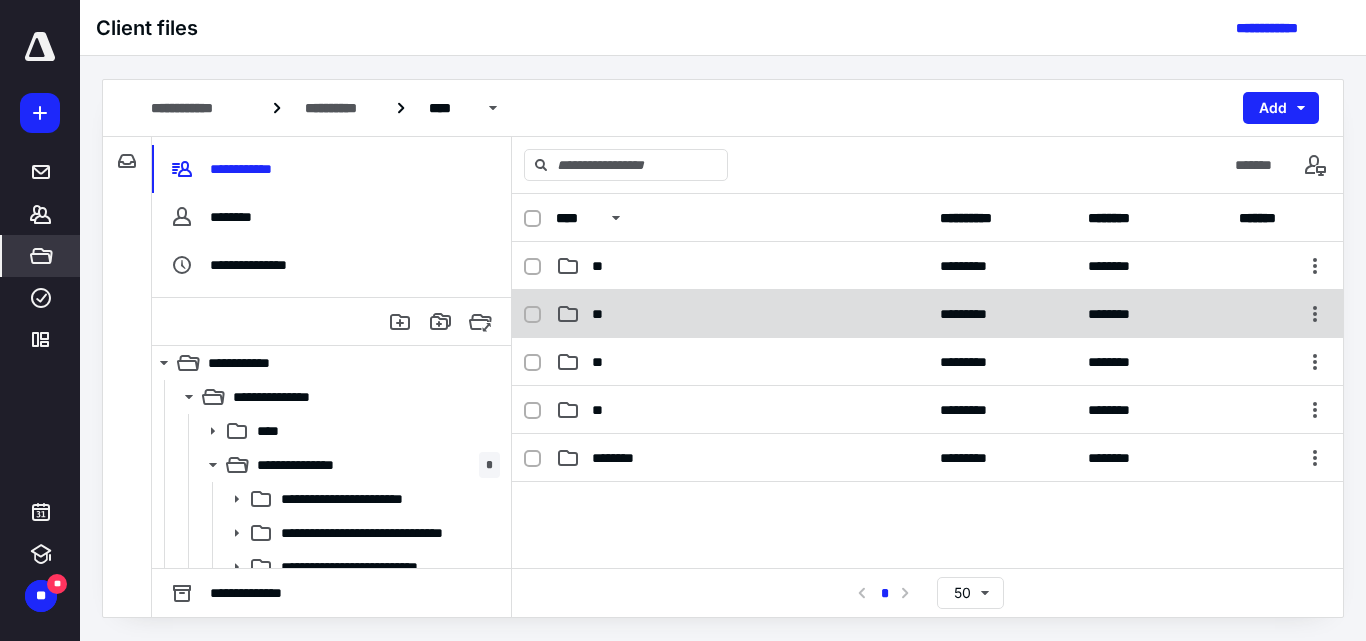 click on "** ********* ********" at bounding box center [927, 314] 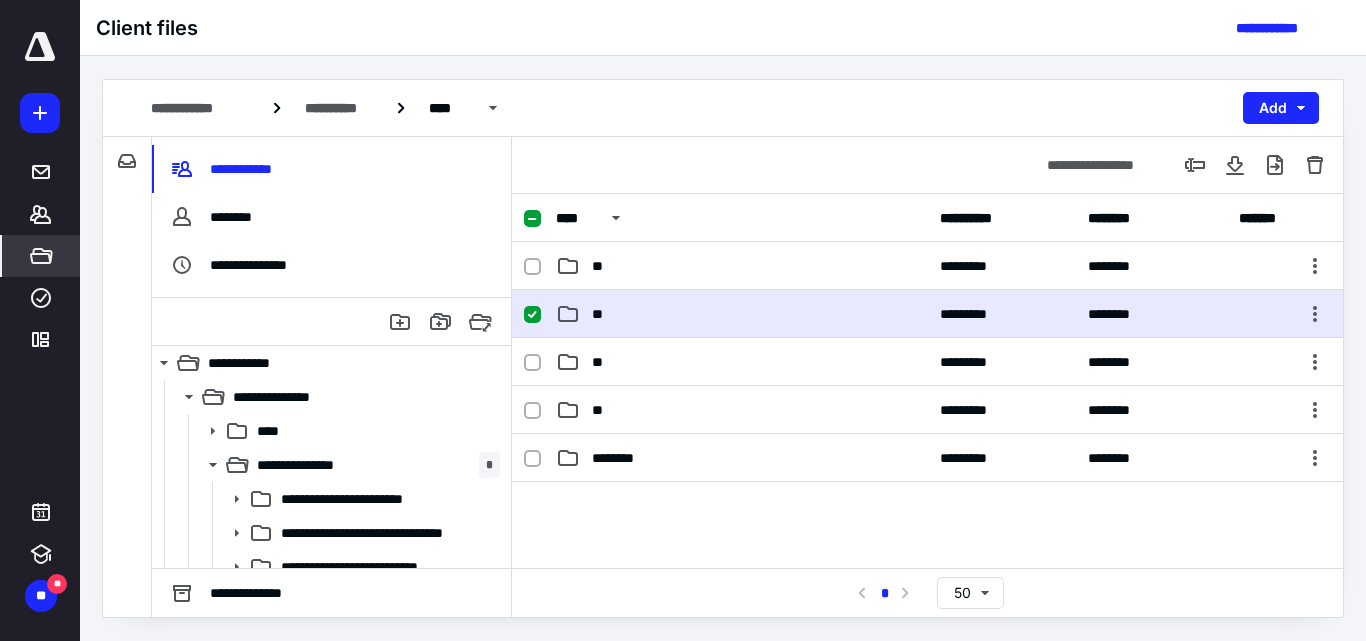 click on "** ********* ********" at bounding box center [927, 314] 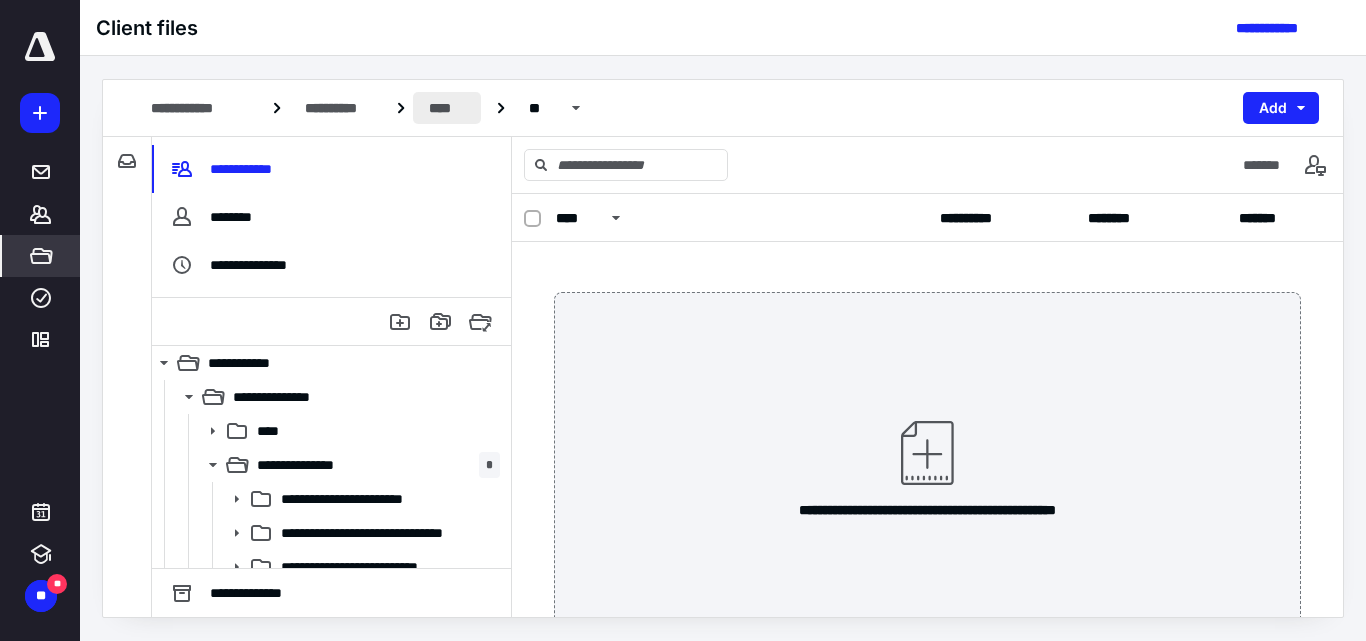 click on "****" at bounding box center (447, 108) 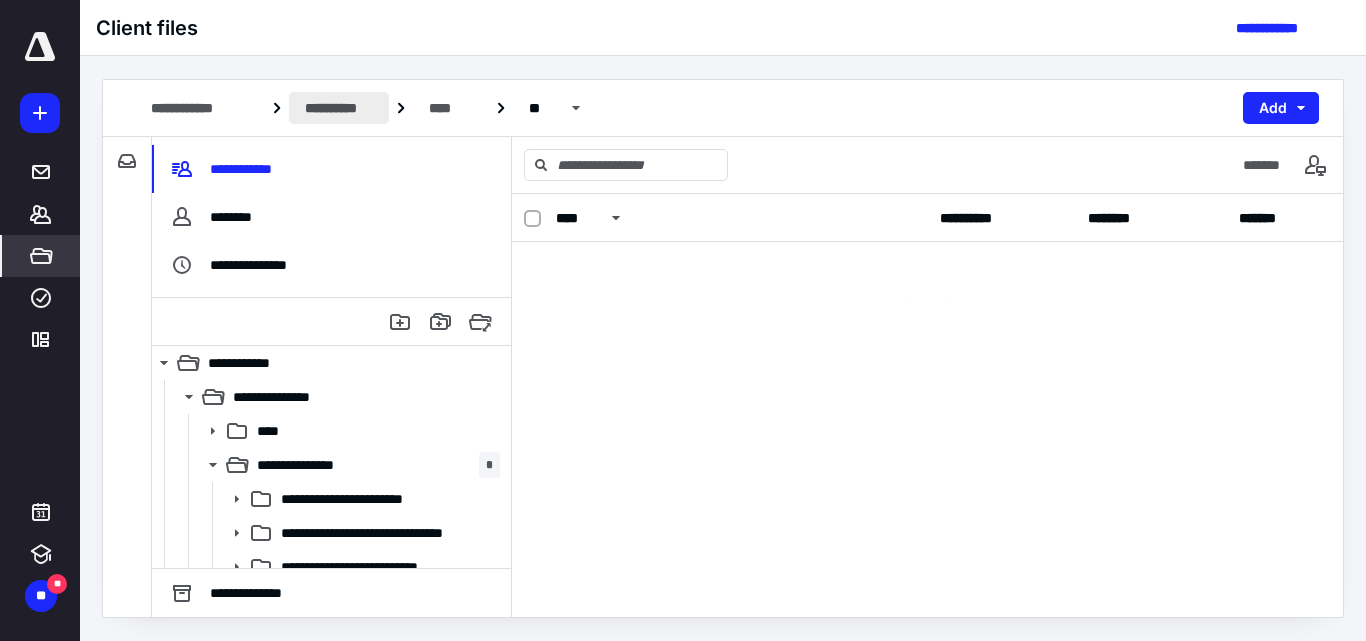 click on "**********" at bounding box center (339, 108) 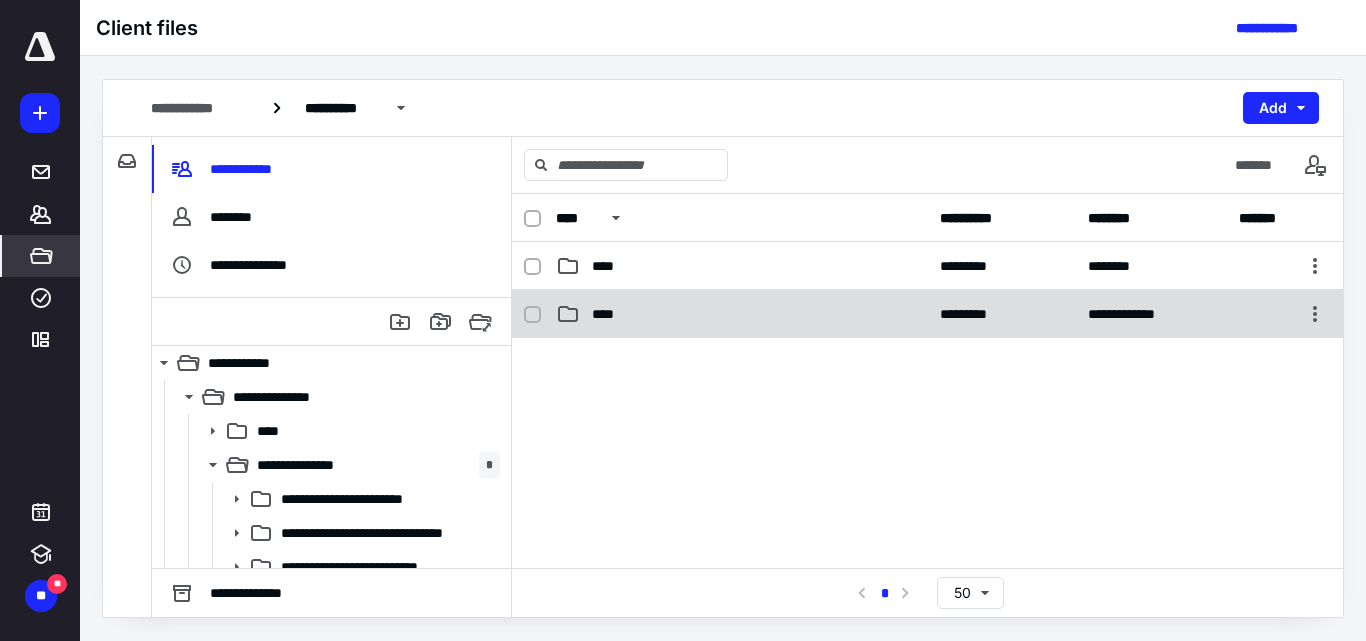 click on "****" at bounding box center [609, 314] 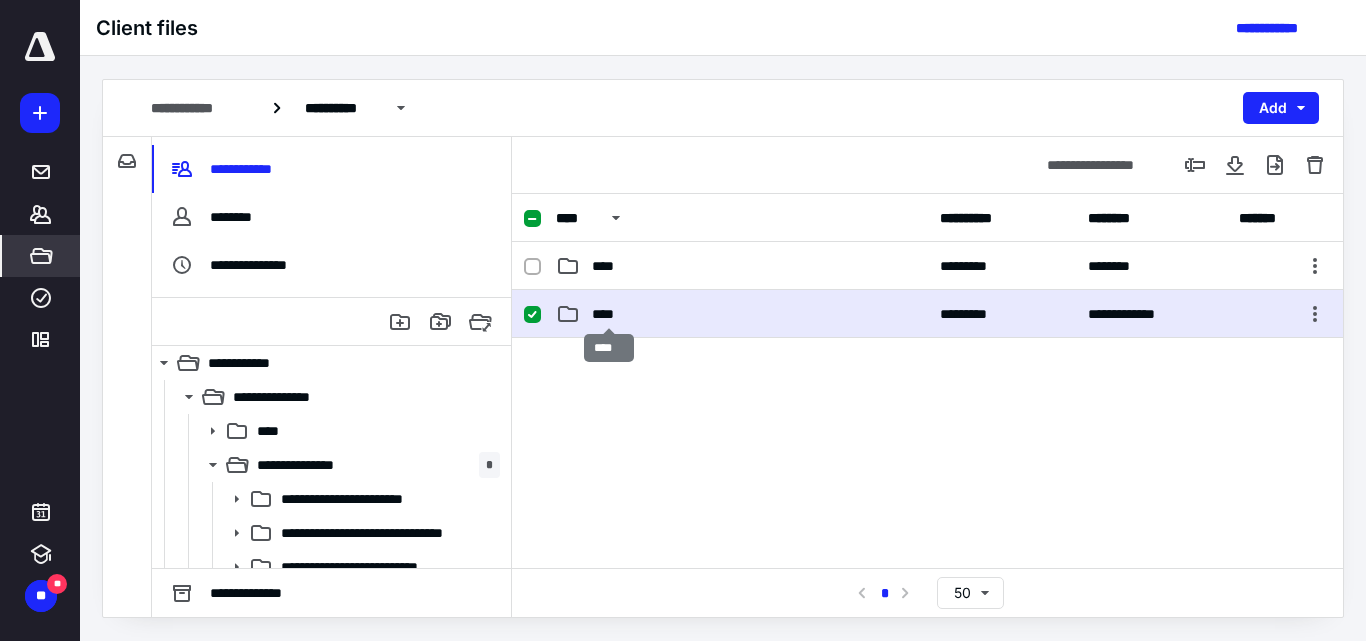 click on "****" at bounding box center (609, 314) 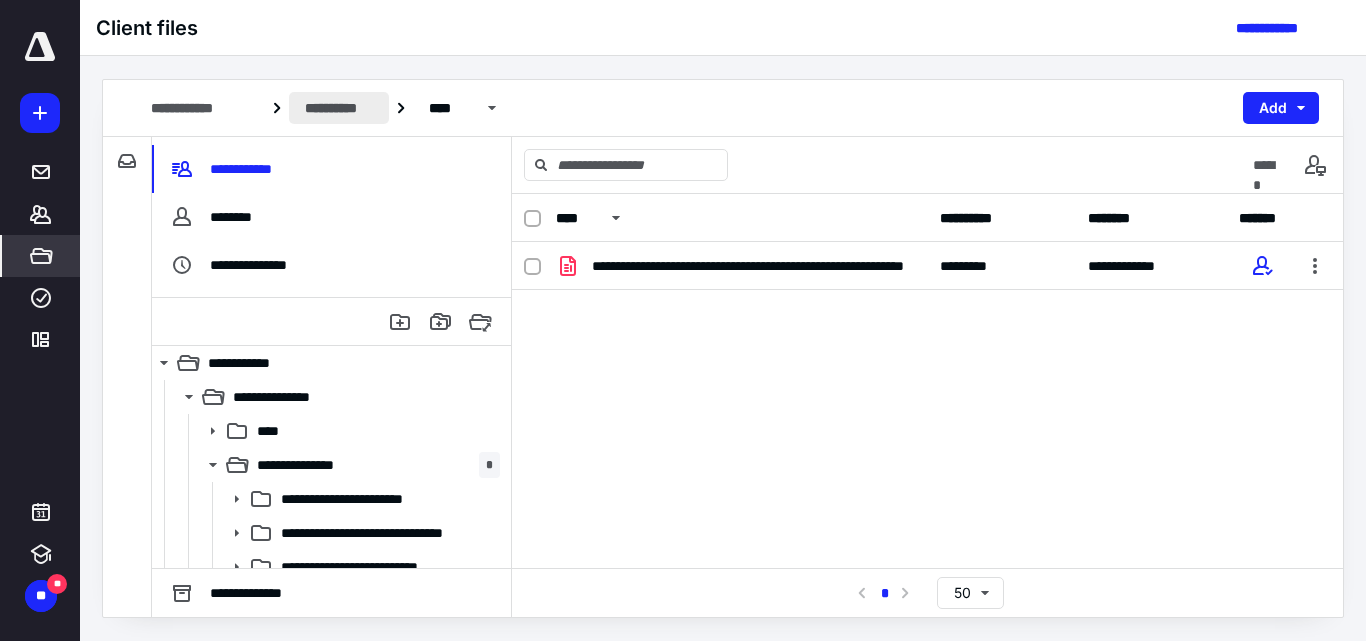 click on "**********" at bounding box center (339, 108) 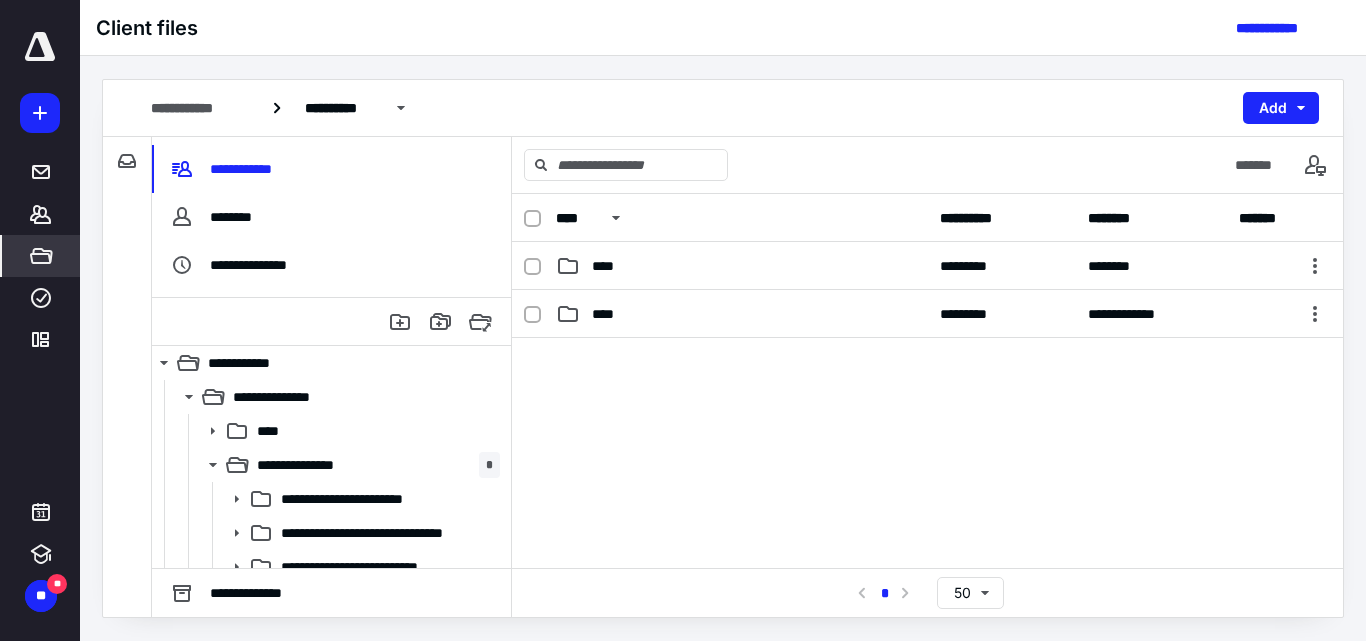 click at bounding box center (927, 488) 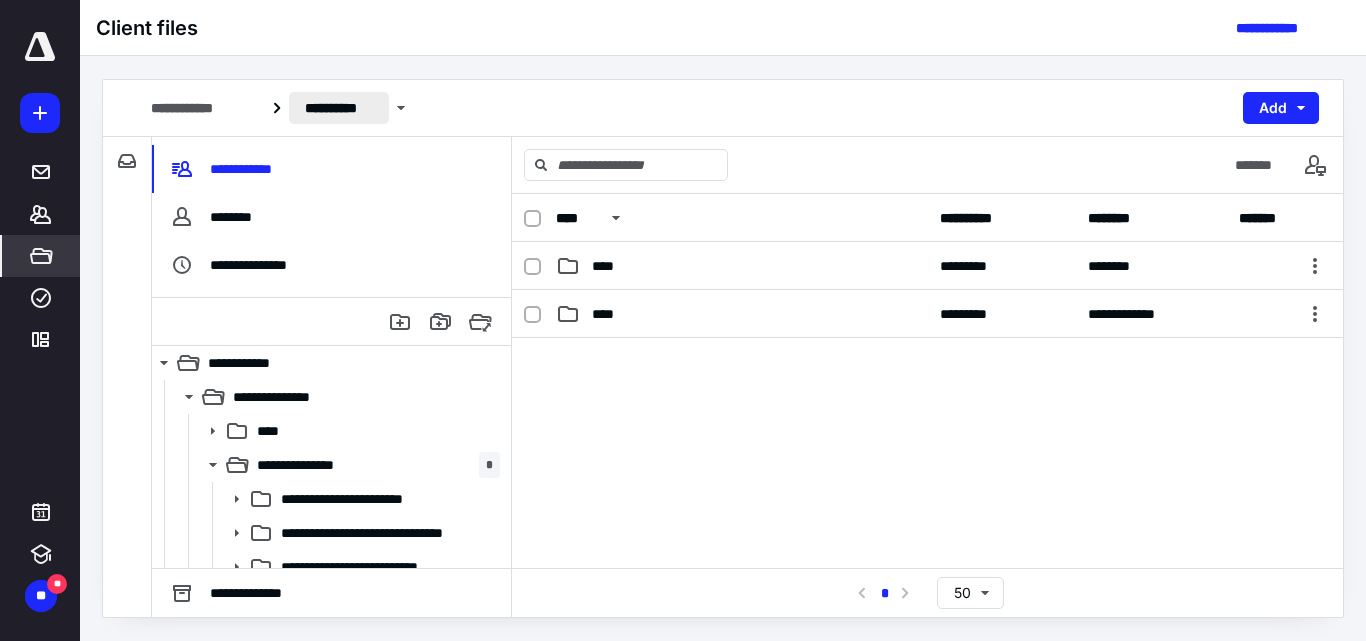click on "**********" at bounding box center [339, 108] 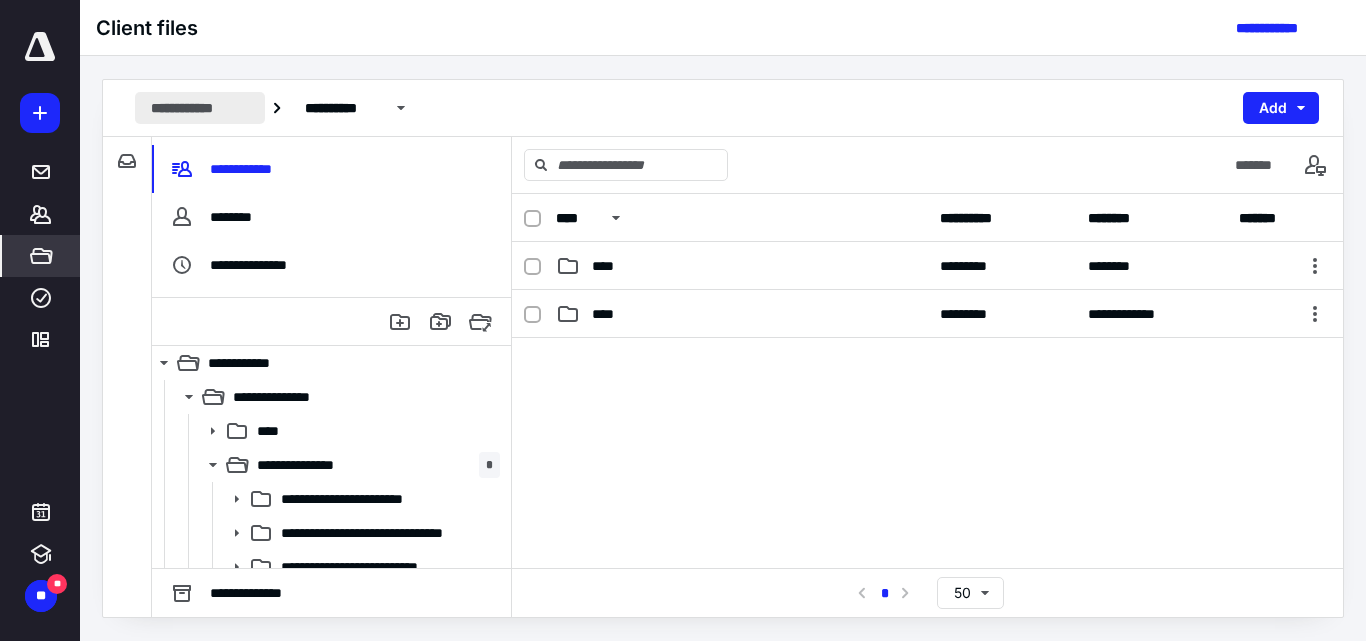 click on "**********" at bounding box center (200, 108) 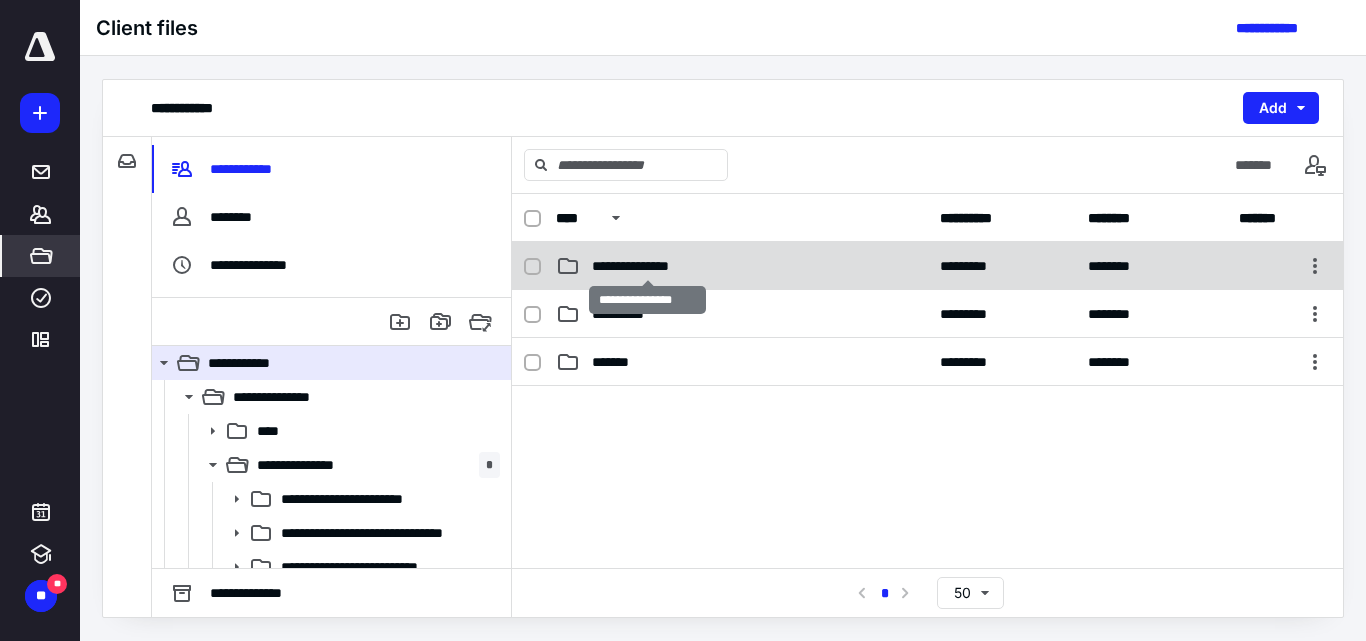 click on "**********" at bounding box center (648, 266) 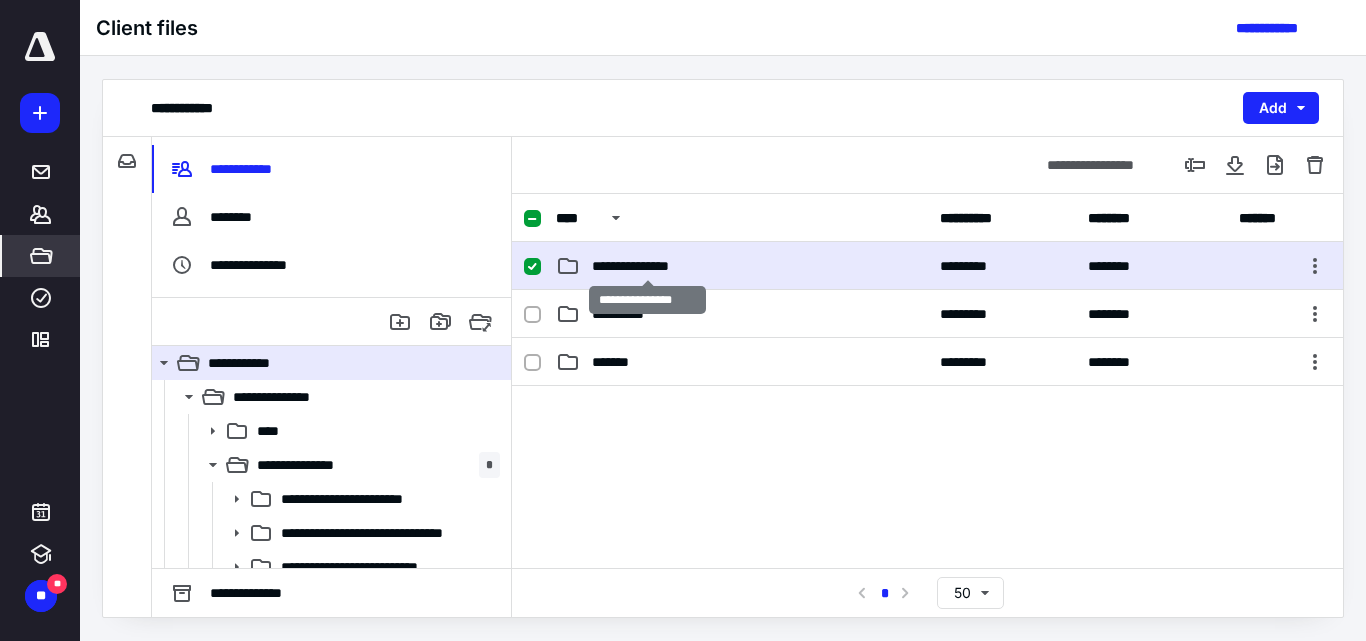click on "**********" at bounding box center [648, 266] 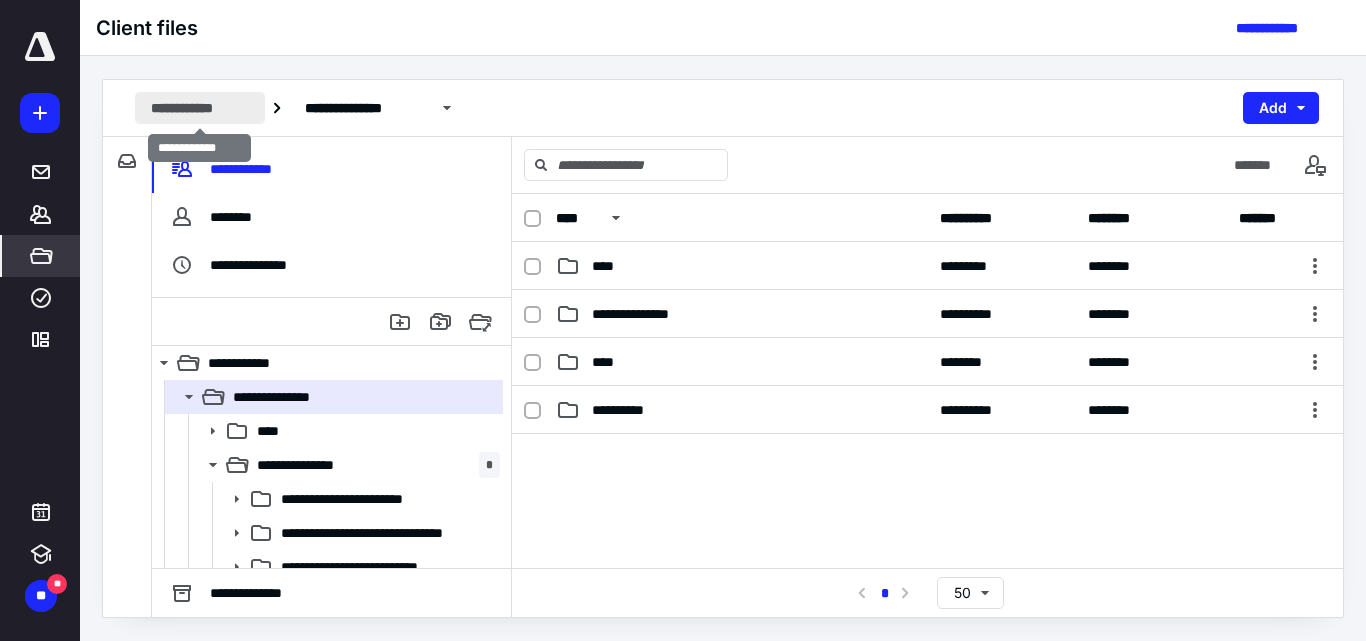 click on "**********" at bounding box center (200, 108) 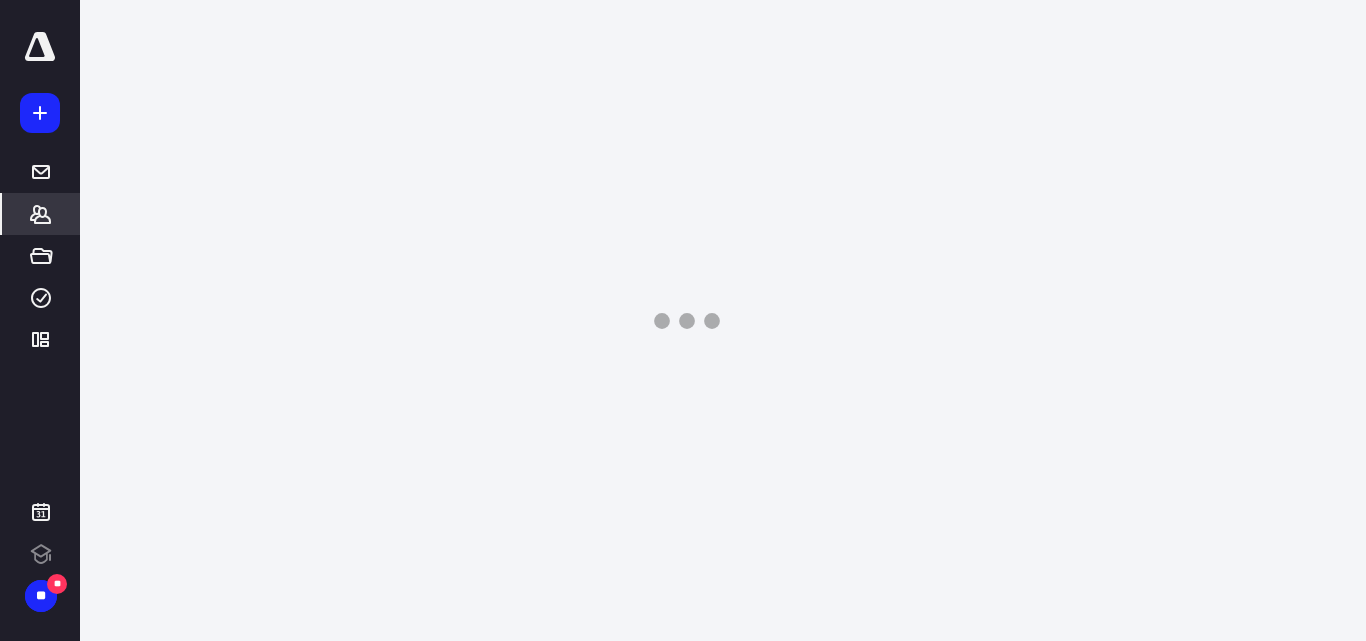 scroll, scrollTop: 0, scrollLeft: 0, axis: both 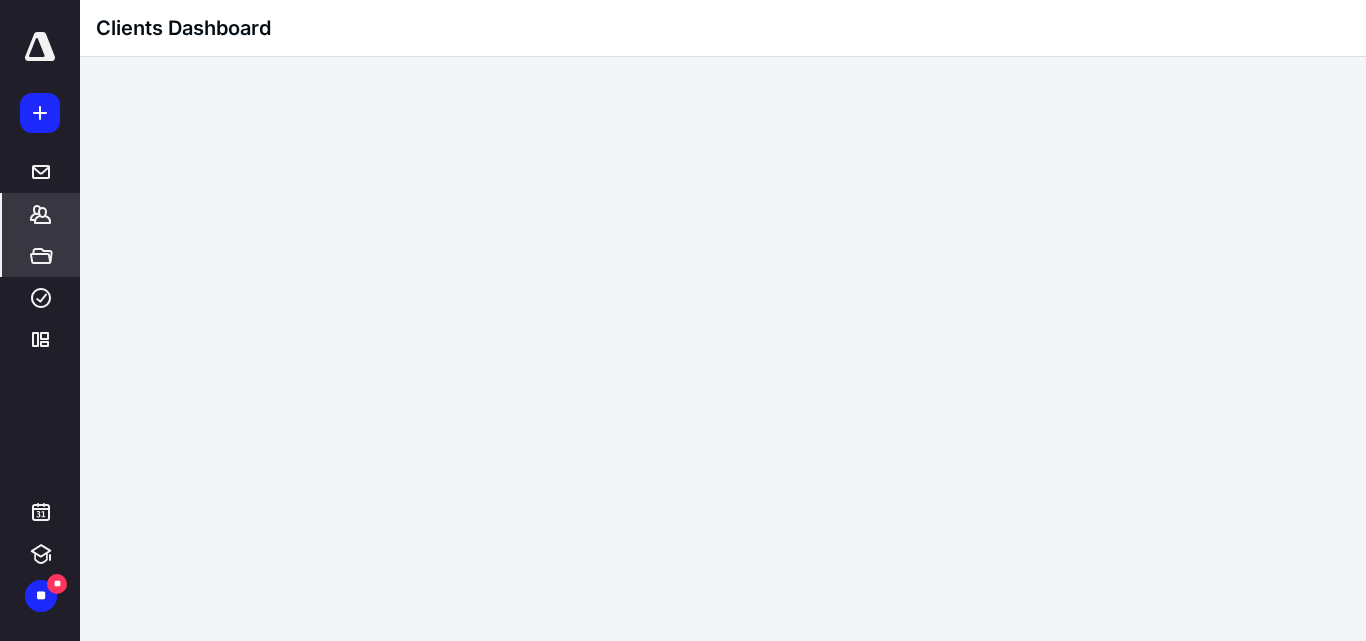 click 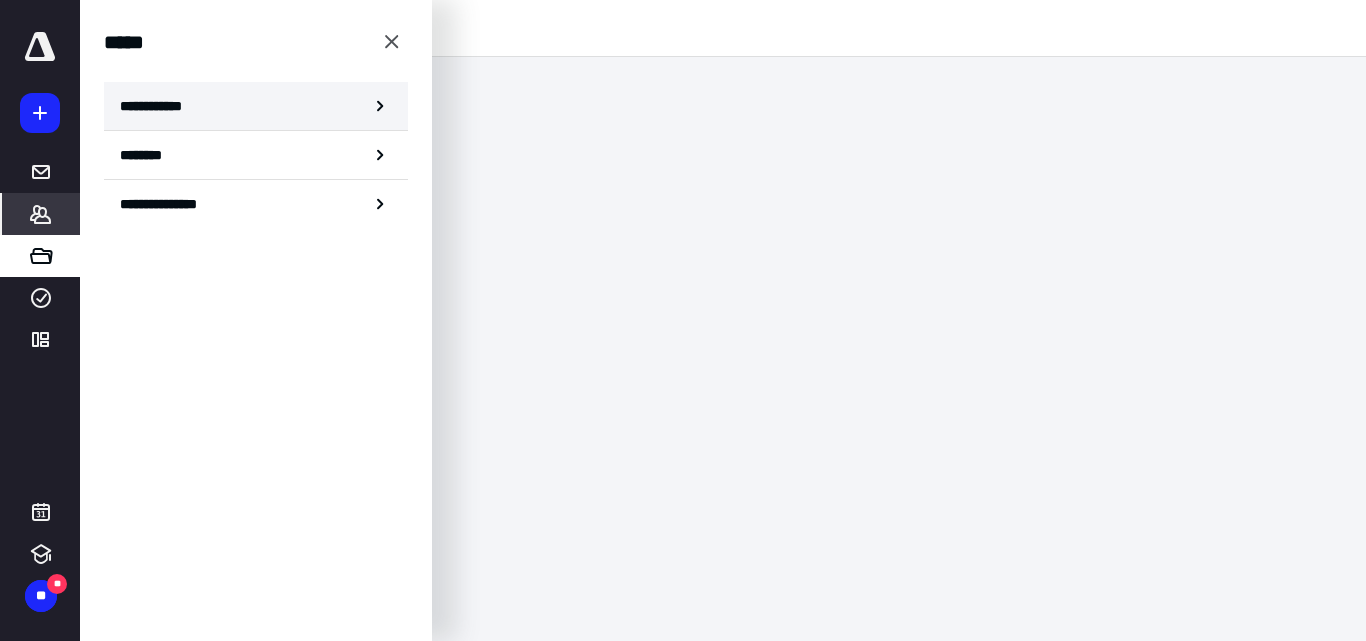 click on "**********" at bounding box center [157, 106] 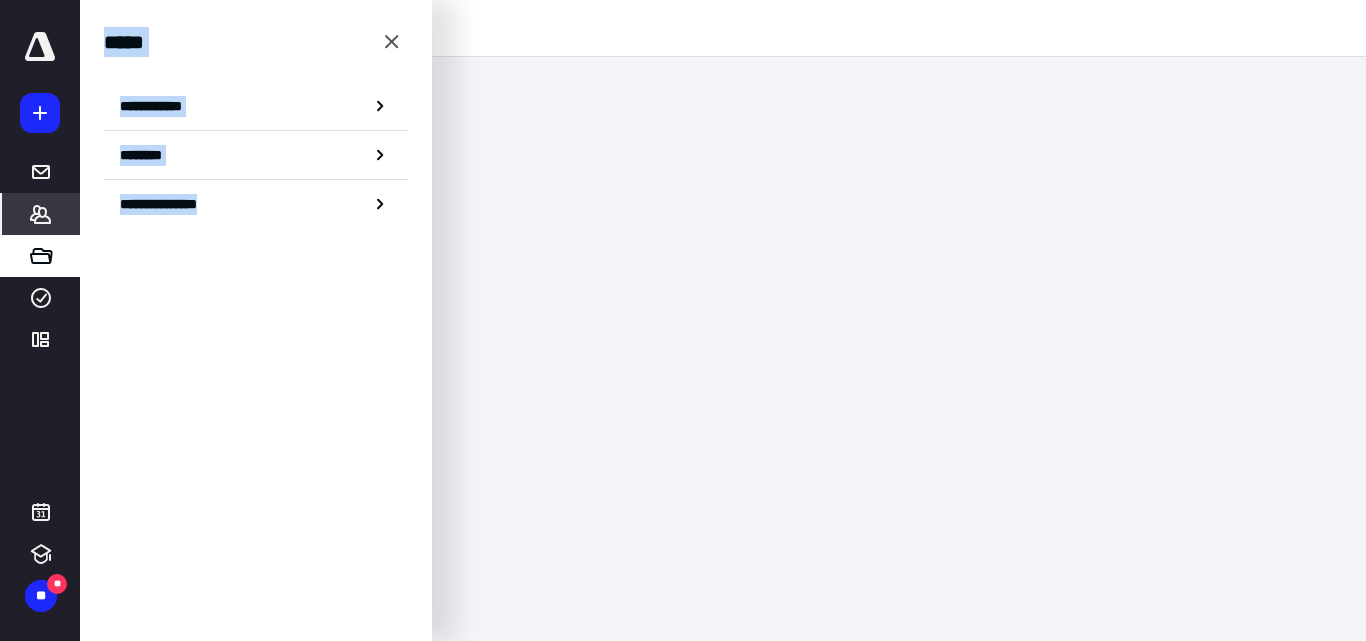 click on "**********" at bounding box center (683, 320) 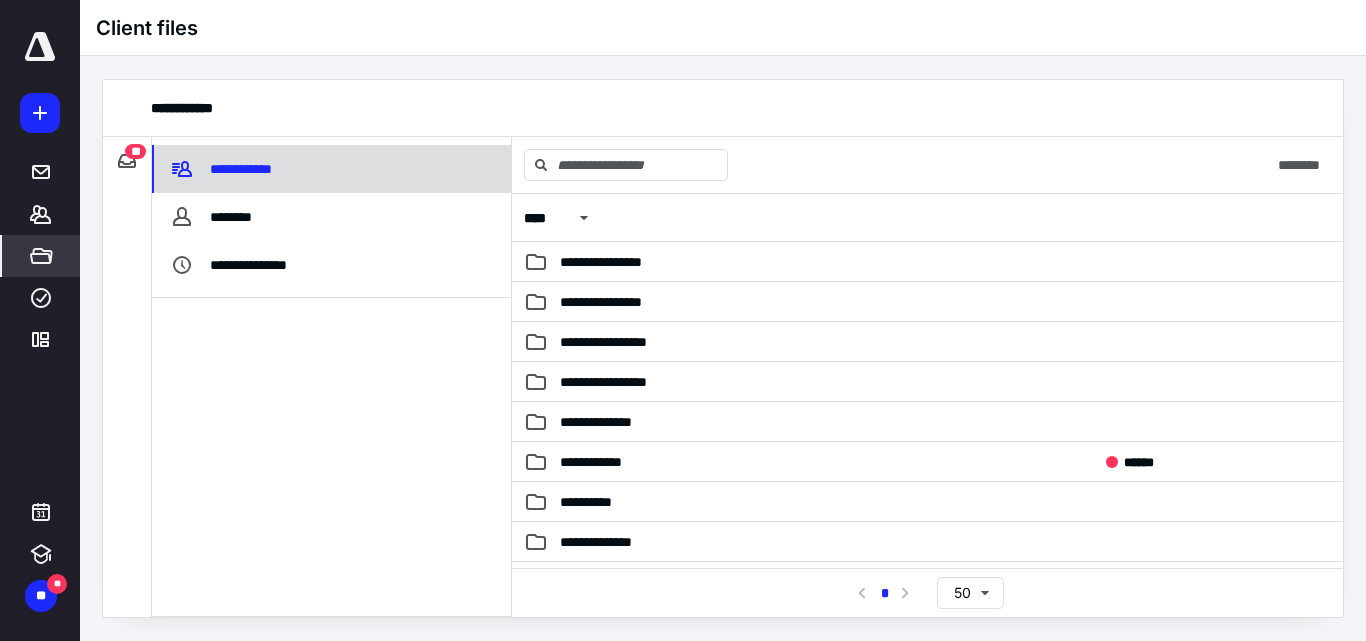 click on "**********" at bounding box center (244, 169) 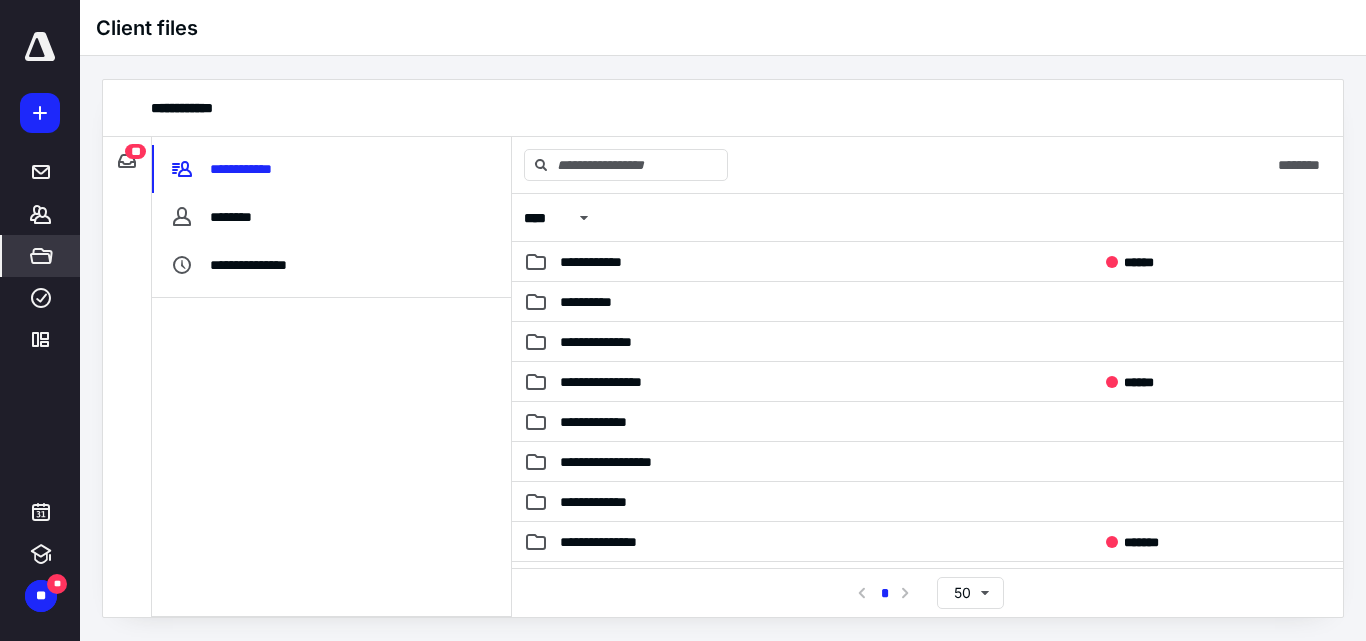 scroll, scrollTop: 300, scrollLeft: 0, axis: vertical 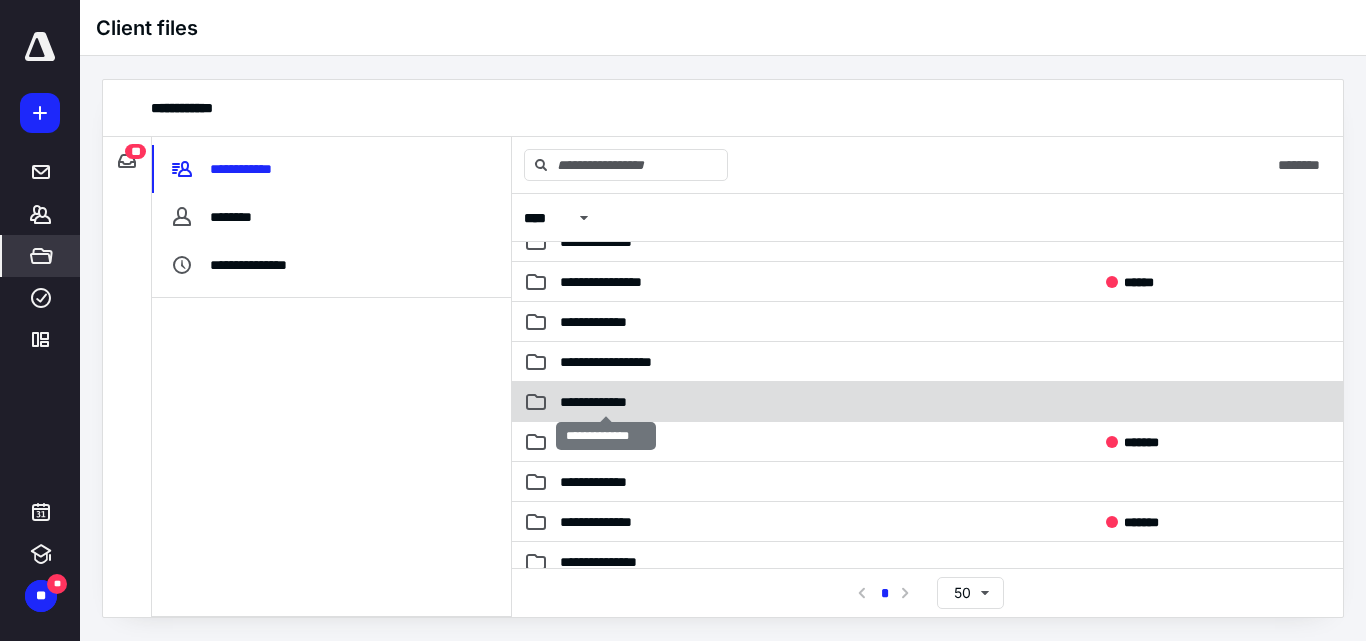 click on "**********" at bounding box center (606, 402) 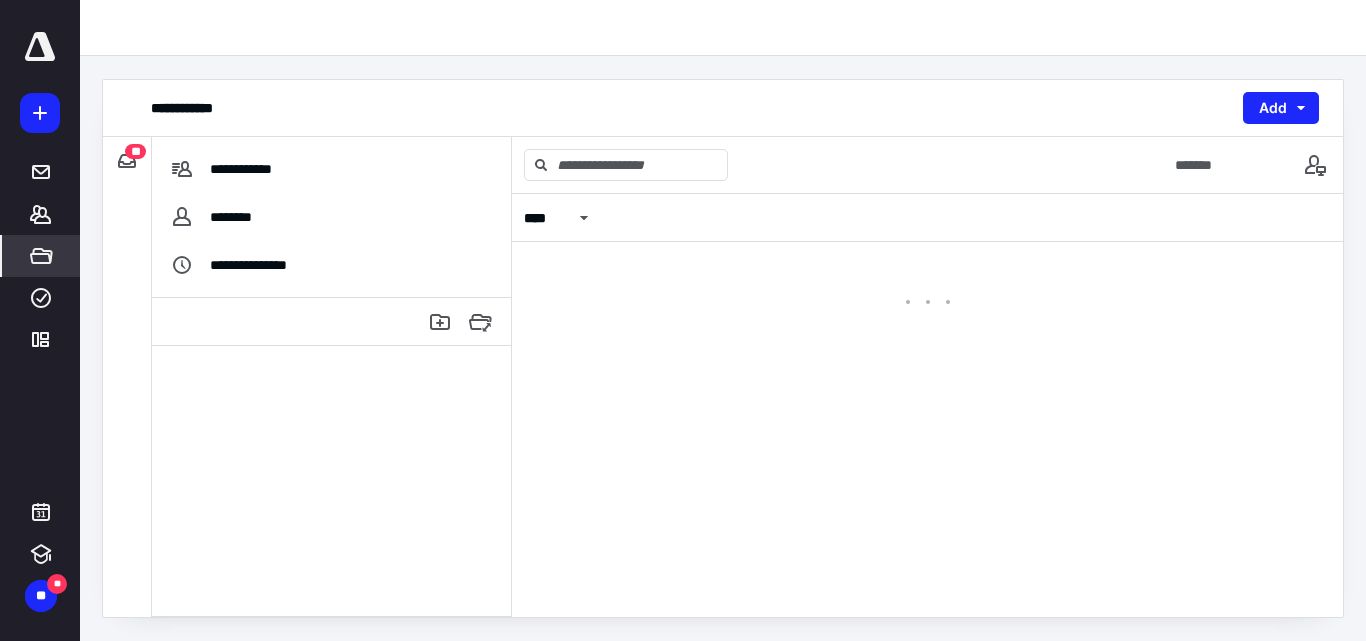 scroll, scrollTop: 0, scrollLeft: 0, axis: both 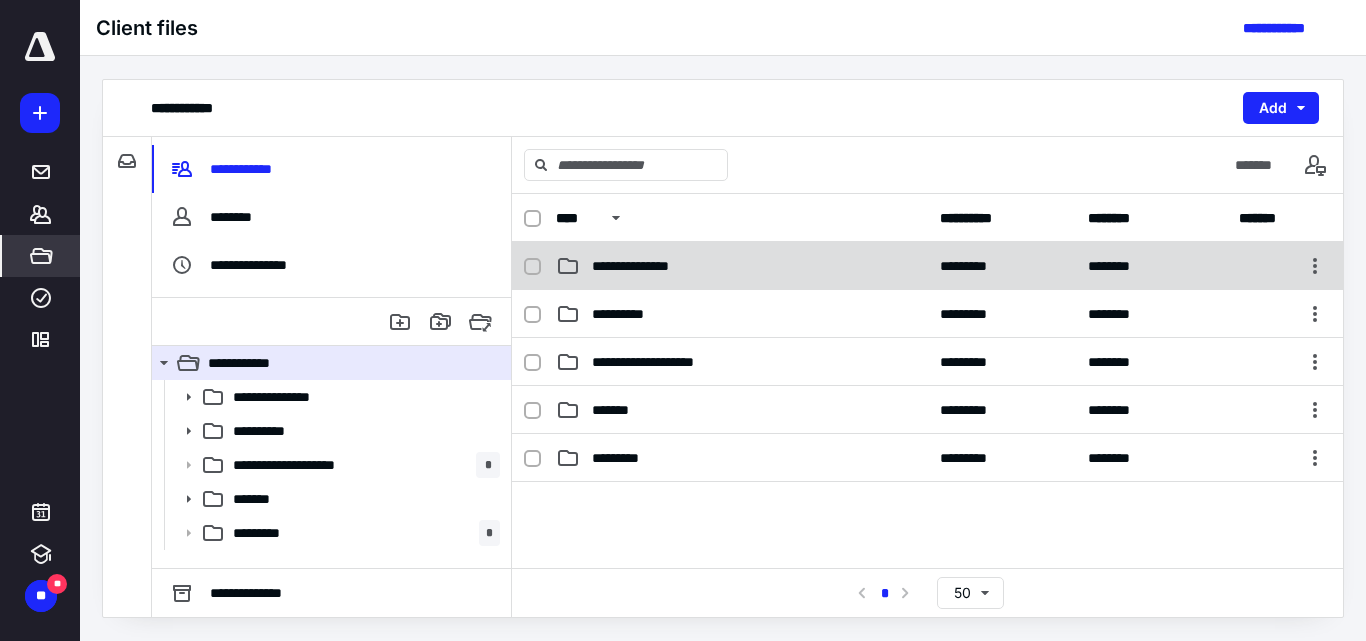 click on "**********" at bounding box center (648, 266) 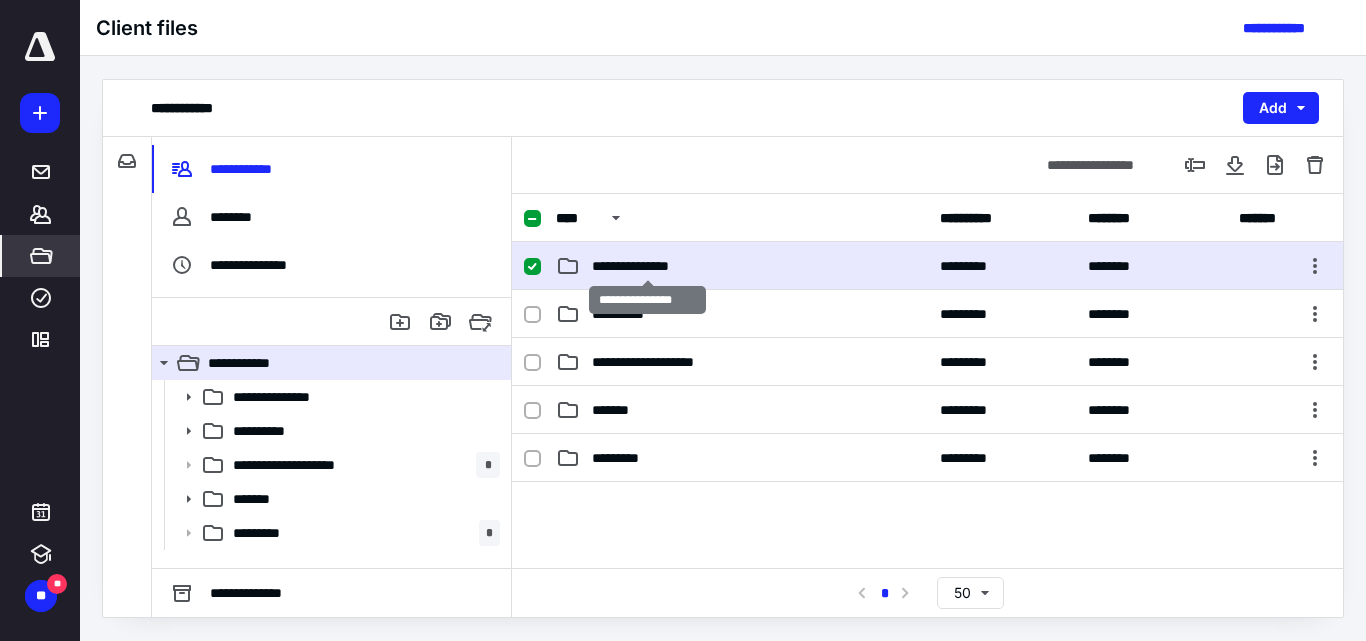 click on "**********" at bounding box center [648, 266] 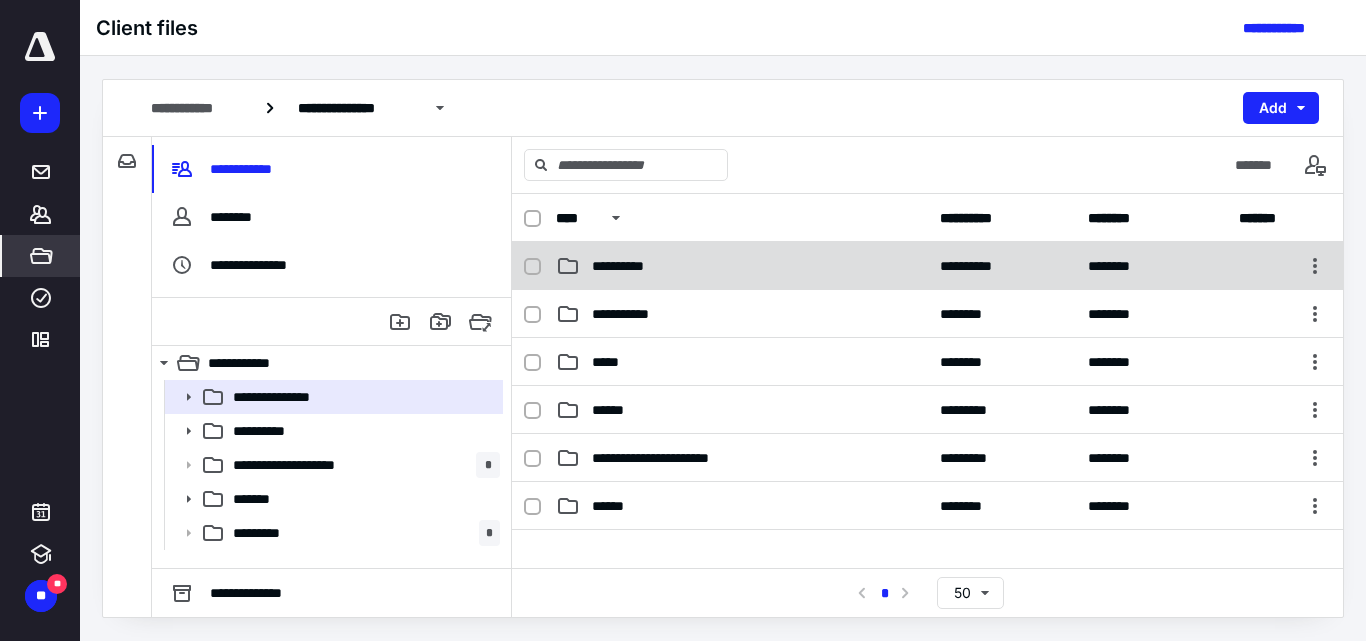 click on "**********" at bounding box center [633, 266] 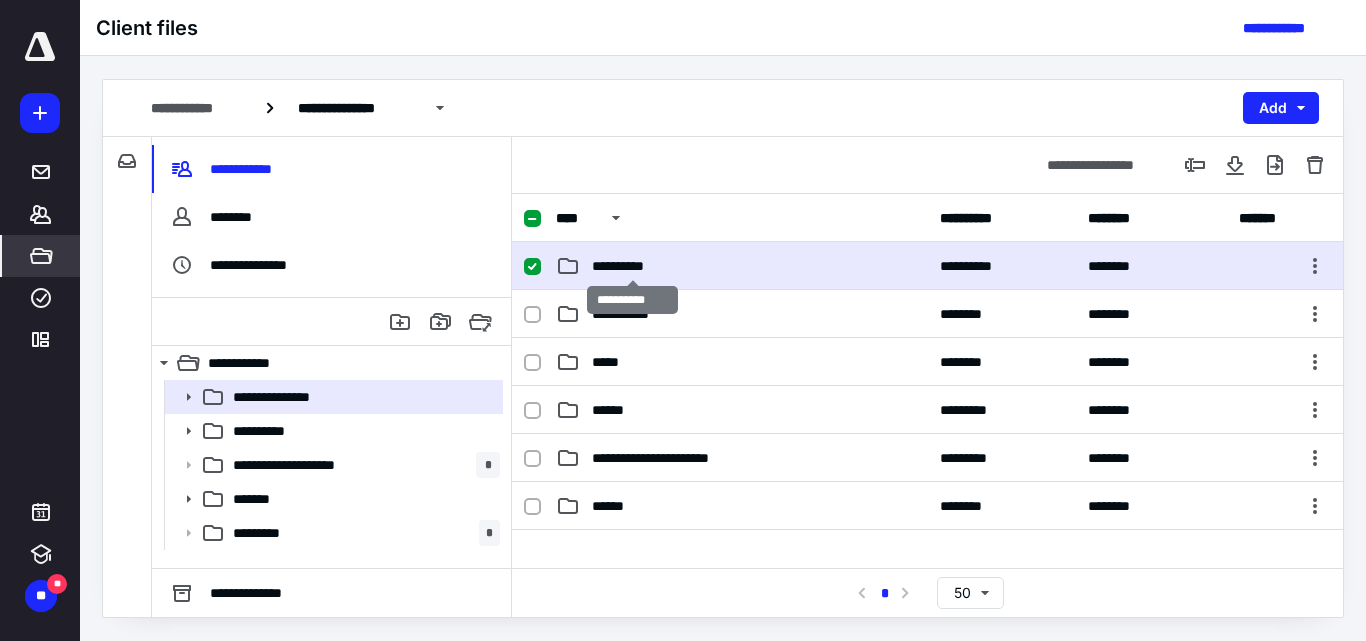 click on "**********" at bounding box center [633, 266] 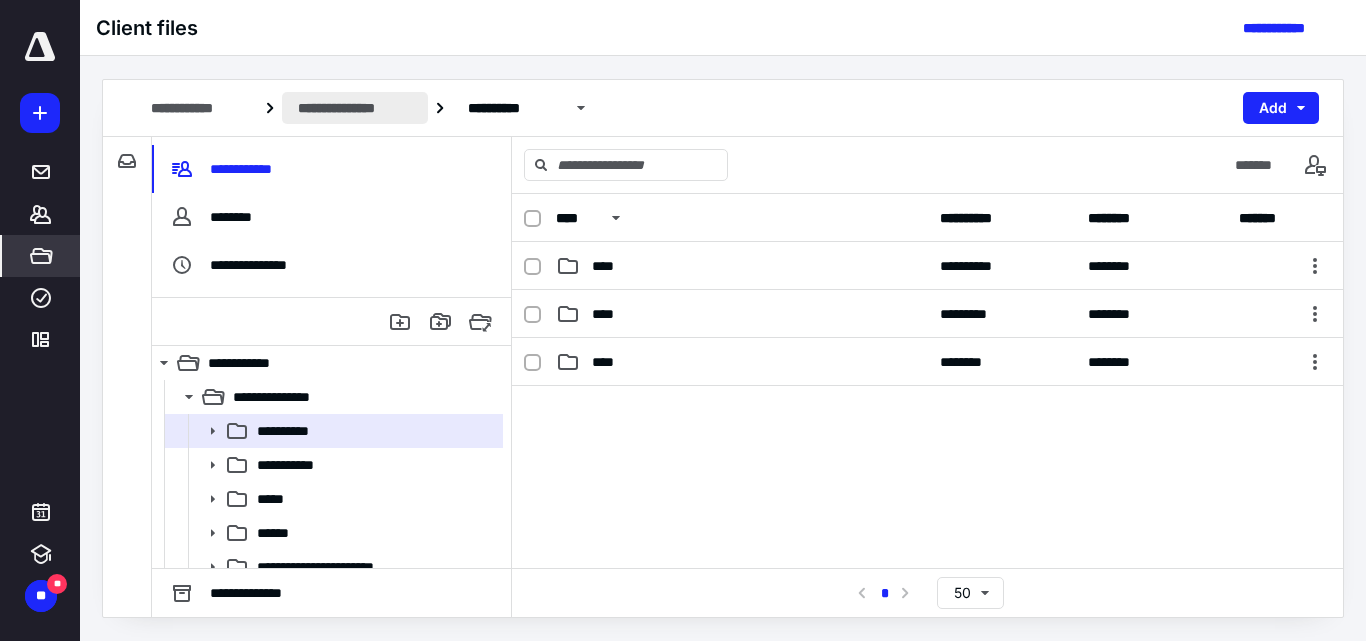 click on "**********" at bounding box center [355, 108] 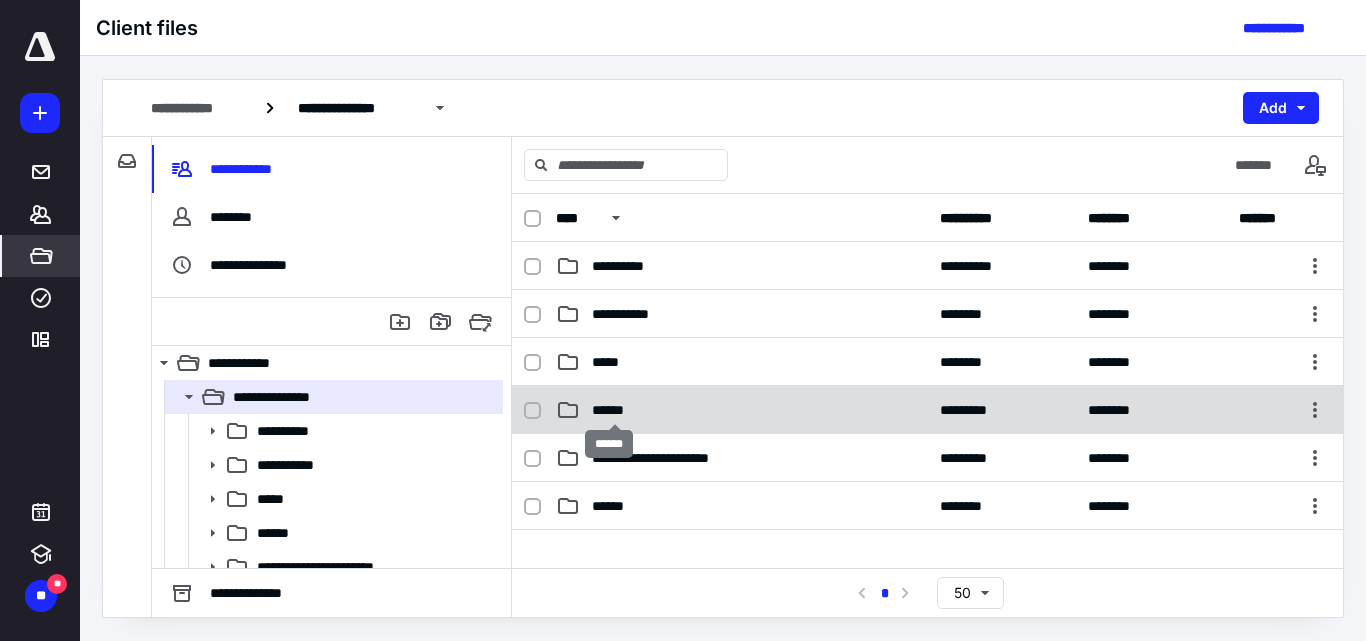click on "******" at bounding box center [614, 410] 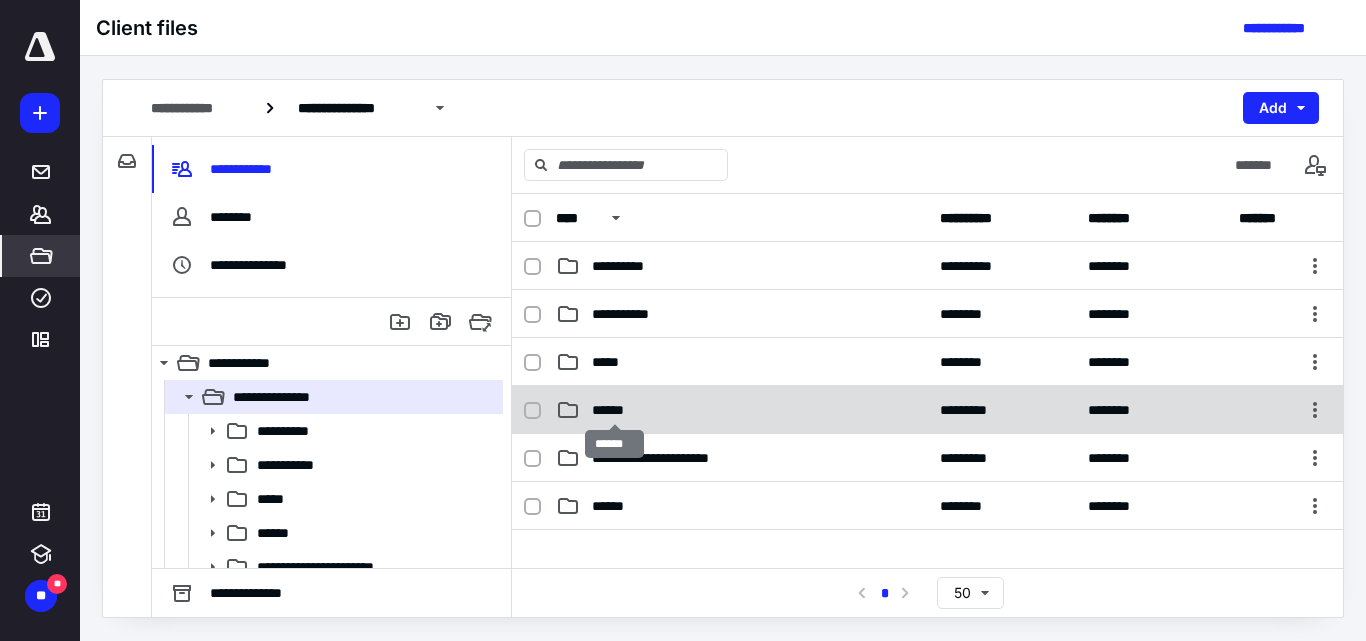 click on "******" at bounding box center [614, 410] 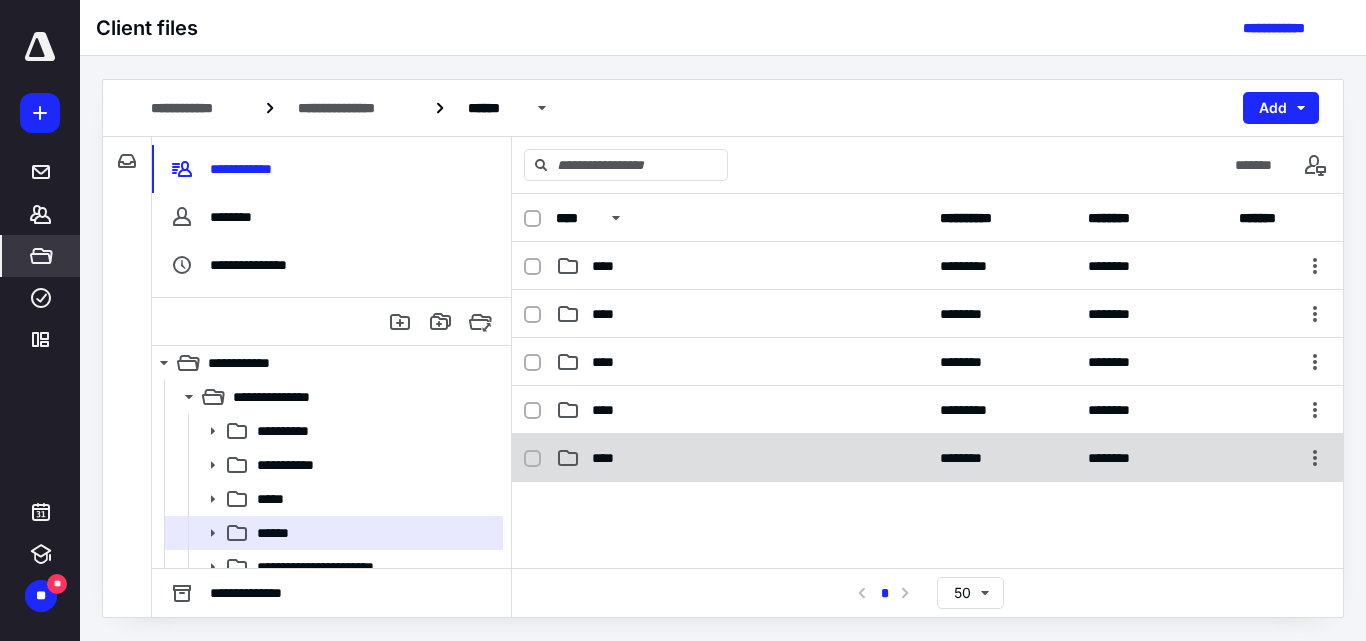 click on "****" at bounding box center (609, 458) 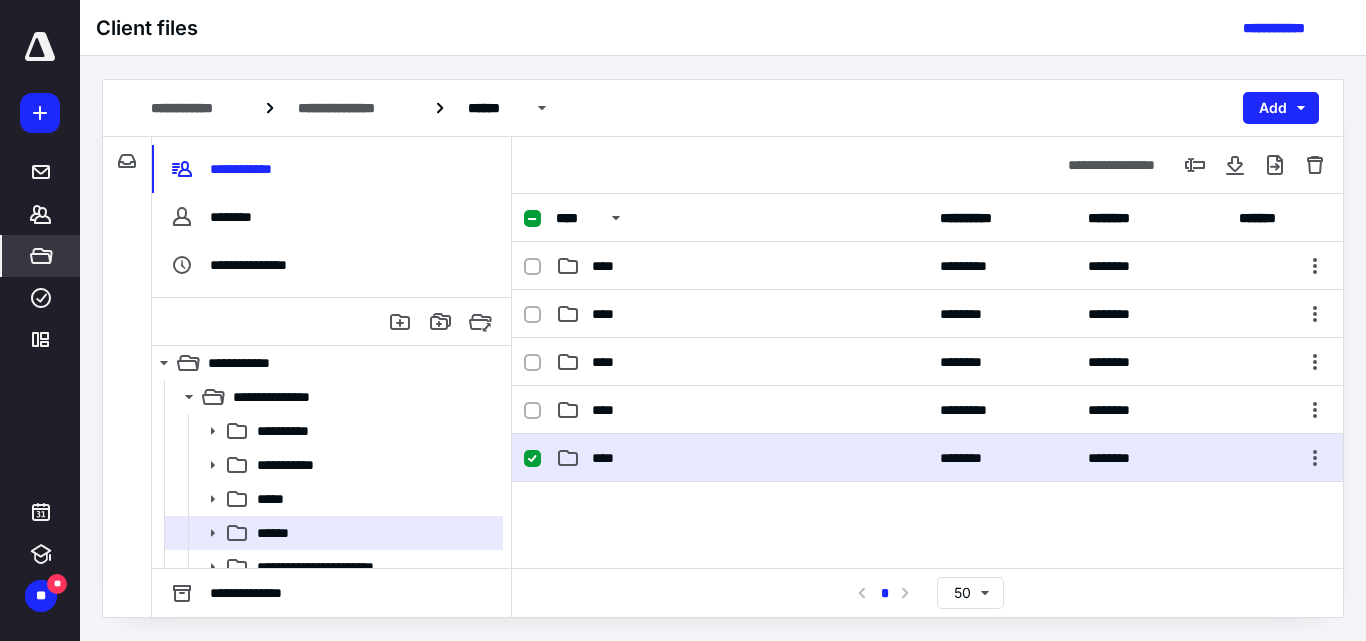 click on "****" at bounding box center [609, 458] 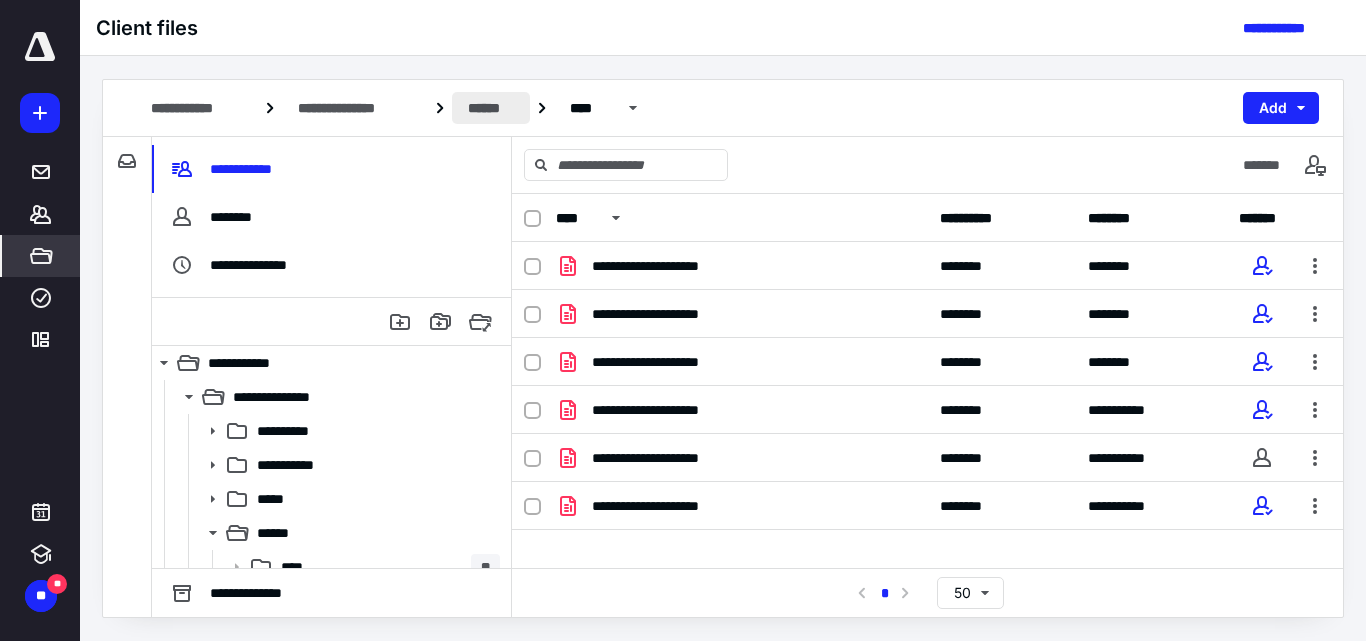 click on "******" at bounding box center [491, 108] 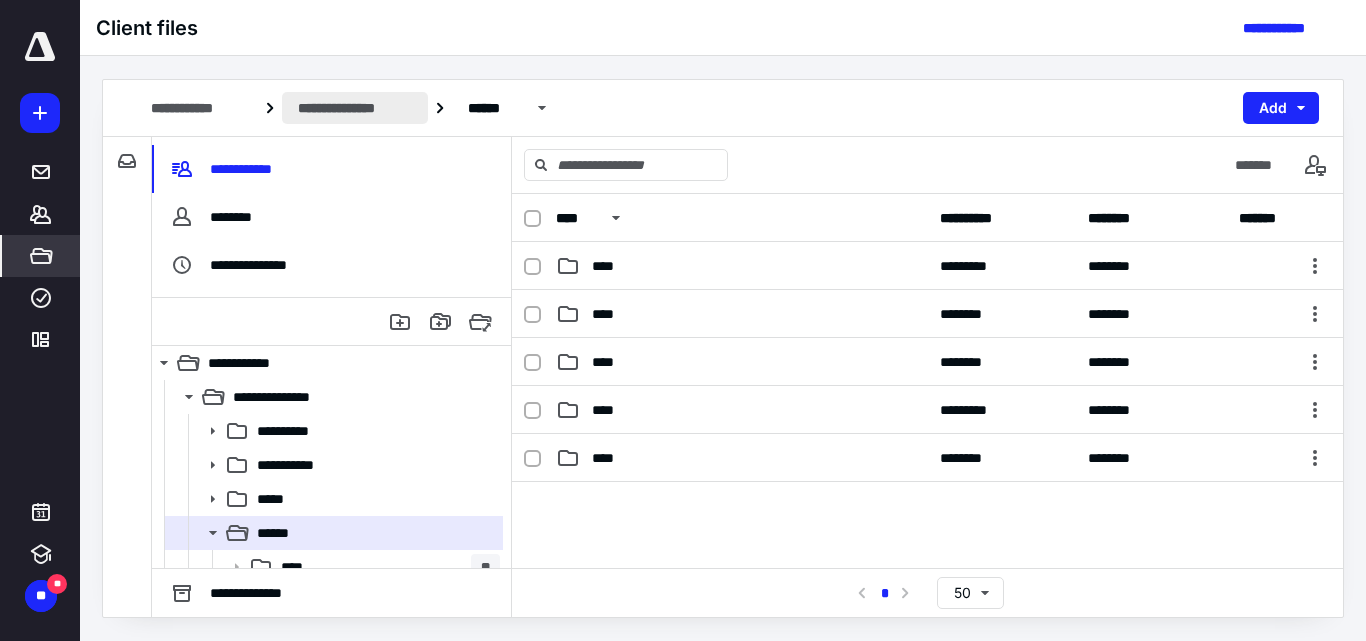 click on "**********" at bounding box center (355, 108) 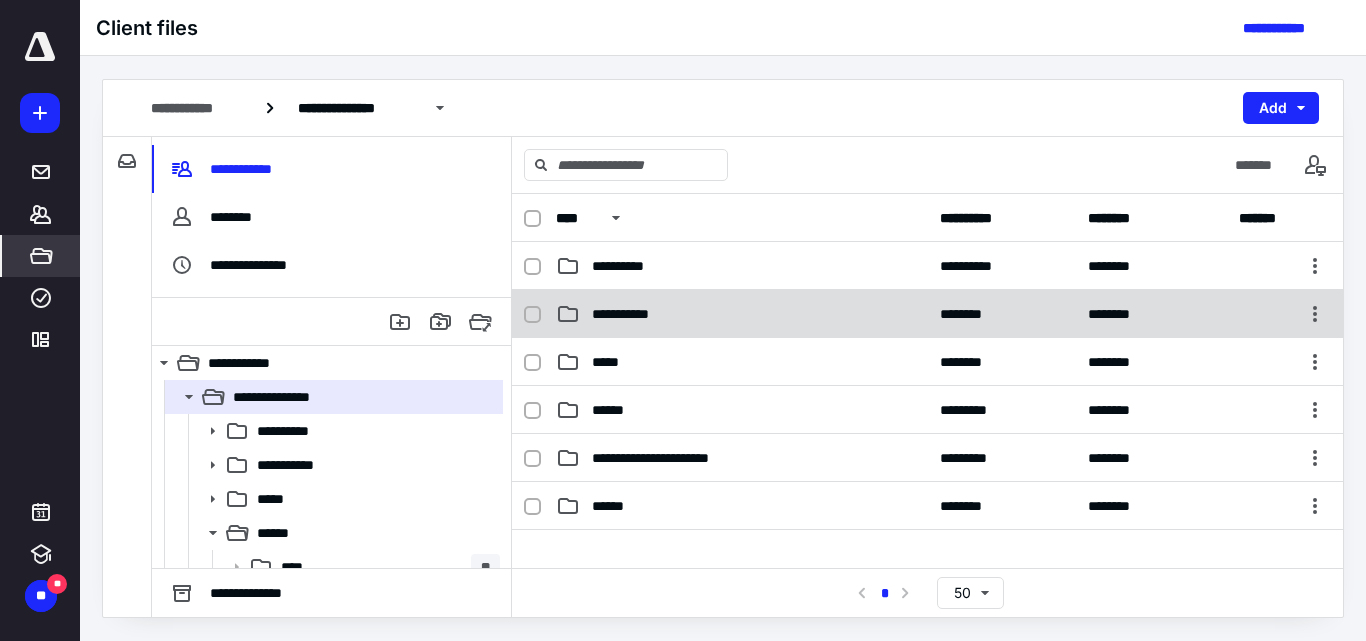click 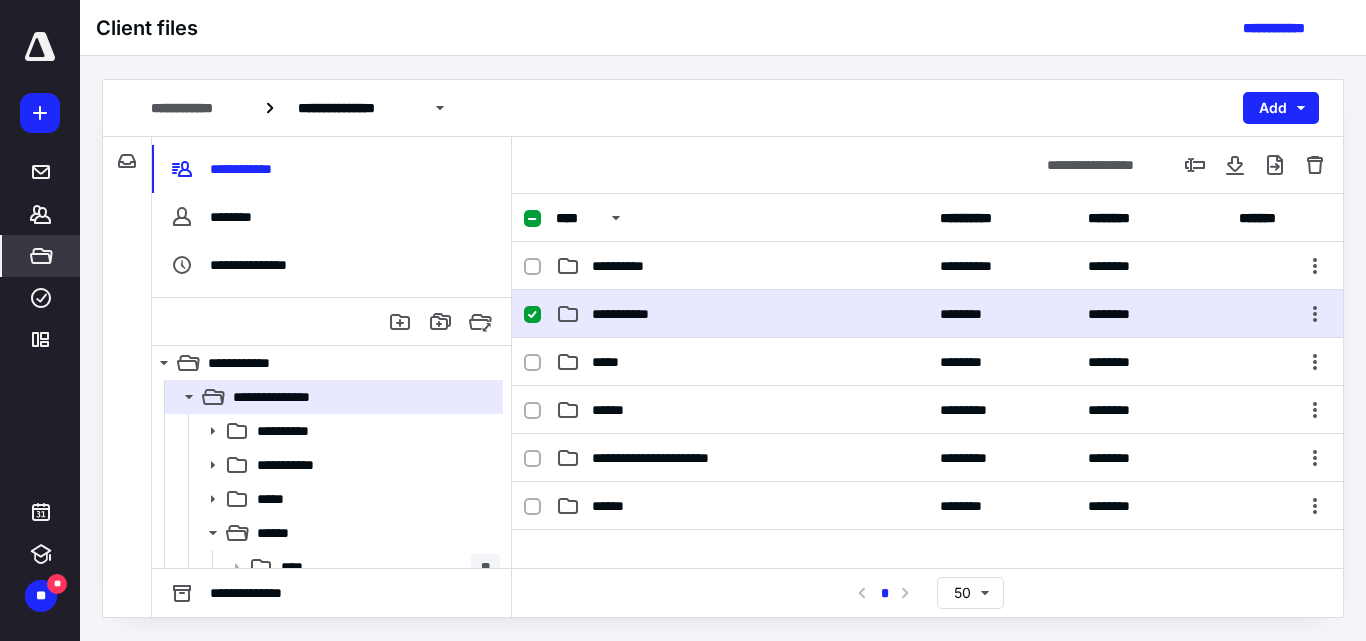 click 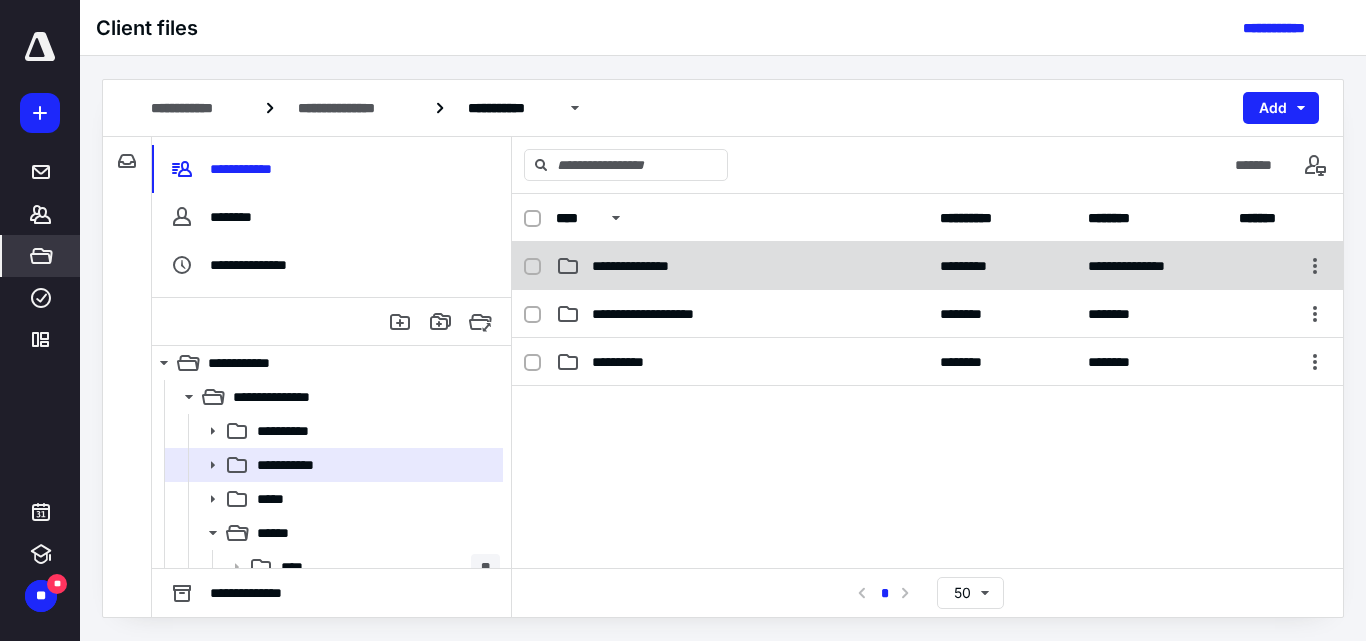 click on "**********" at bounding box center (649, 266) 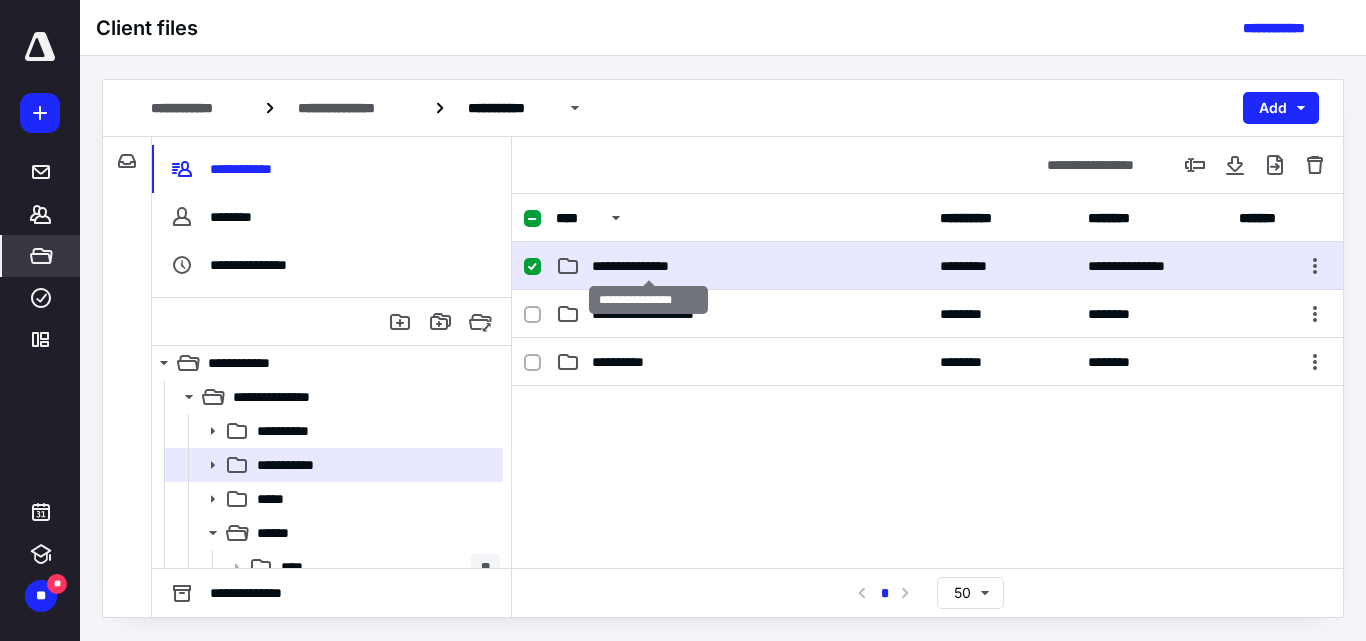 click on "**********" at bounding box center [649, 266] 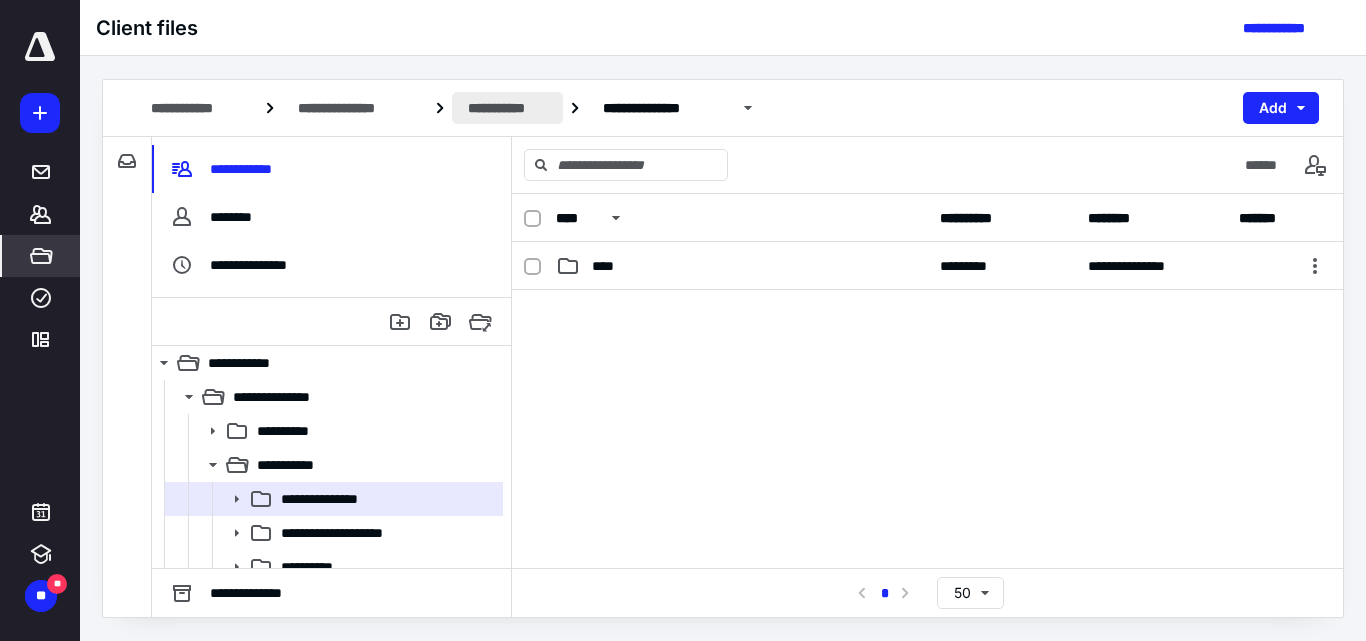 click on "**********" at bounding box center [507, 108] 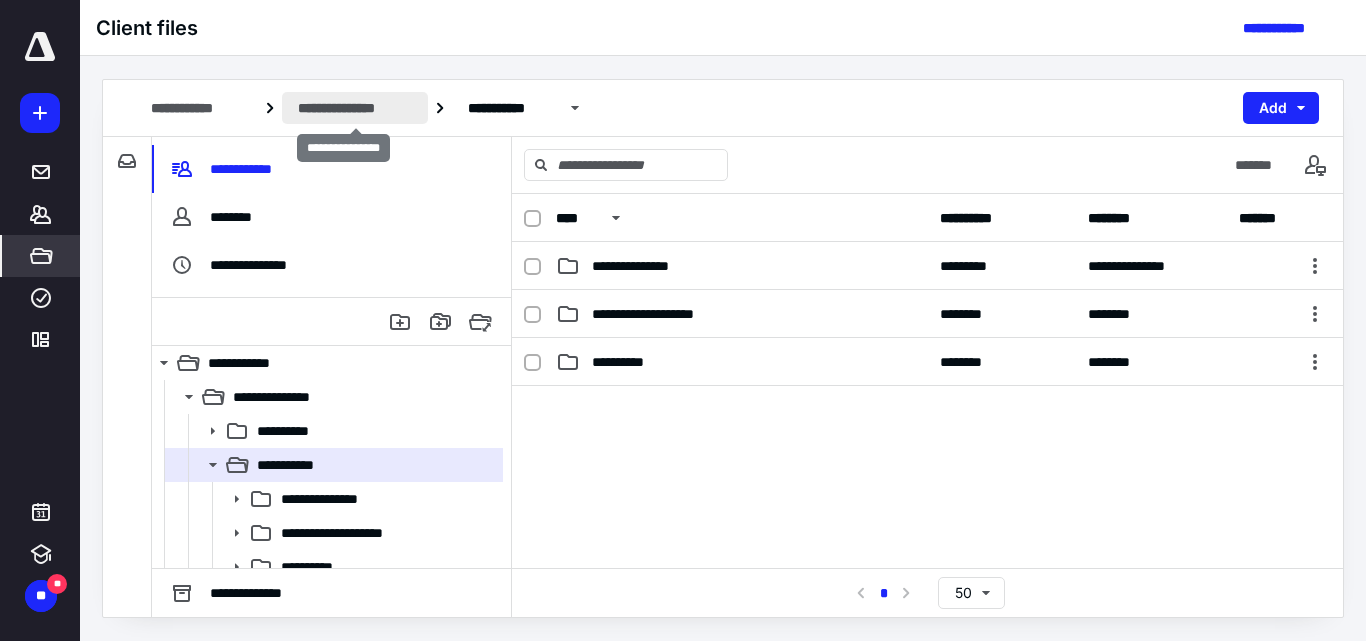 click on "**********" at bounding box center (355, 108) 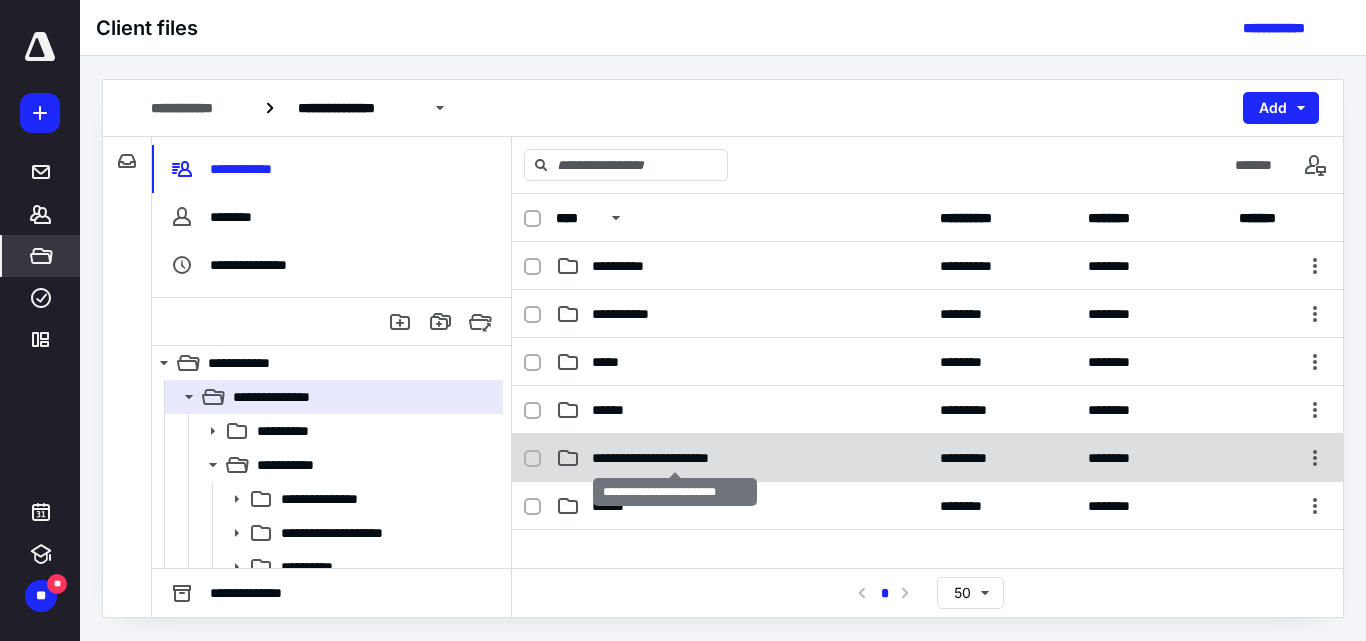 click on "**********" at bounding box center [675, 458] 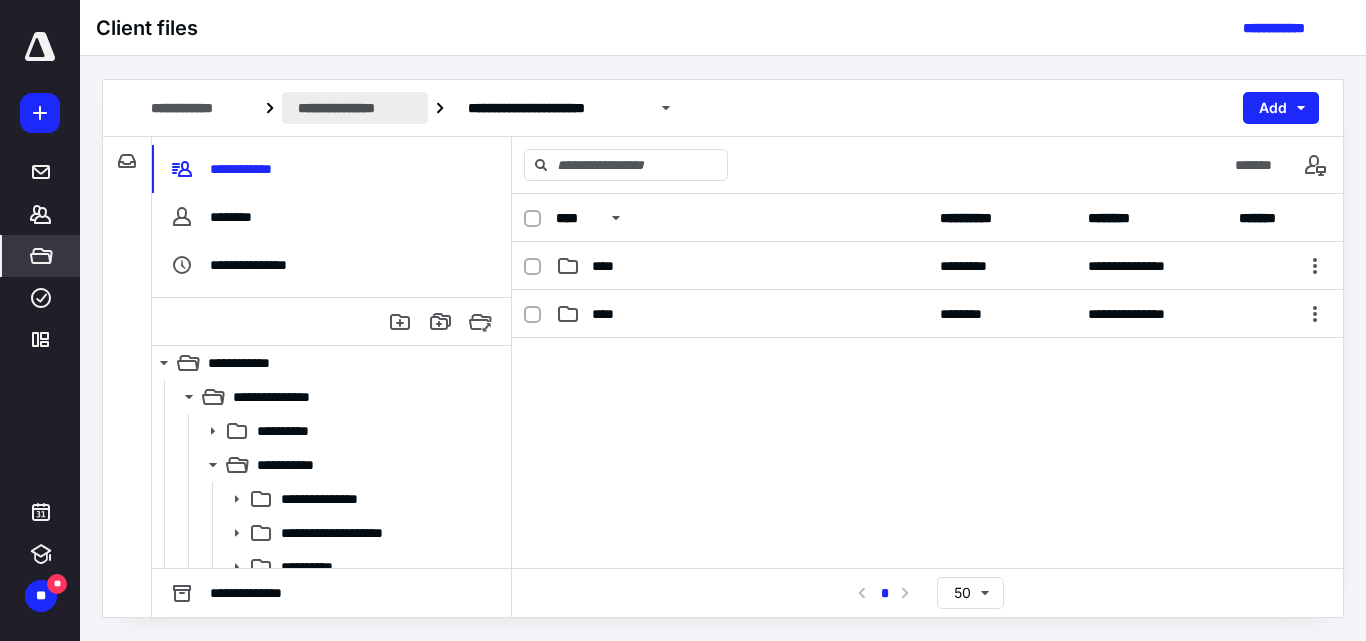 click on "**********" at bounding box center (355, 108) 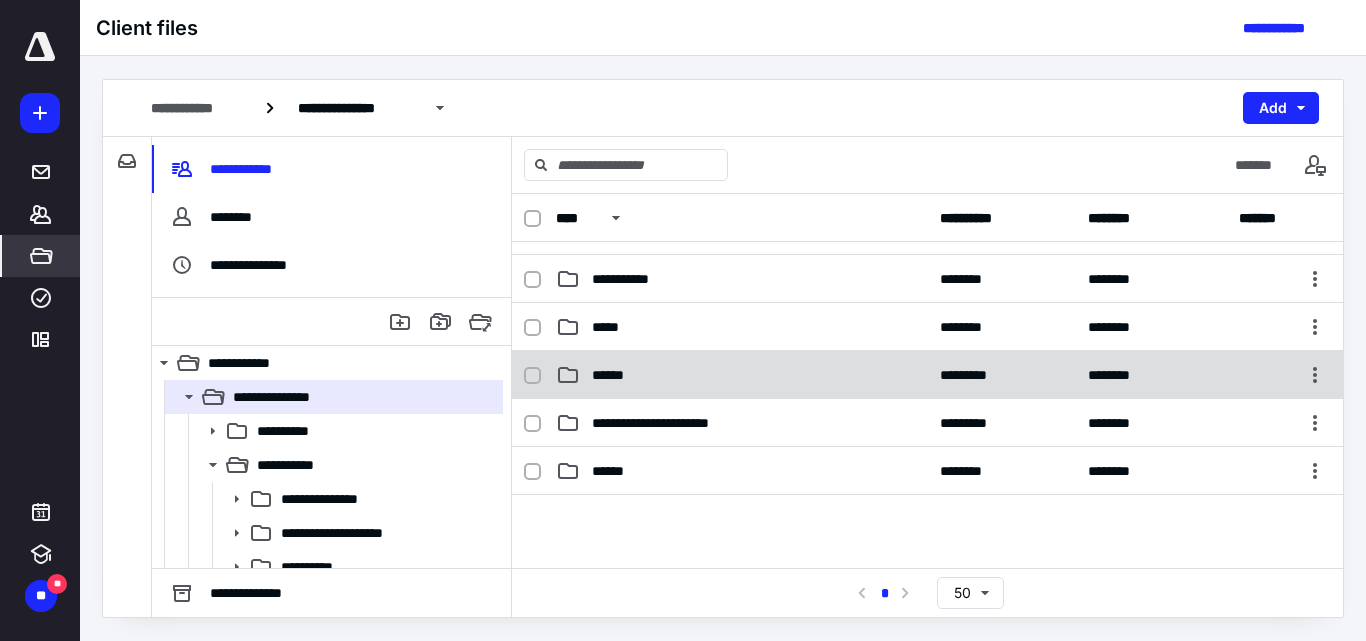 scroll, scrollTop: 0, scrollLeft: 0, axis: both 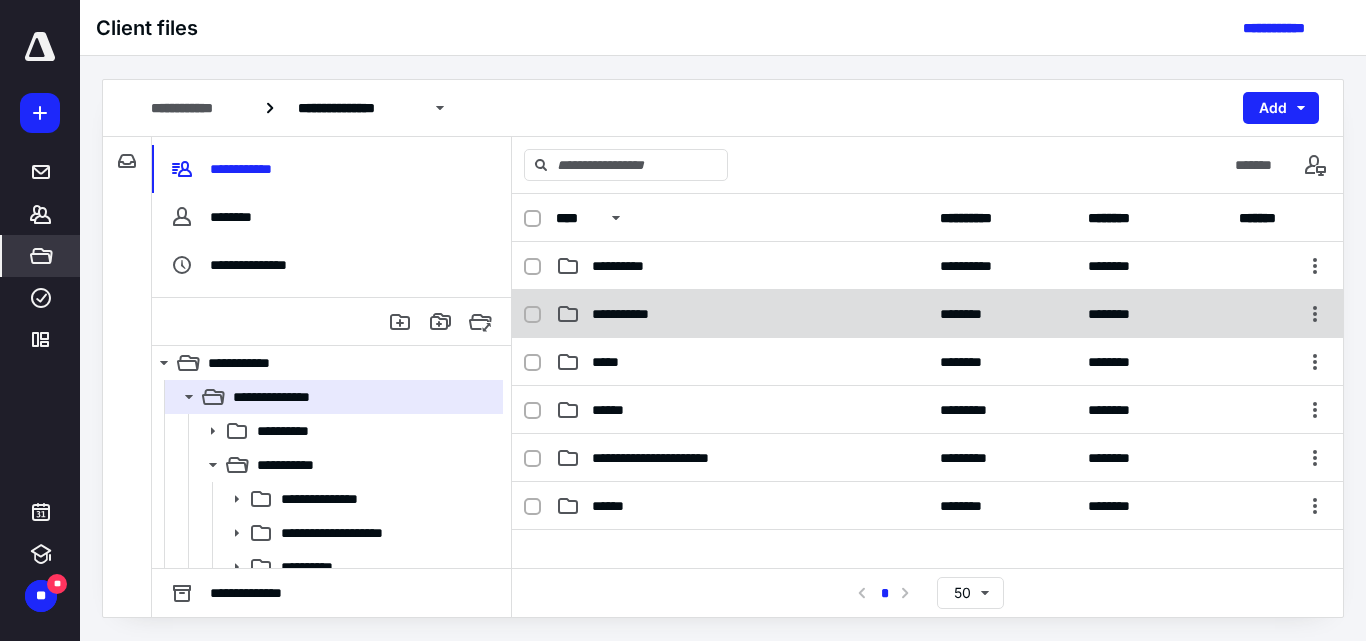 click on "**********" at bounding box center [630, 314] 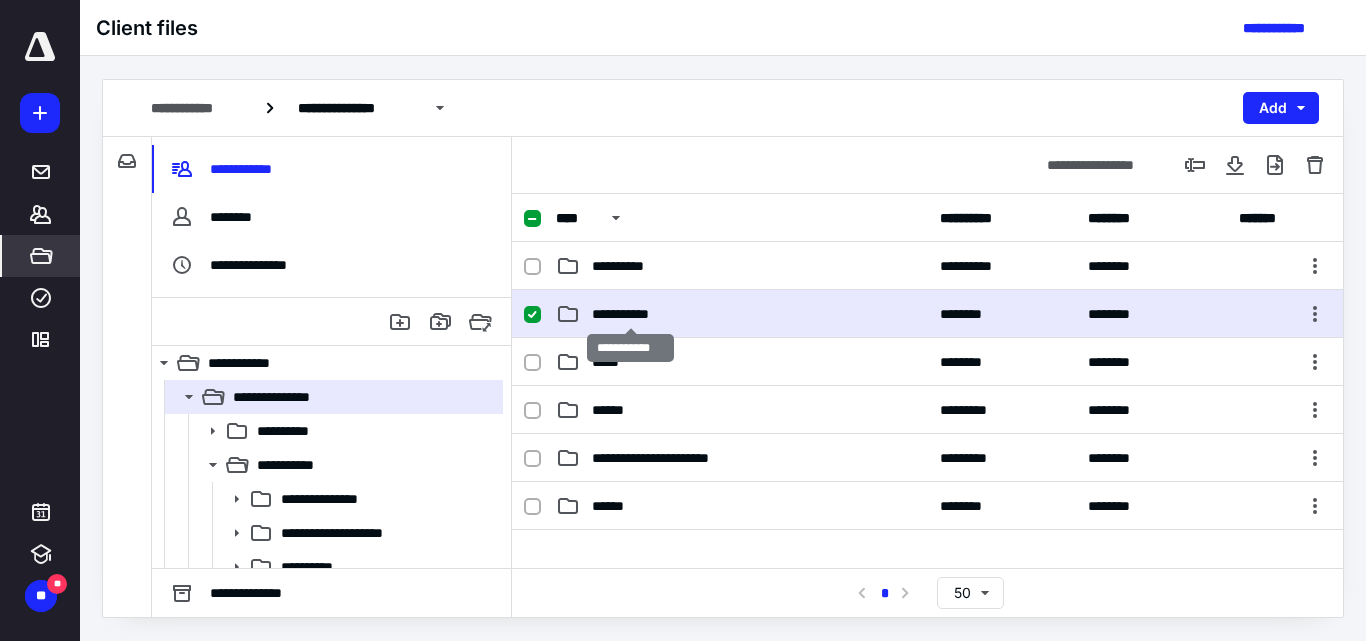 click on "**********" at bounding box center (630, 314) 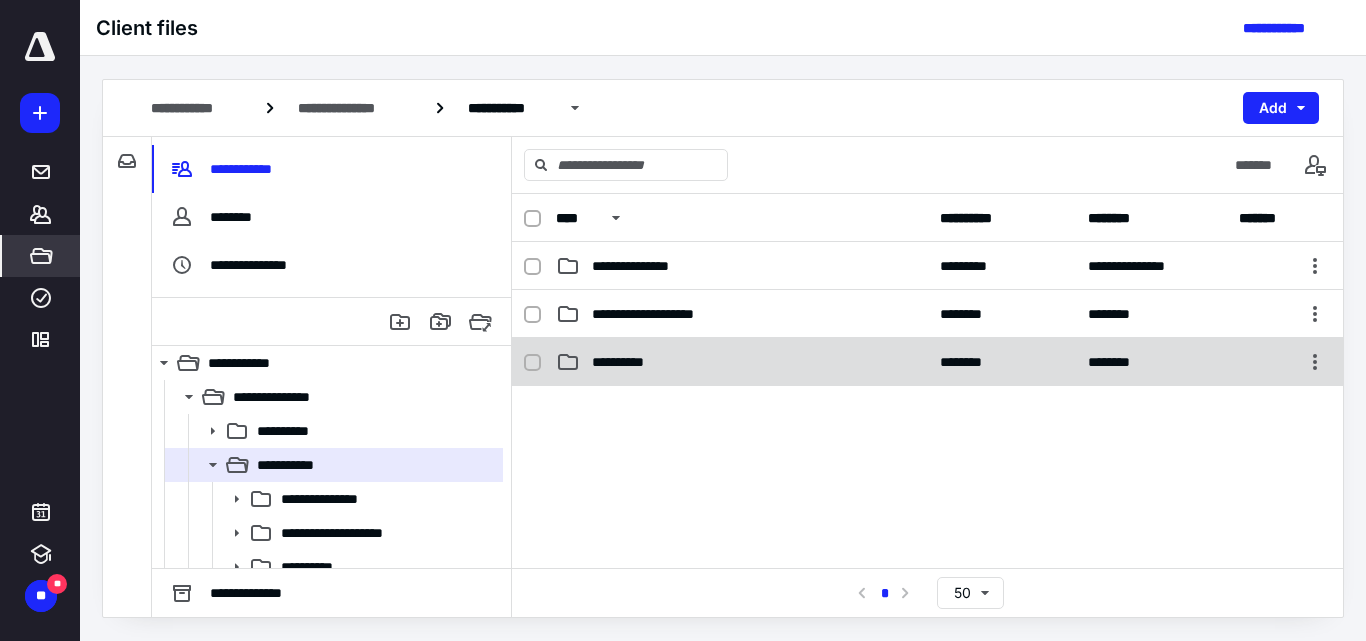 click on "**********" at bounding box center [627, 362] 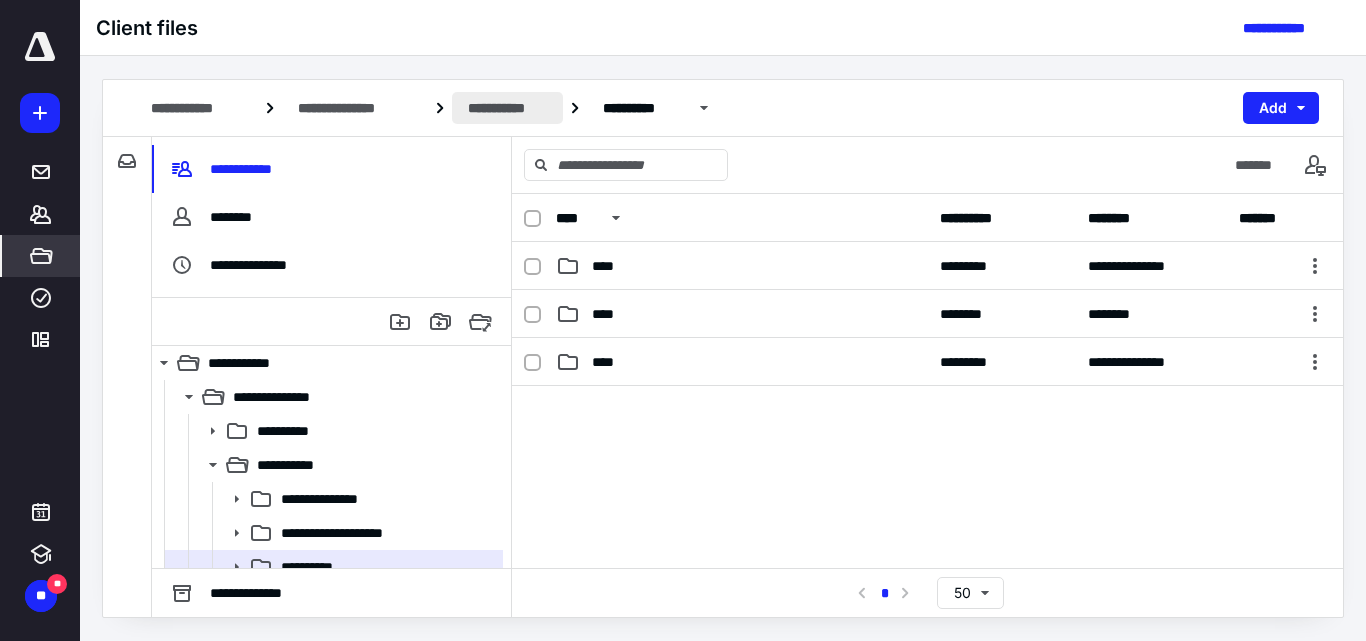 click on "**********" at bounding box center [507, 108] 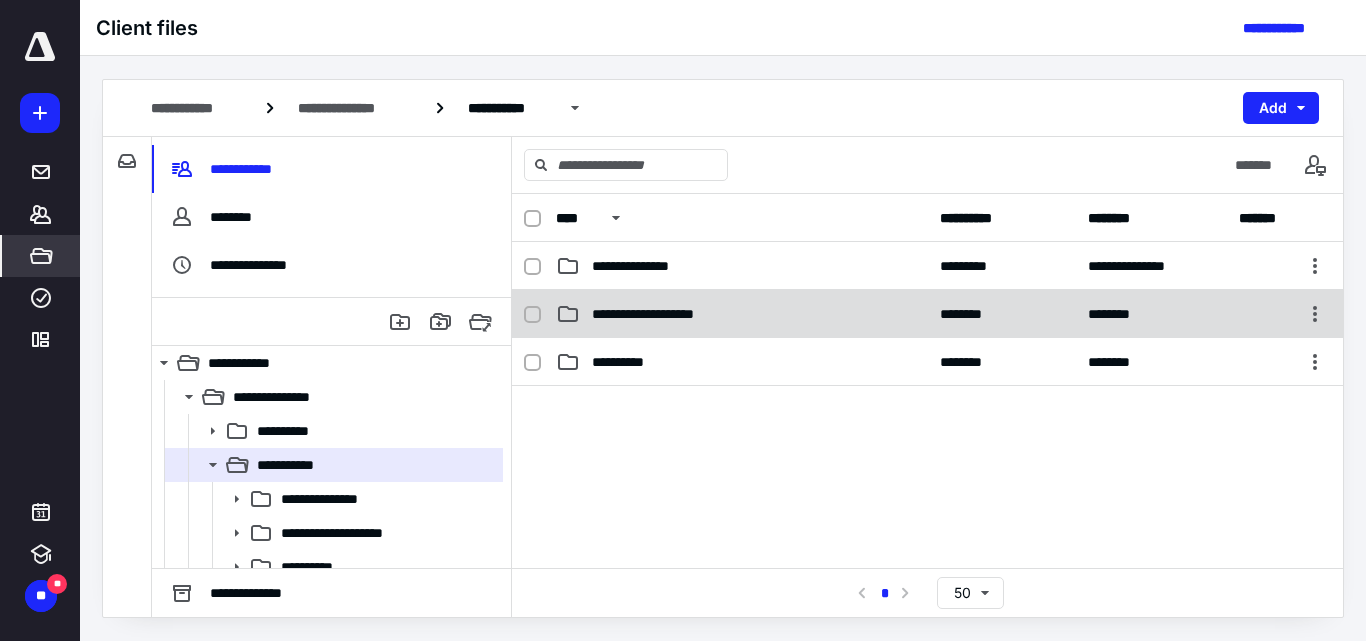 click on "**********" at bounding box center [660, 314] 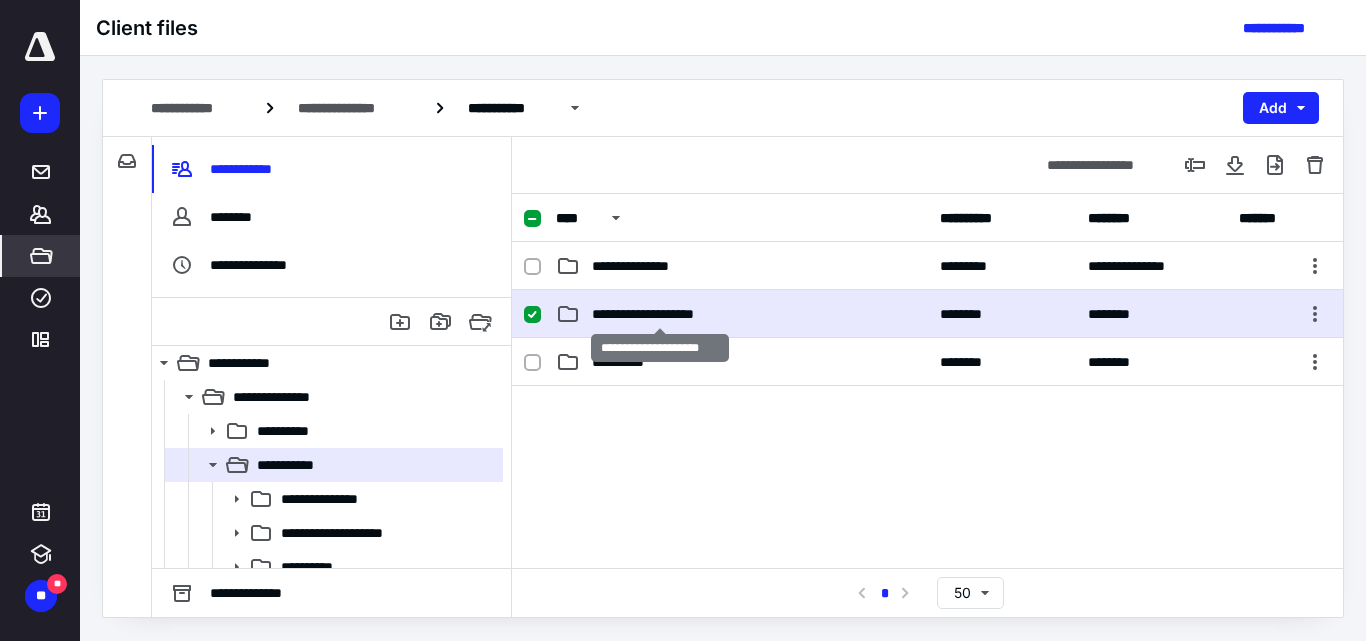 click on "**********" at bounding box center (660, 314) 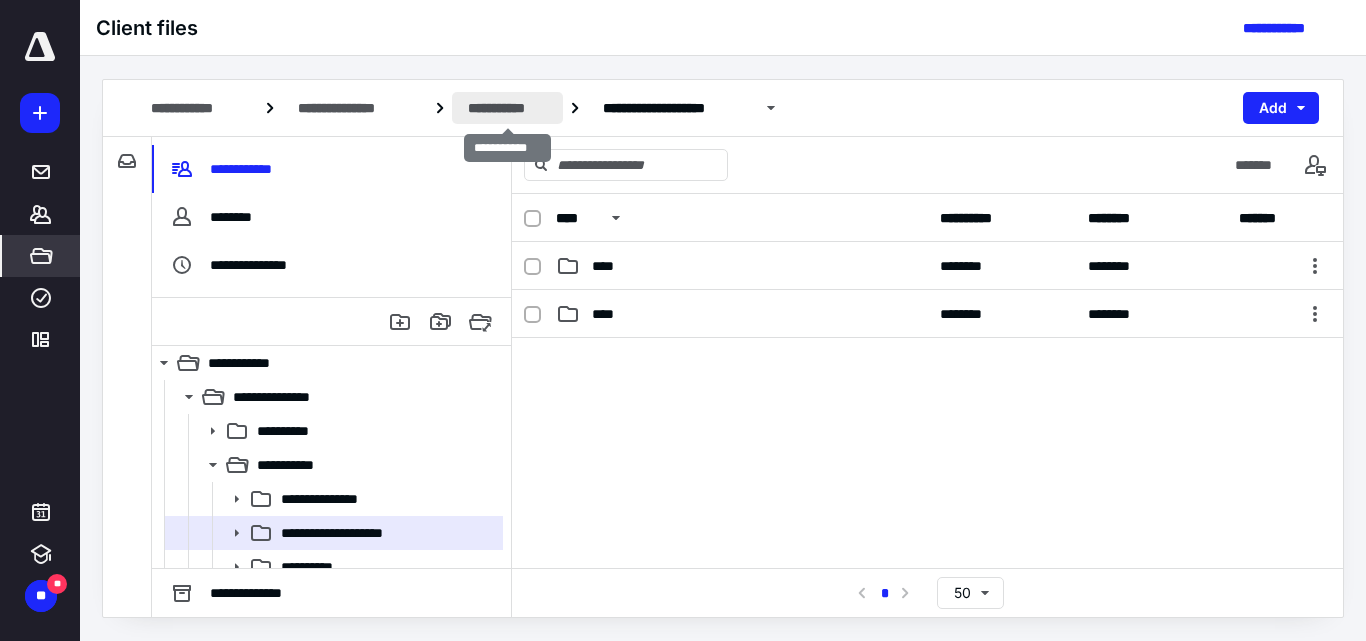 click on "**********" at bounding box center (507, 108) 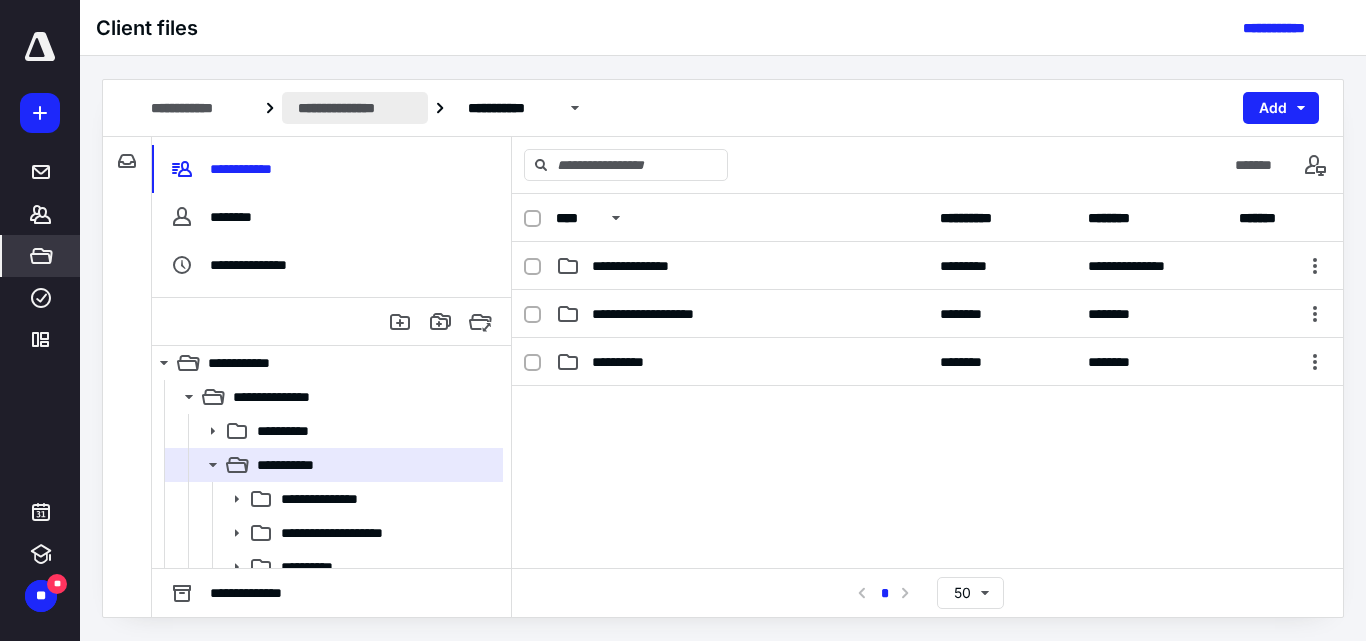 click on "**********" at bounding box center (355, 108) 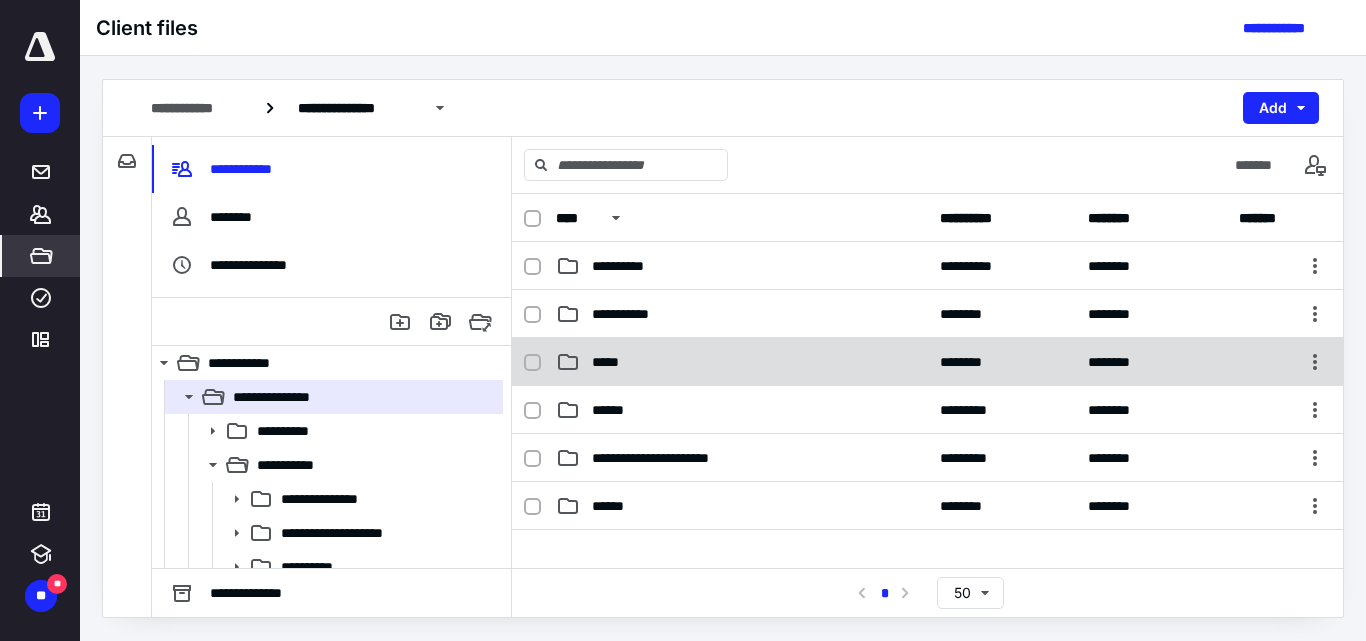 click on "*****" at bounding box center [742, 362] 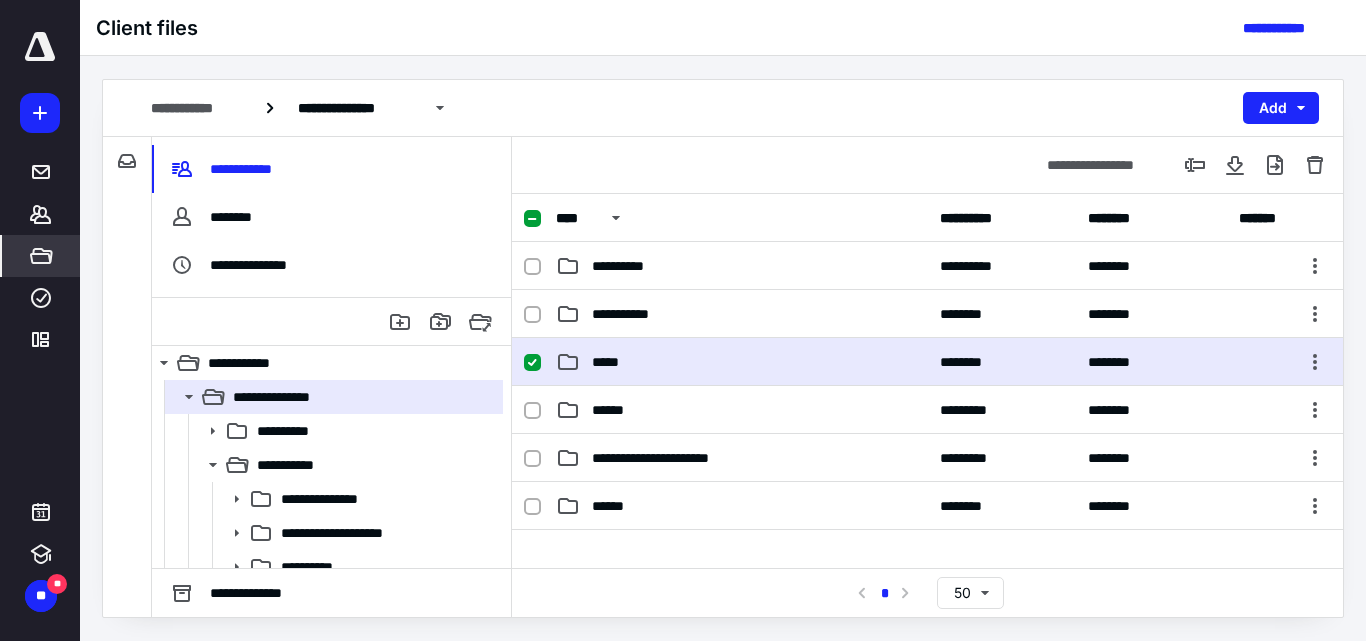 click on "*****" at bounding box center [742, 362] 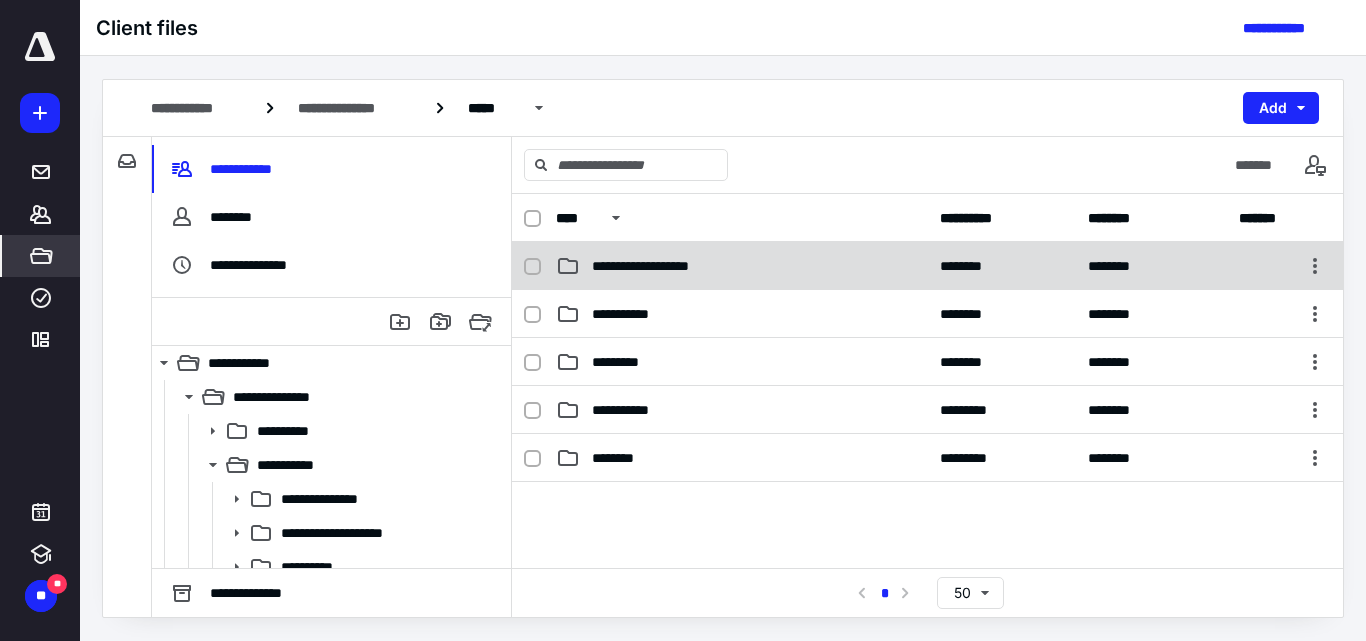 click on "**********" at bounding box center [927, 266] 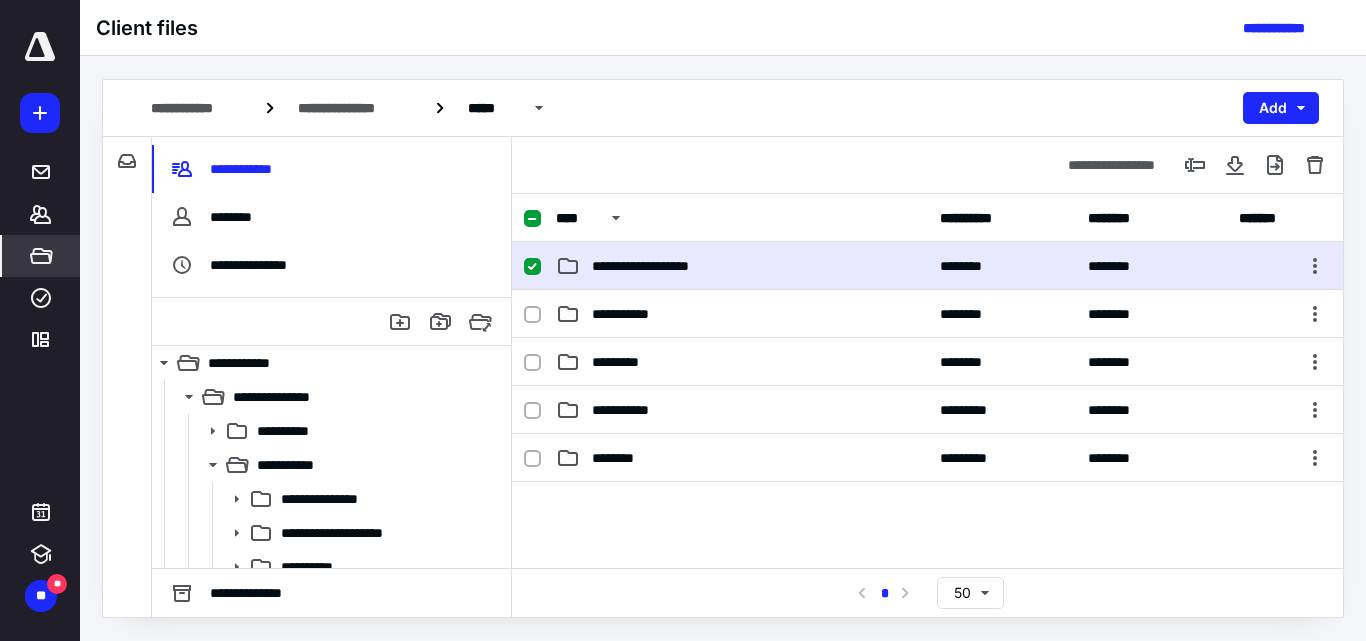 click on "**********" at bounding box center [927, 266] 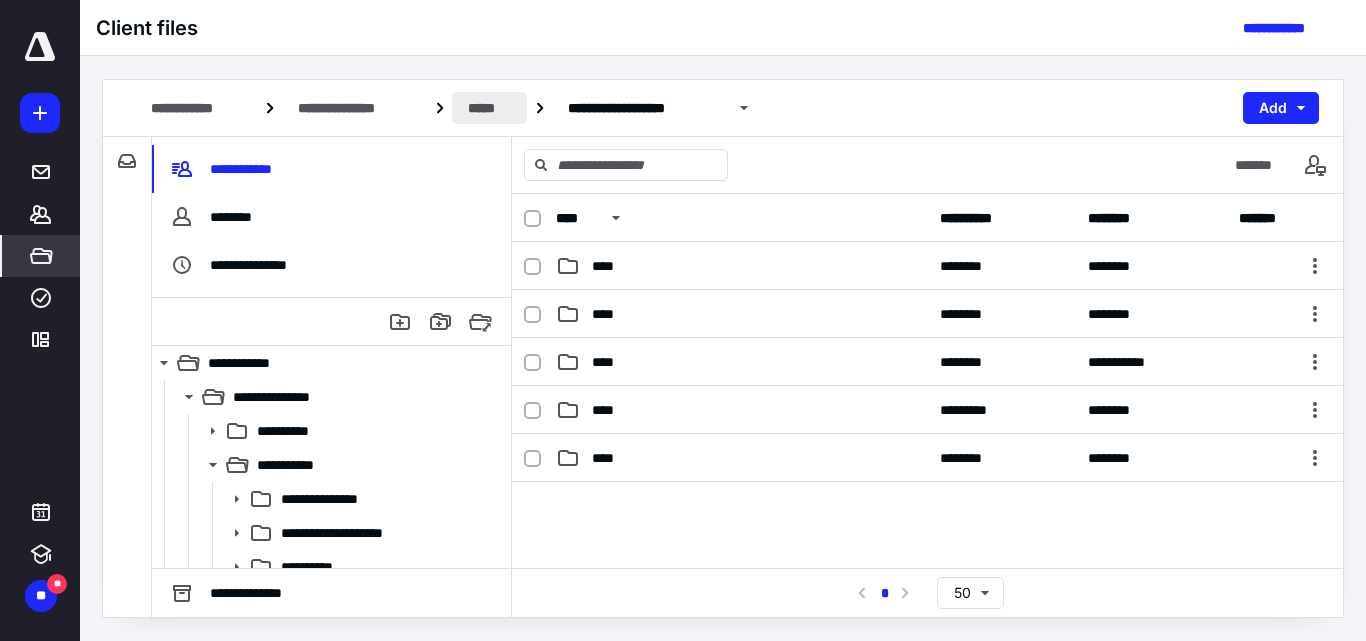 click on "*****" at bounding box center (489, 108) 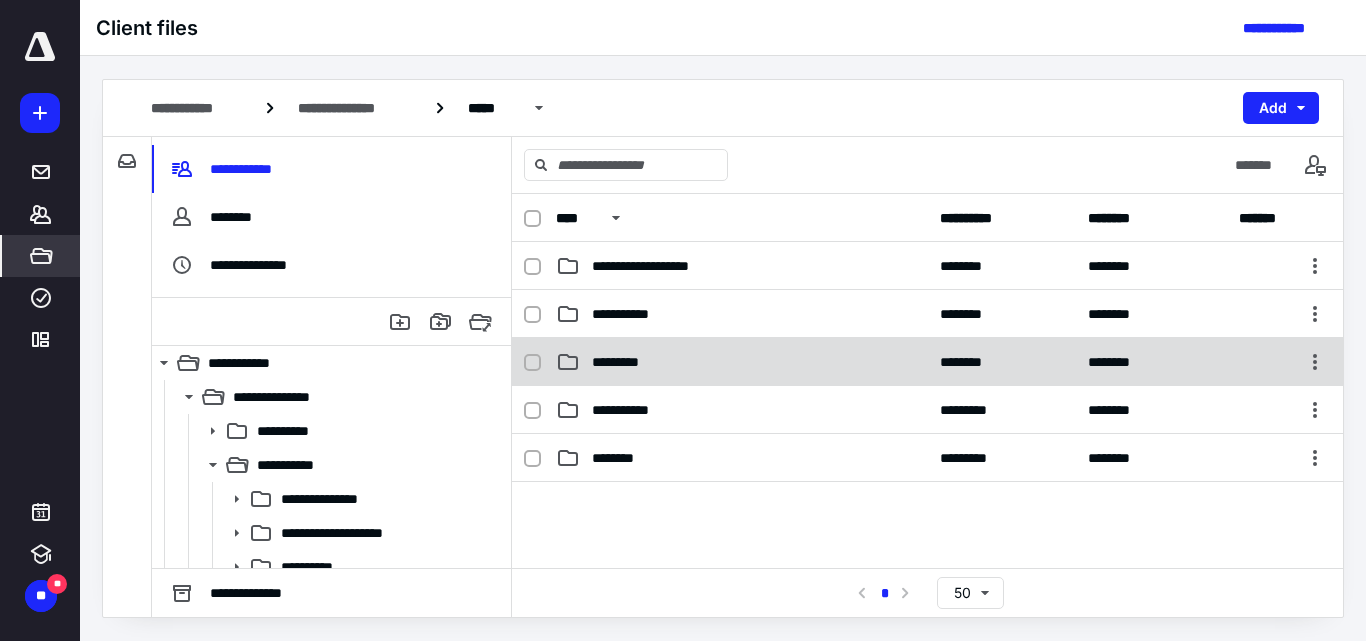 click on "*********" at bounding box center (627, 362) 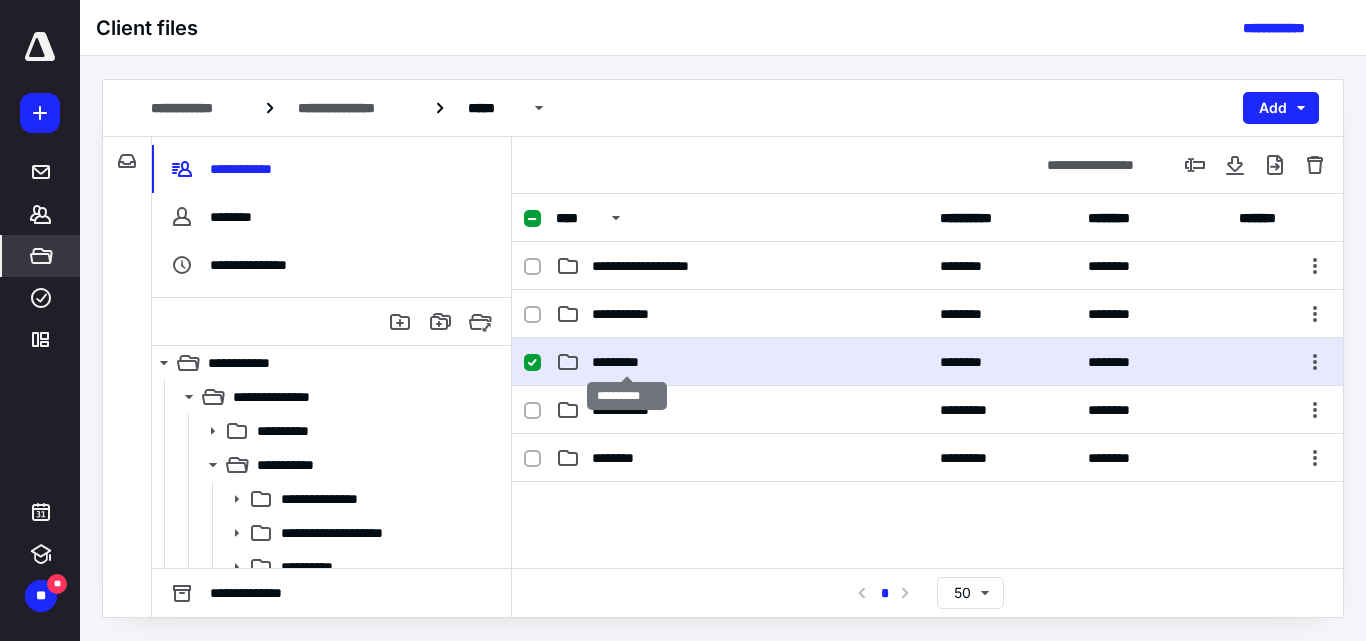 click on "*********" at bounding box center (627, 362) 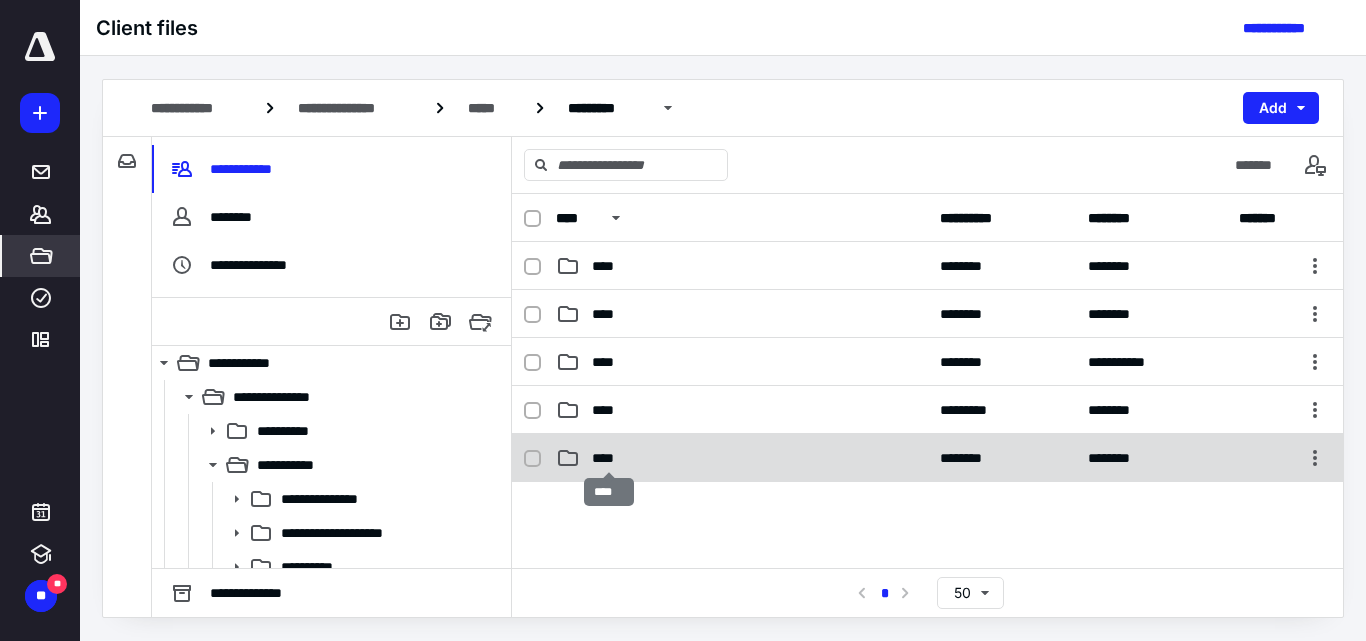 click on "****" at bounding box center (609, 458) 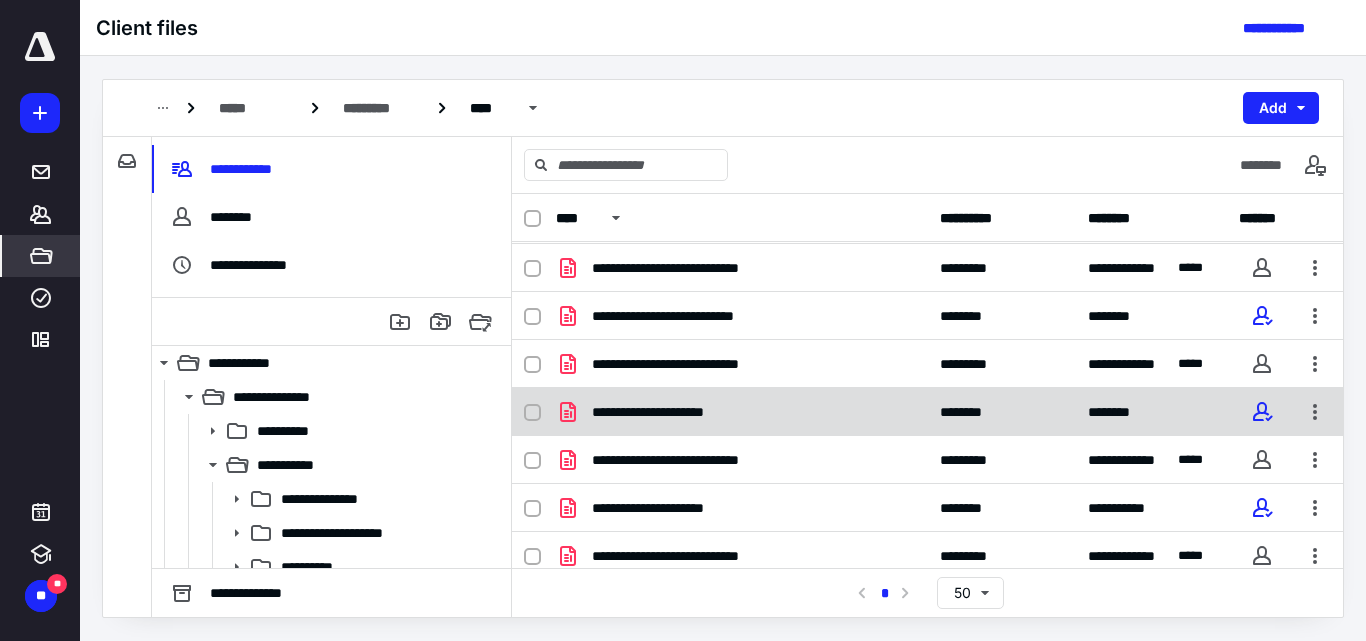 scroll, scrollTop: 202, scrollLeft: 0, axis: vertical 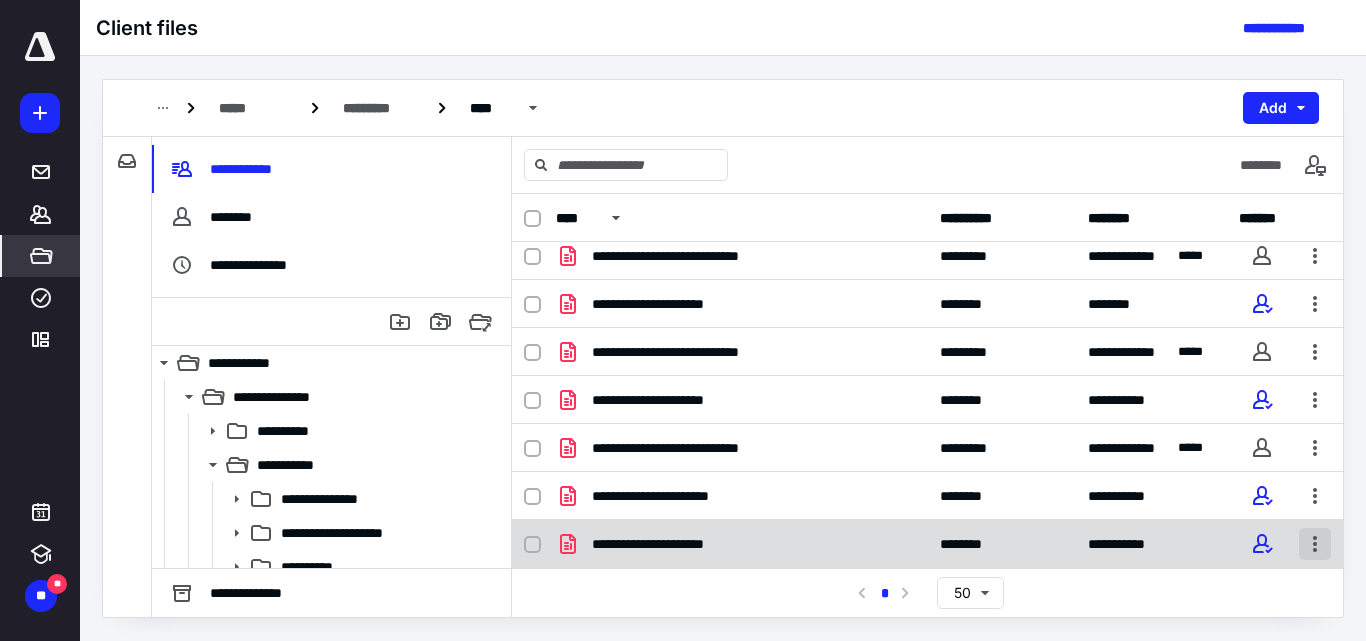 click at bounding box center (1315, 544) 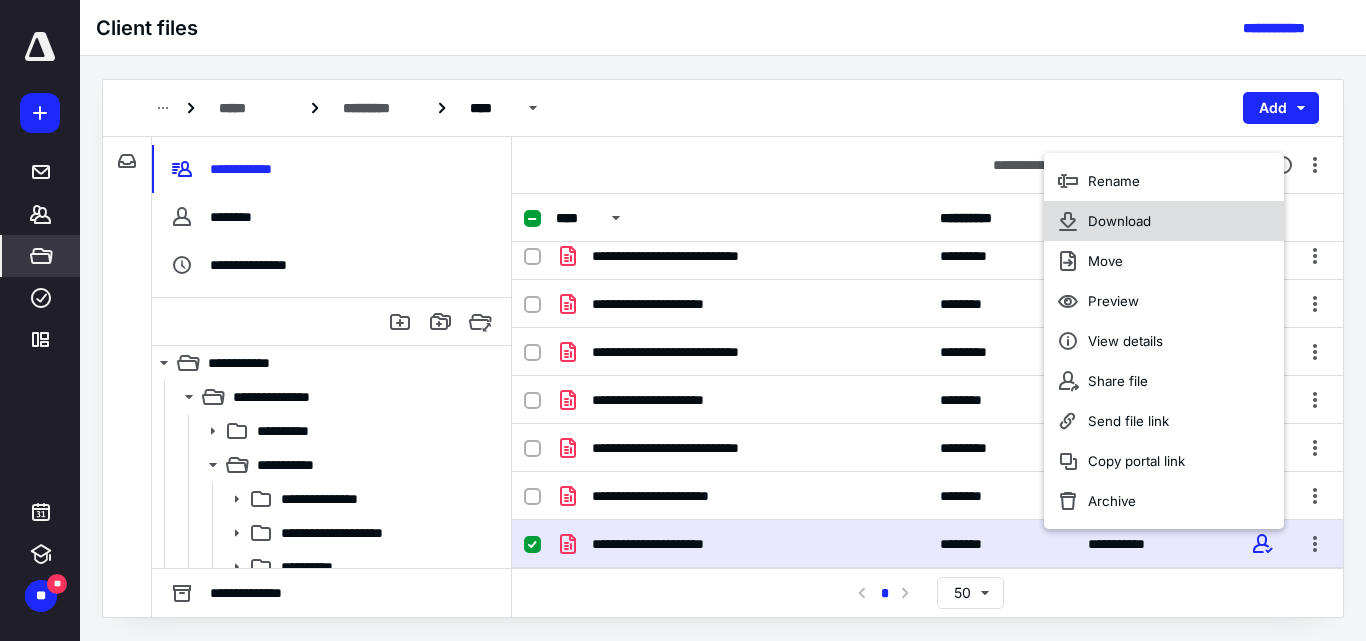 click on "Download" at bounding box center (1119, 221) 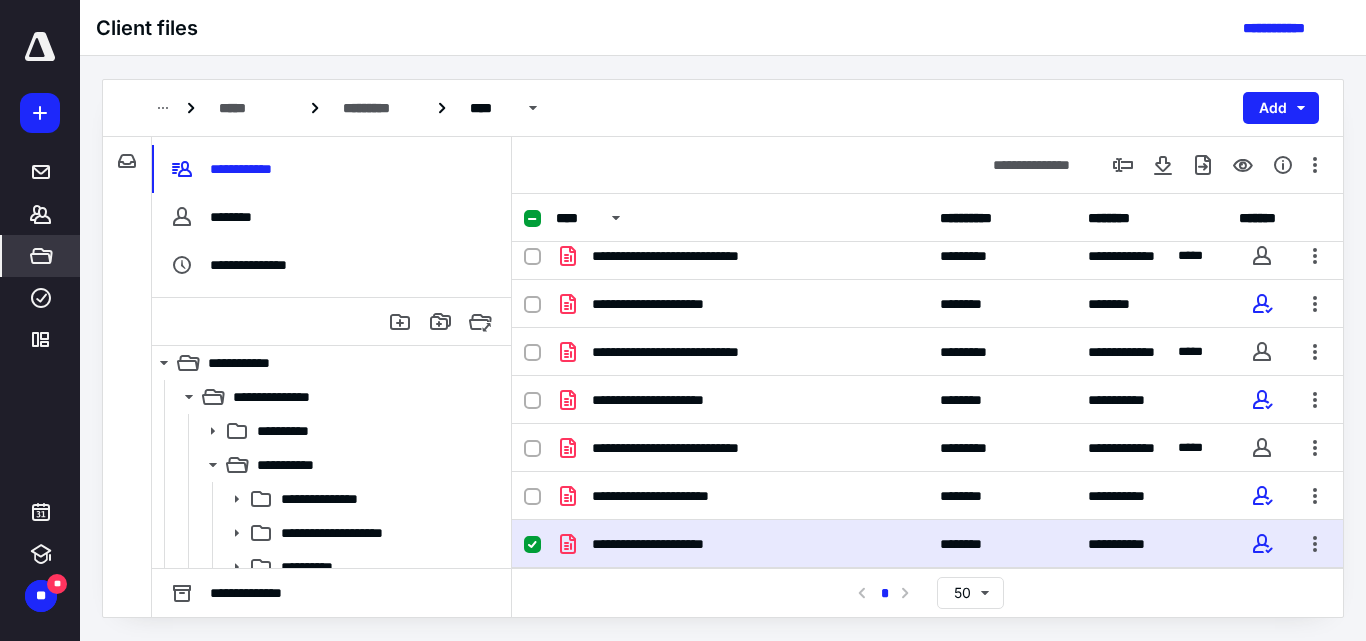 click 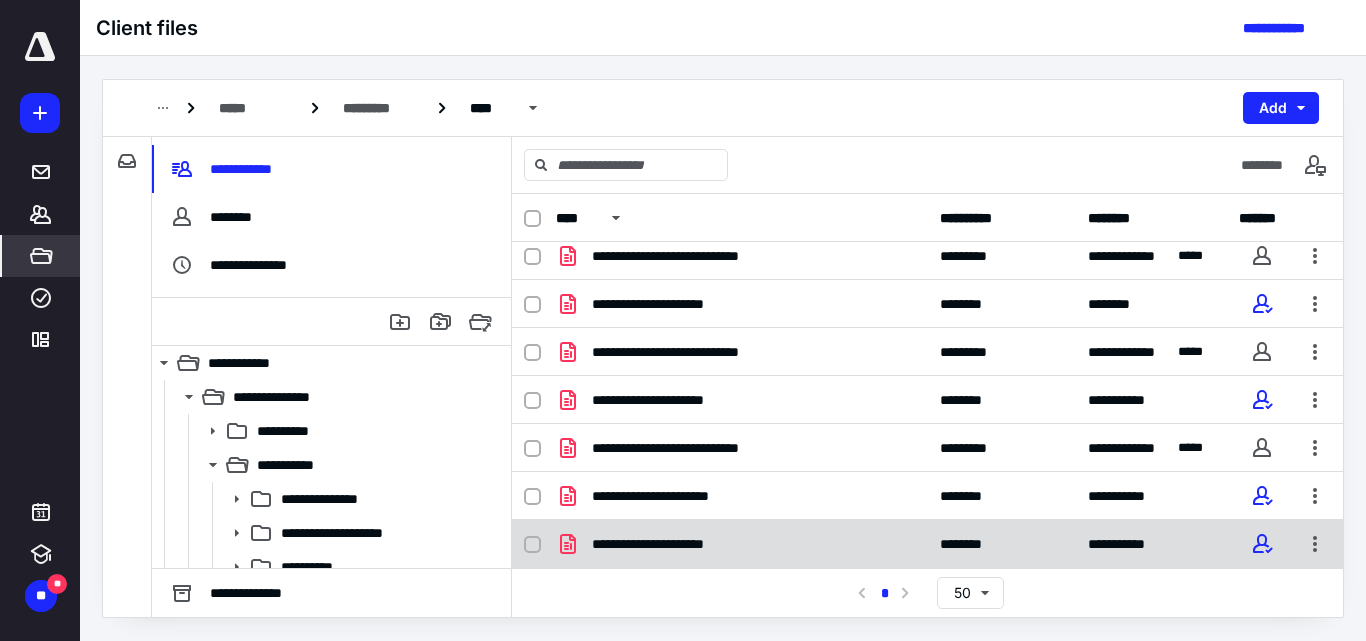 checkbox on "false" 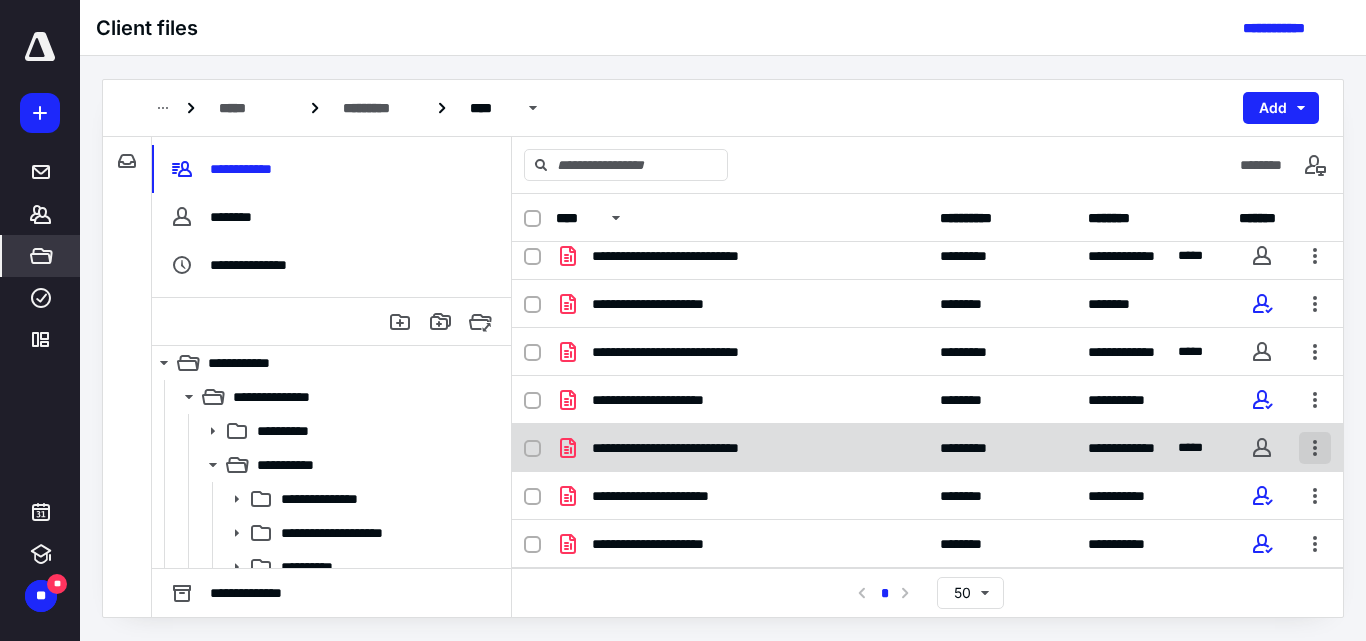 click at bounding box center [1315, 448] 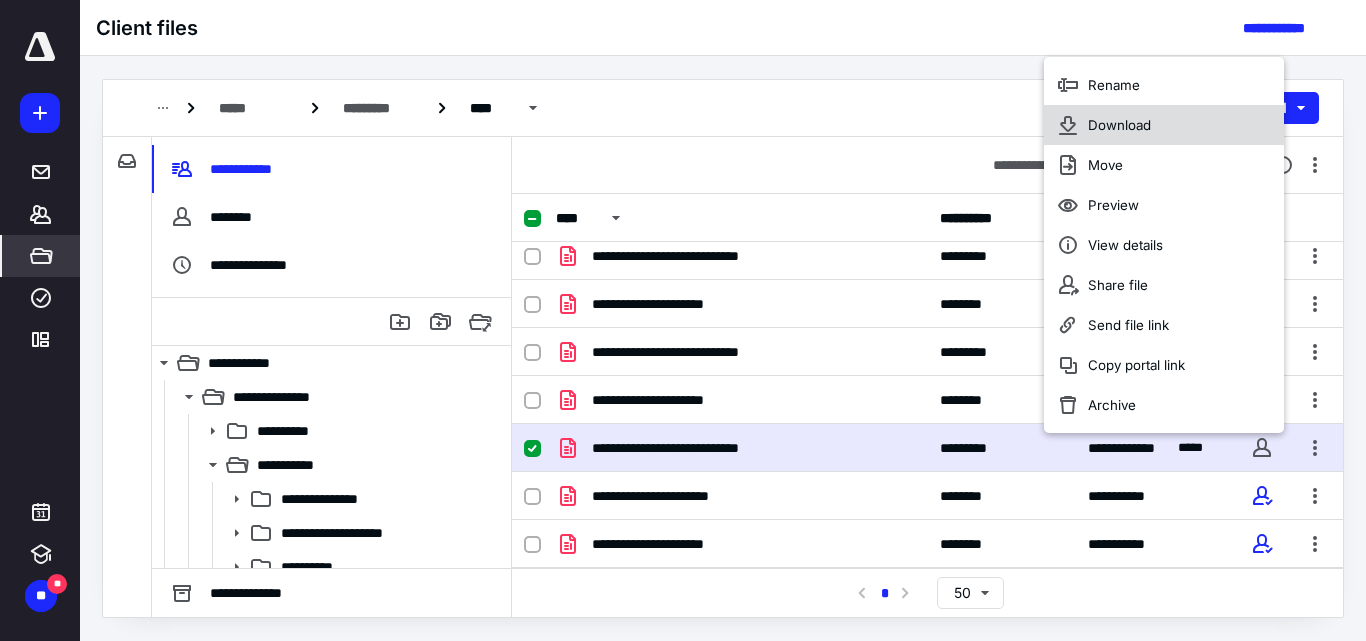 click on "Download" at bounding box center (1164, 125) 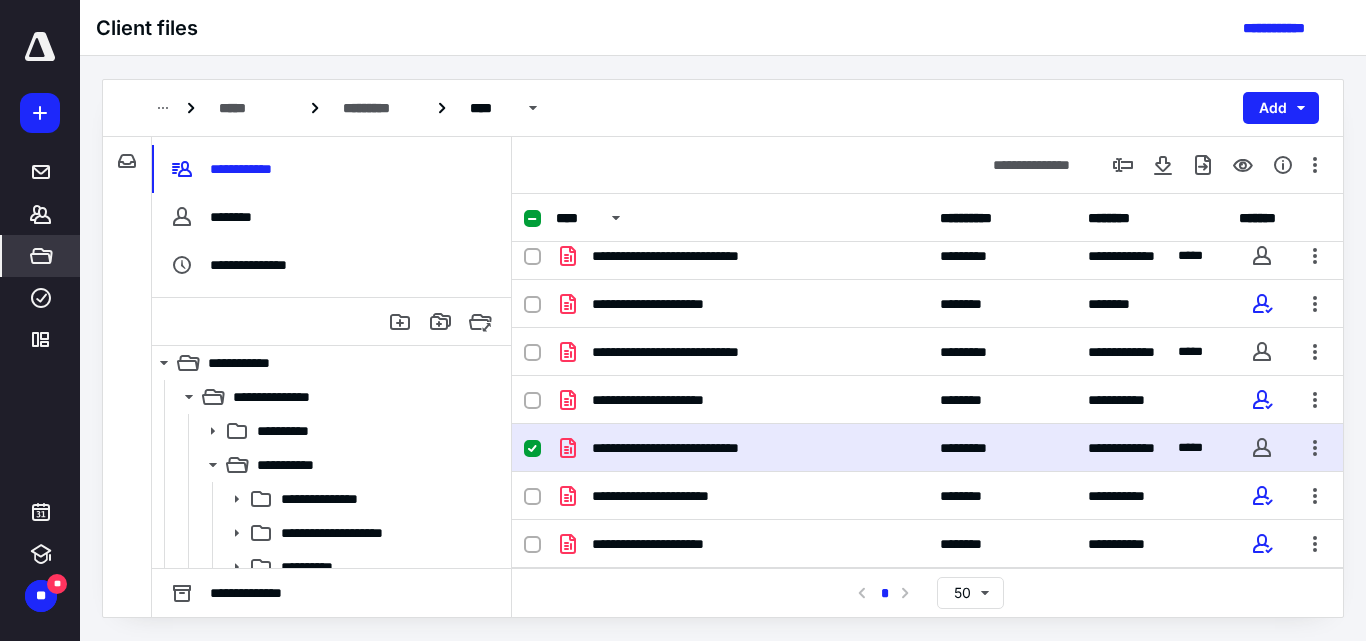click 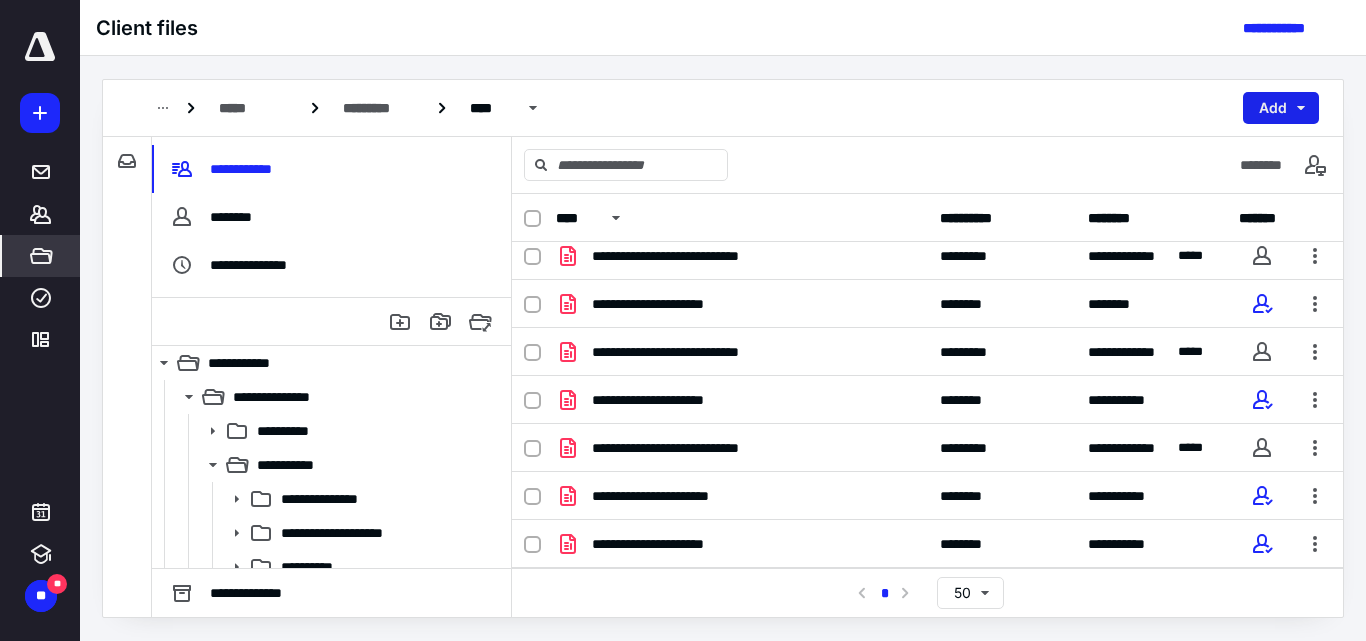 click on "Add" at bounding box center [1281, 108] 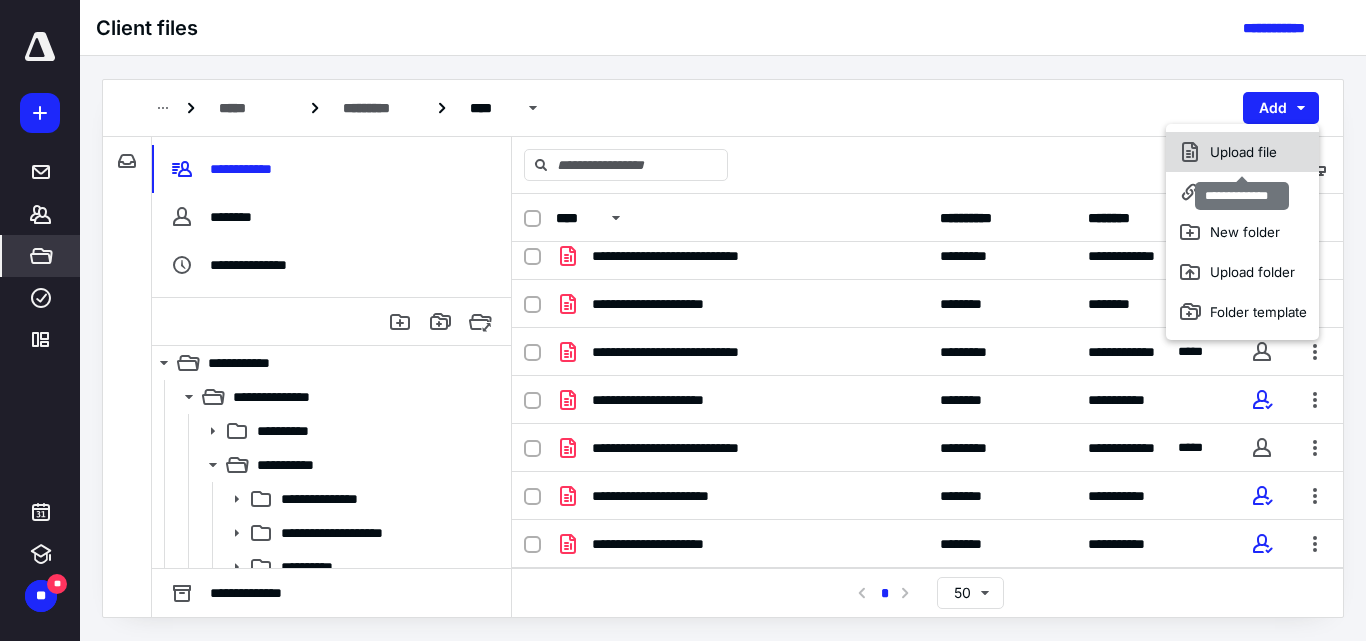 click on "Upload file" at bounding box center (1242, 152) 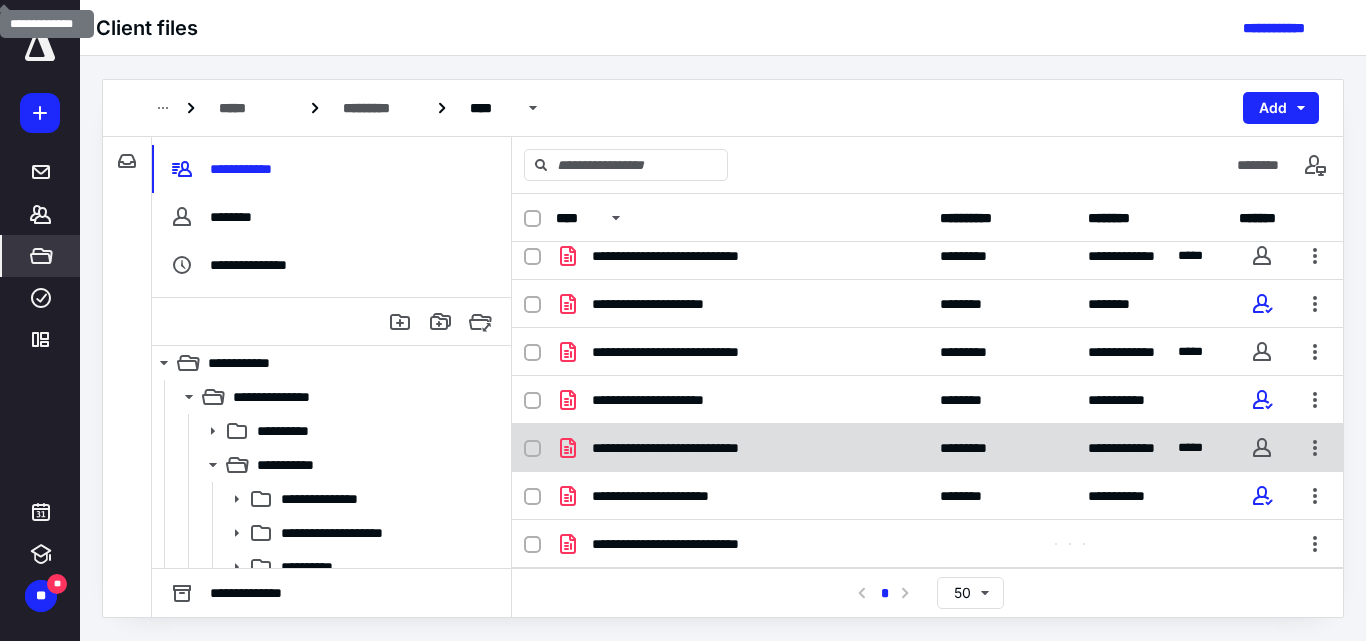 scroll, scrollTop: 250, scrollLeft: 0, axis: vertical 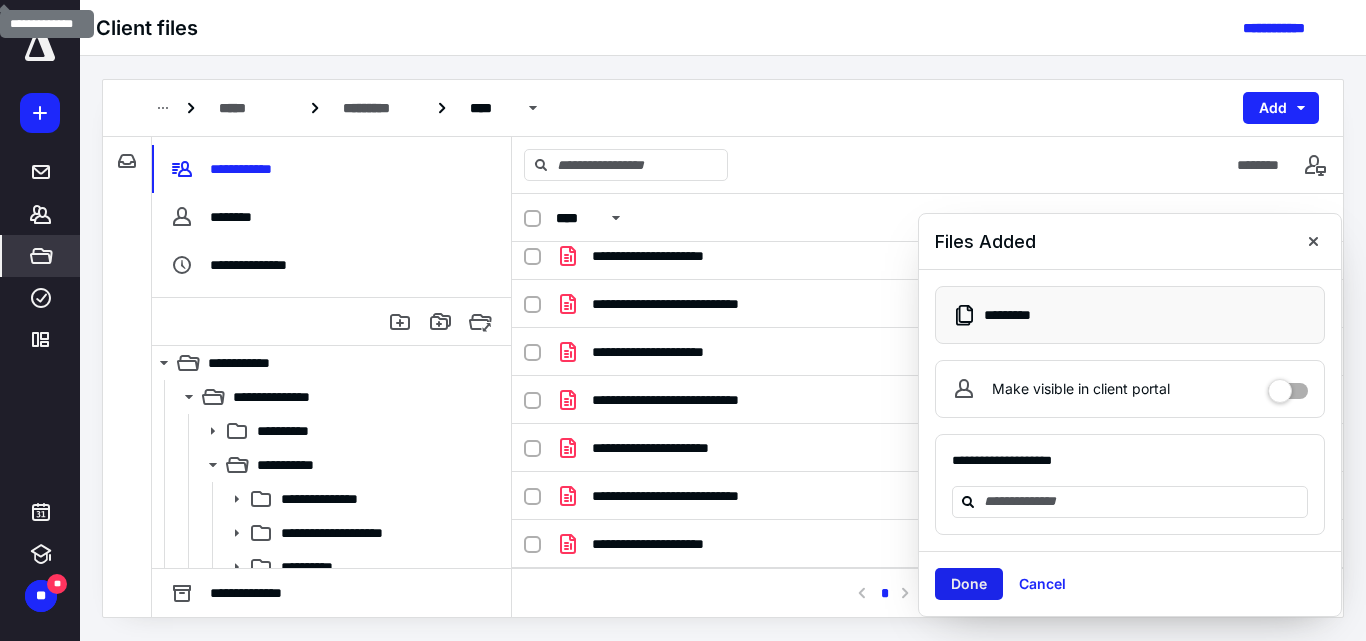 click on "Done" at bounding box center (969, 584) 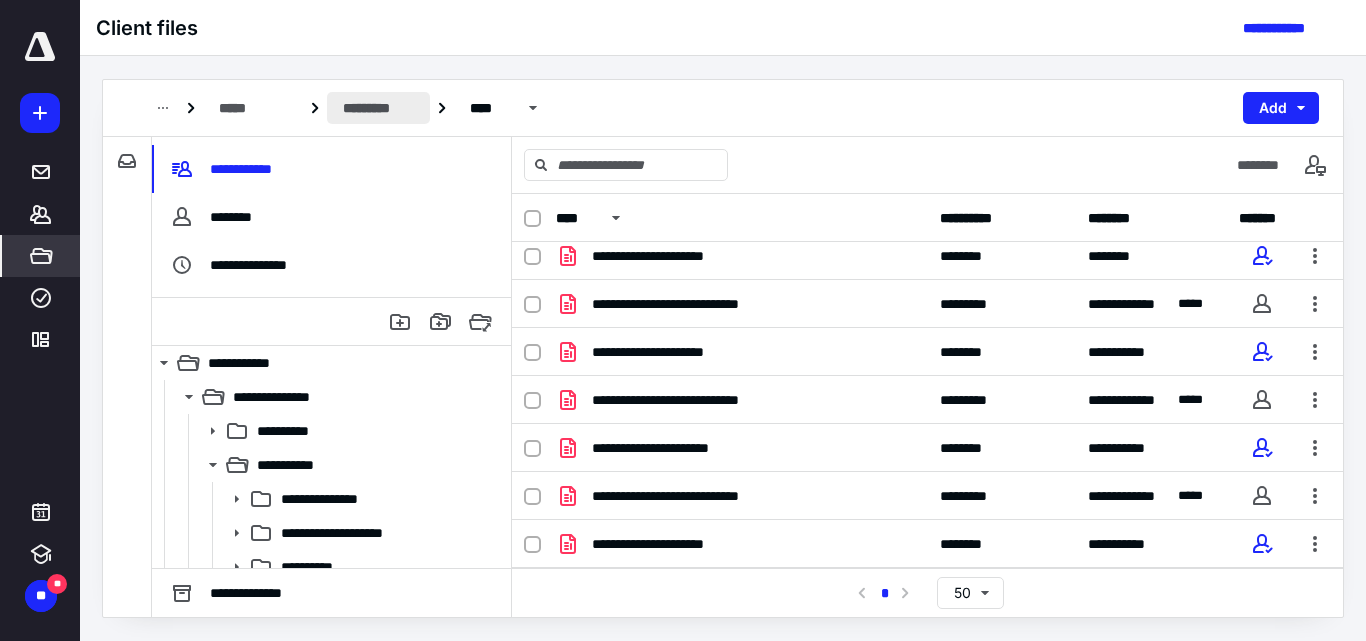 click on "*********" at bounding box center (378, 108) 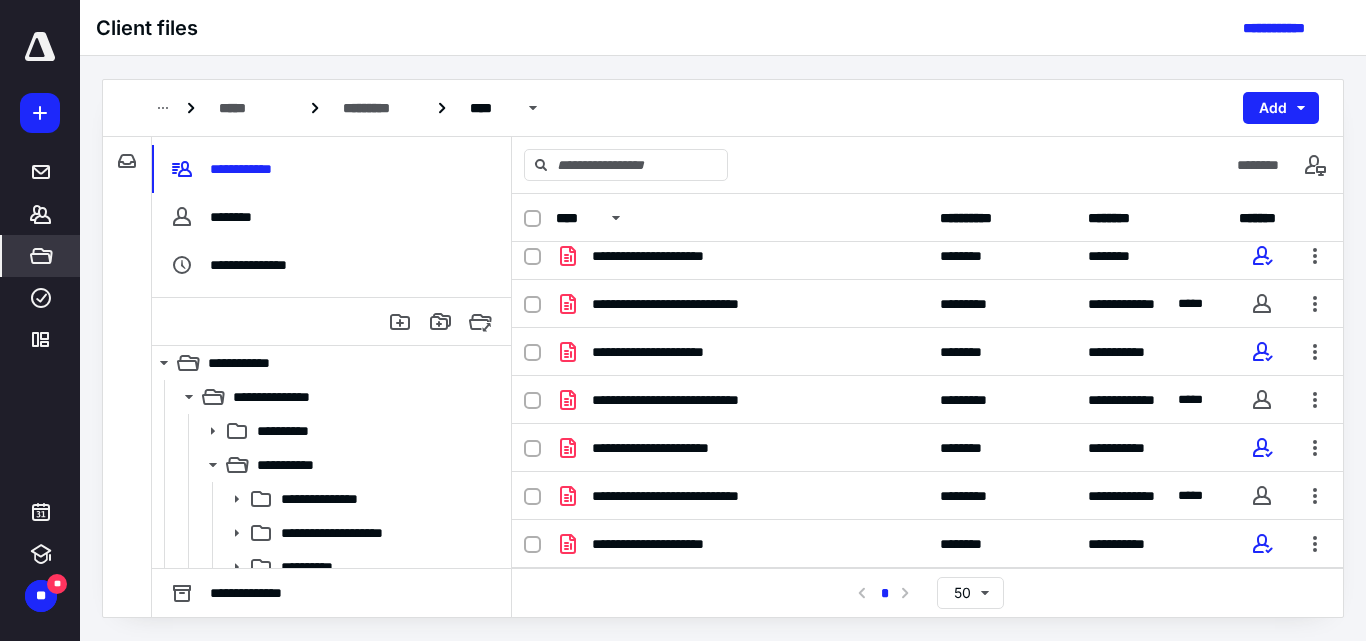 scroll, scrollTop: 0, scrollLeft: 0, axis: both 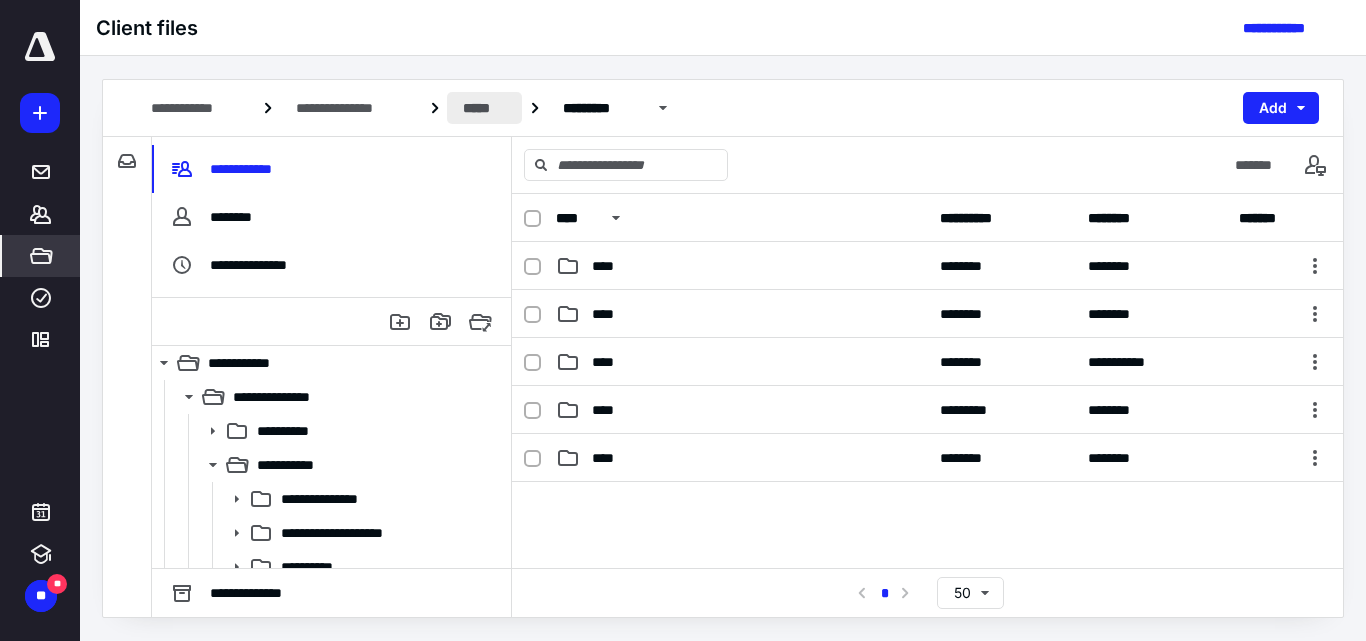 click on "*****" at bounding box center (484, 108) 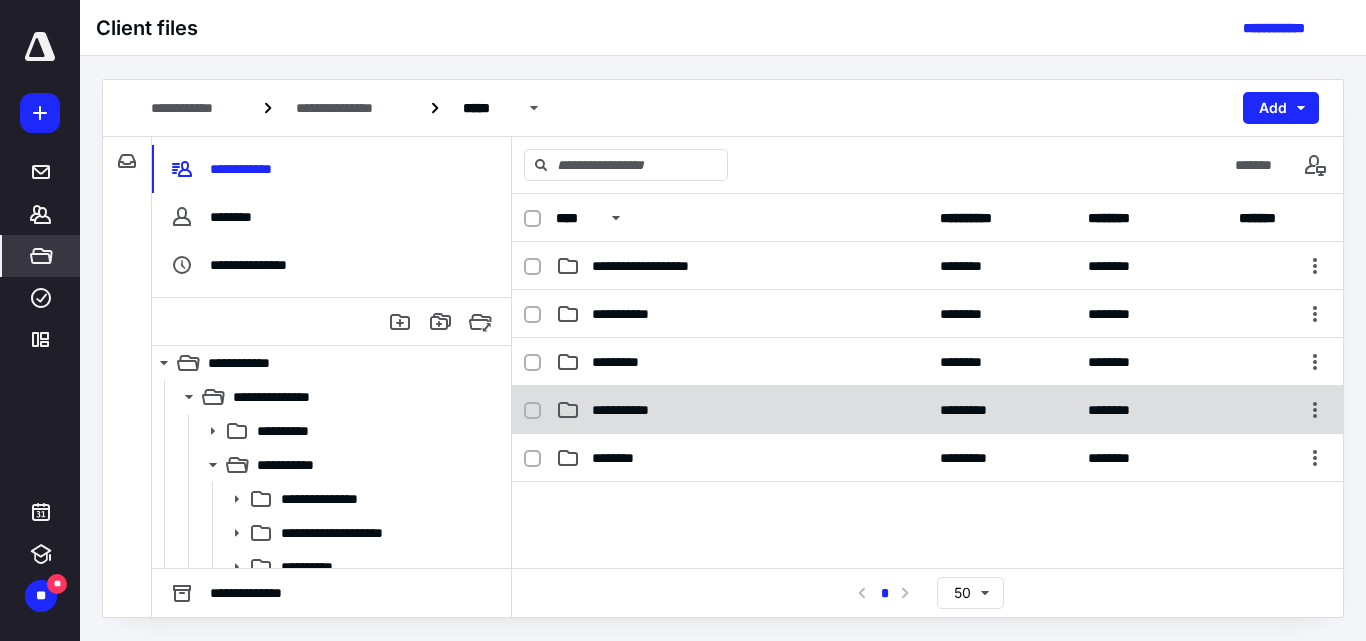click on "**********" at bounding box center [628, 410] 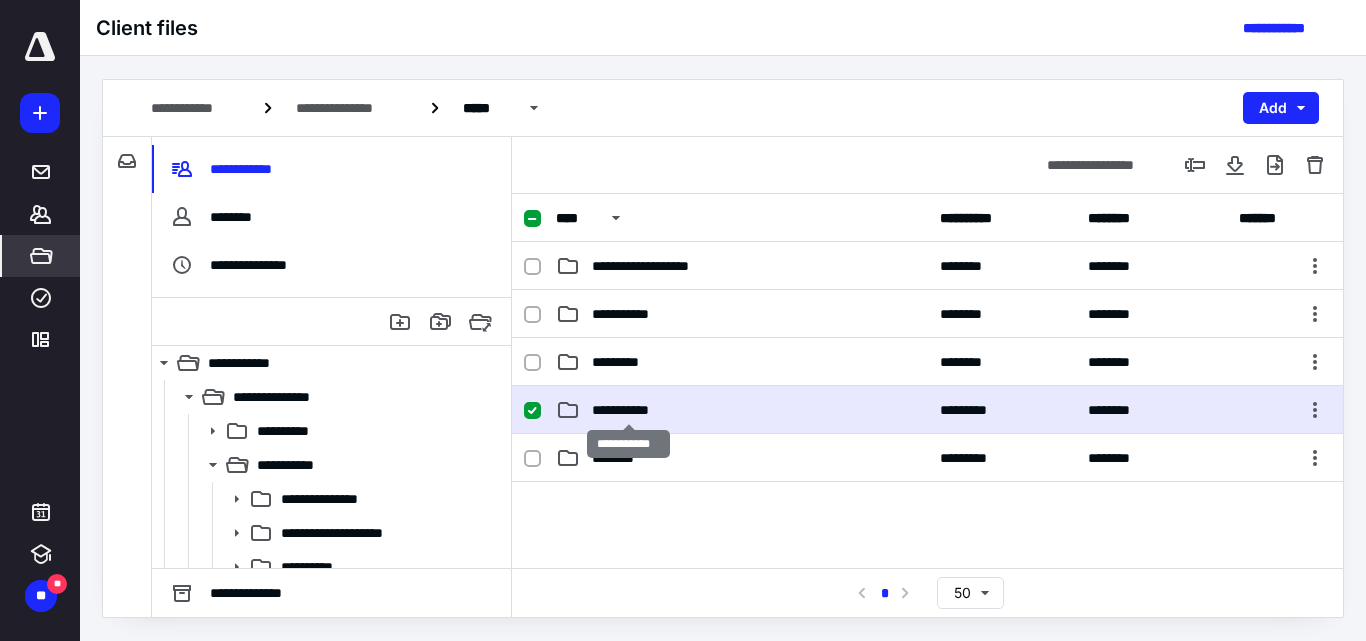 click on "**********" at bounding box center (628, 410) 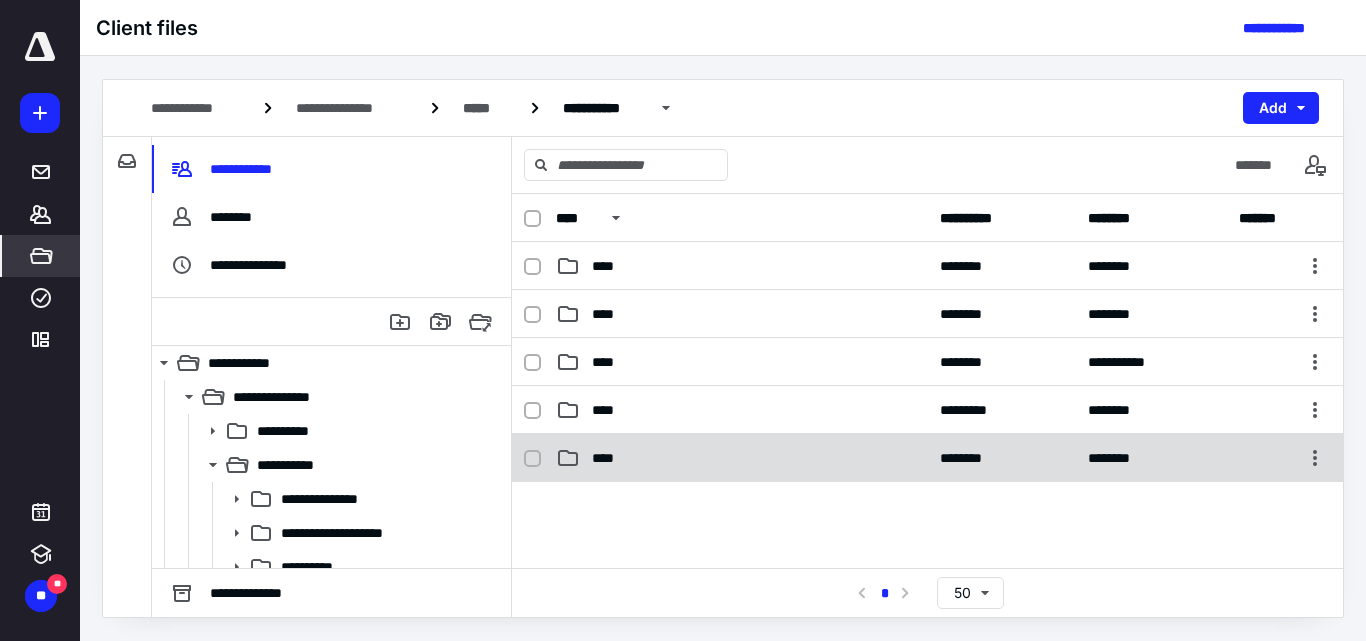 click on "****" at bounding box center (742, 458) 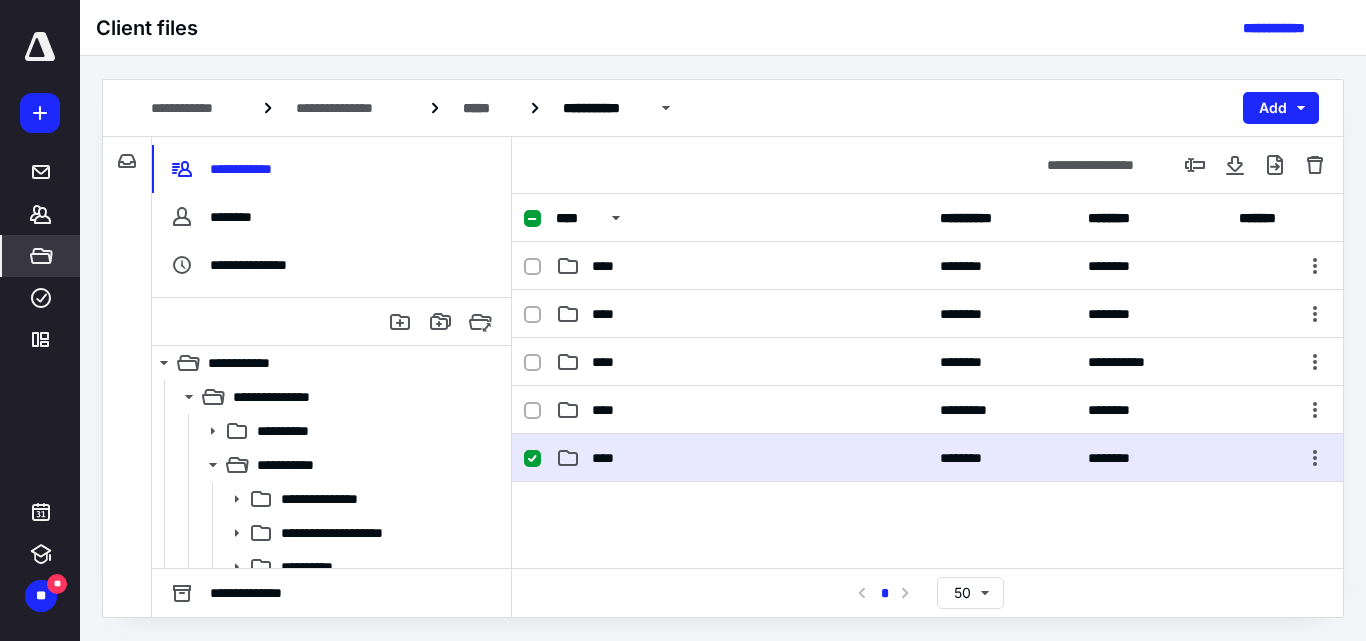 drag, startPoint x: 608, startPoint y: 447, endPoint x: 819, endPoint y: 444, distance: 211.02133 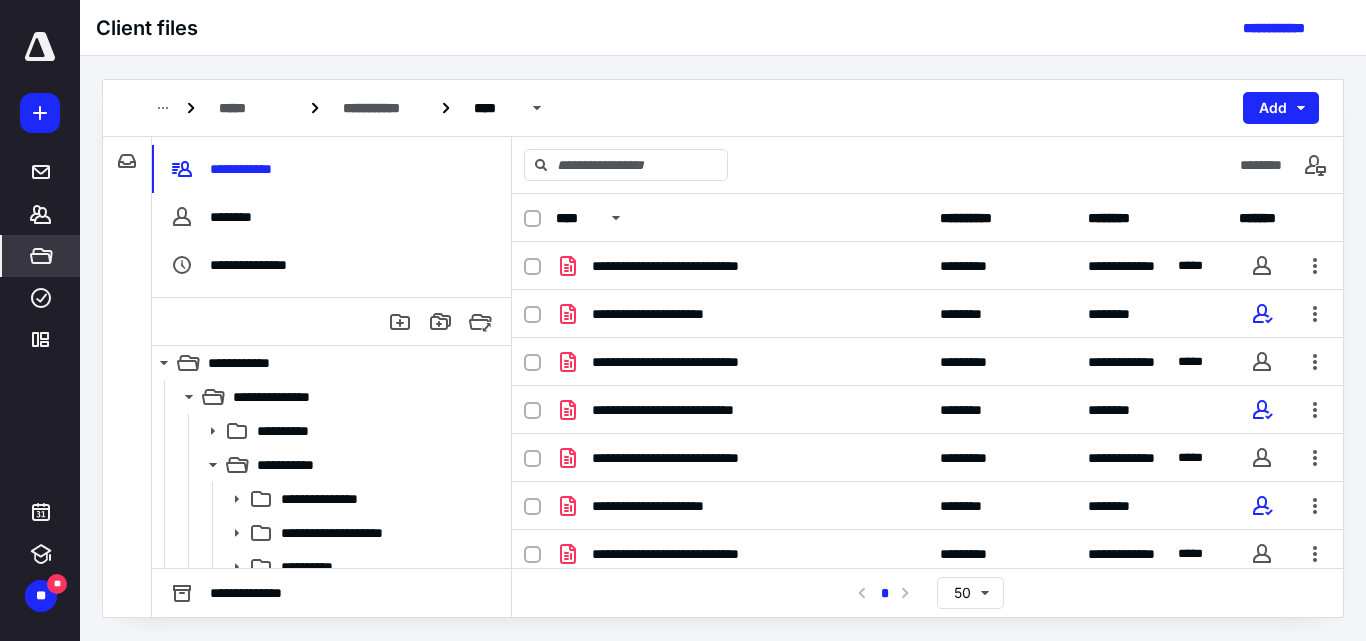 scroll, scrollTop: 202, scrollLeft: 0, axis: vertical 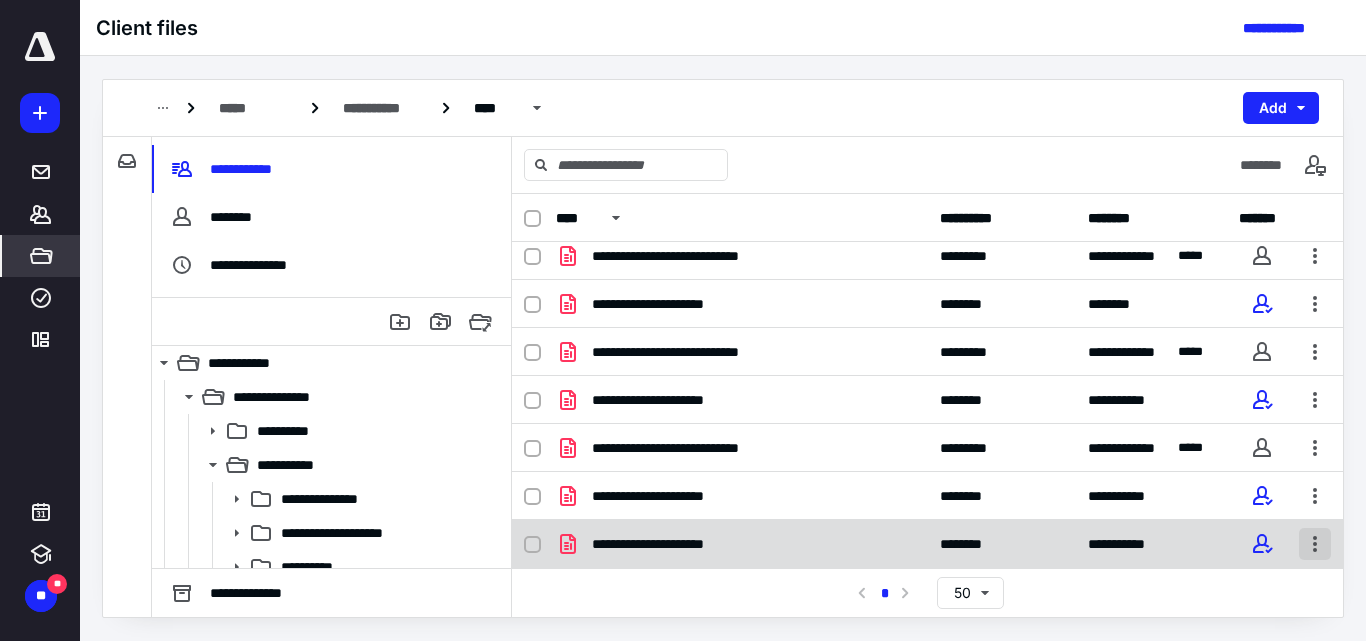 click at bounding box center [1315, 544] 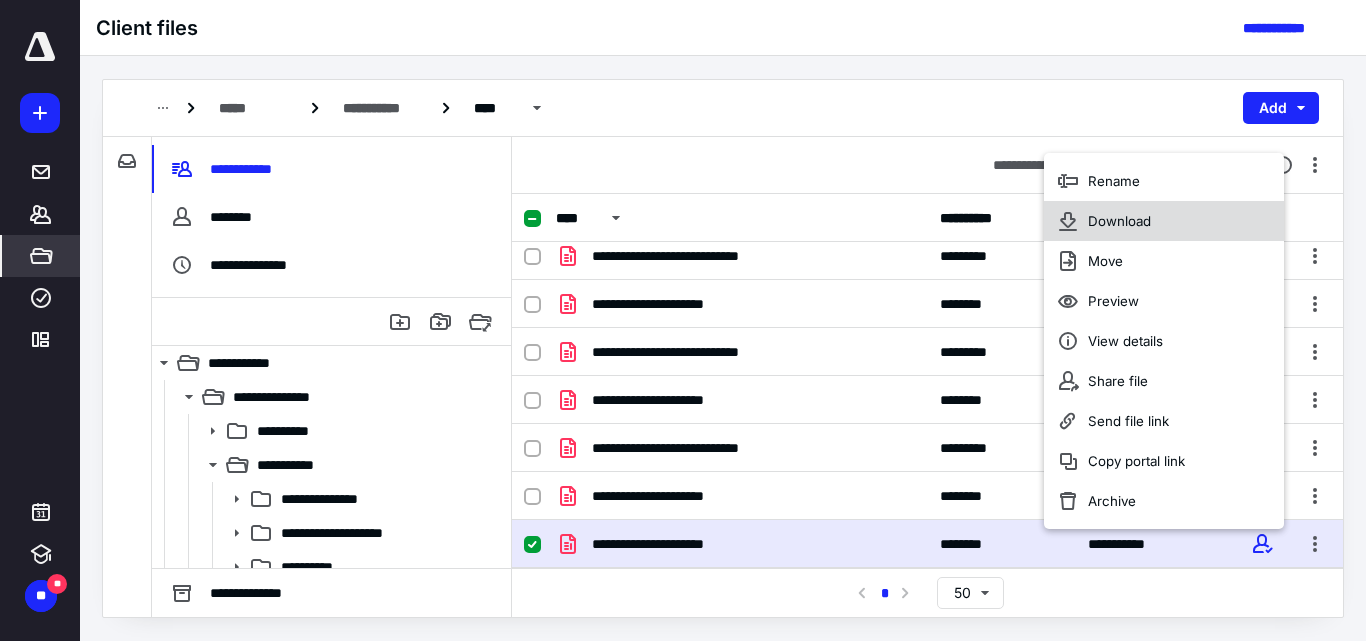 click on "Download" at bounding box center [1119, 221] 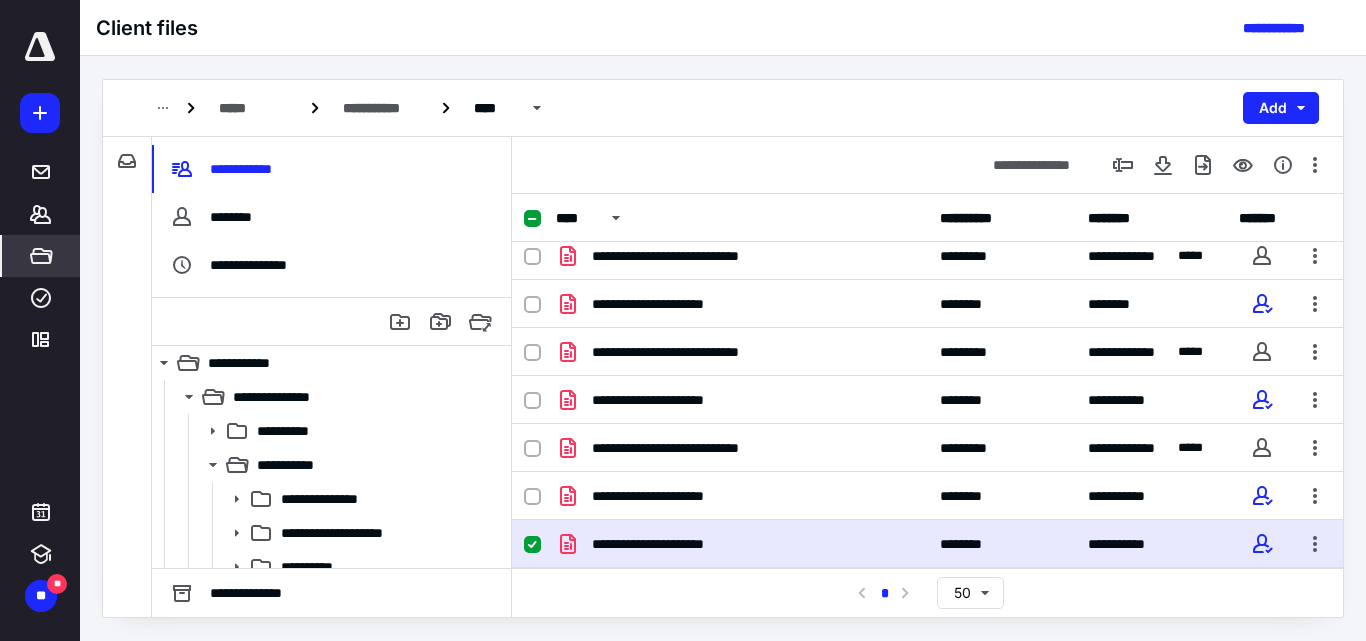 click at bounding box center (532, 545) 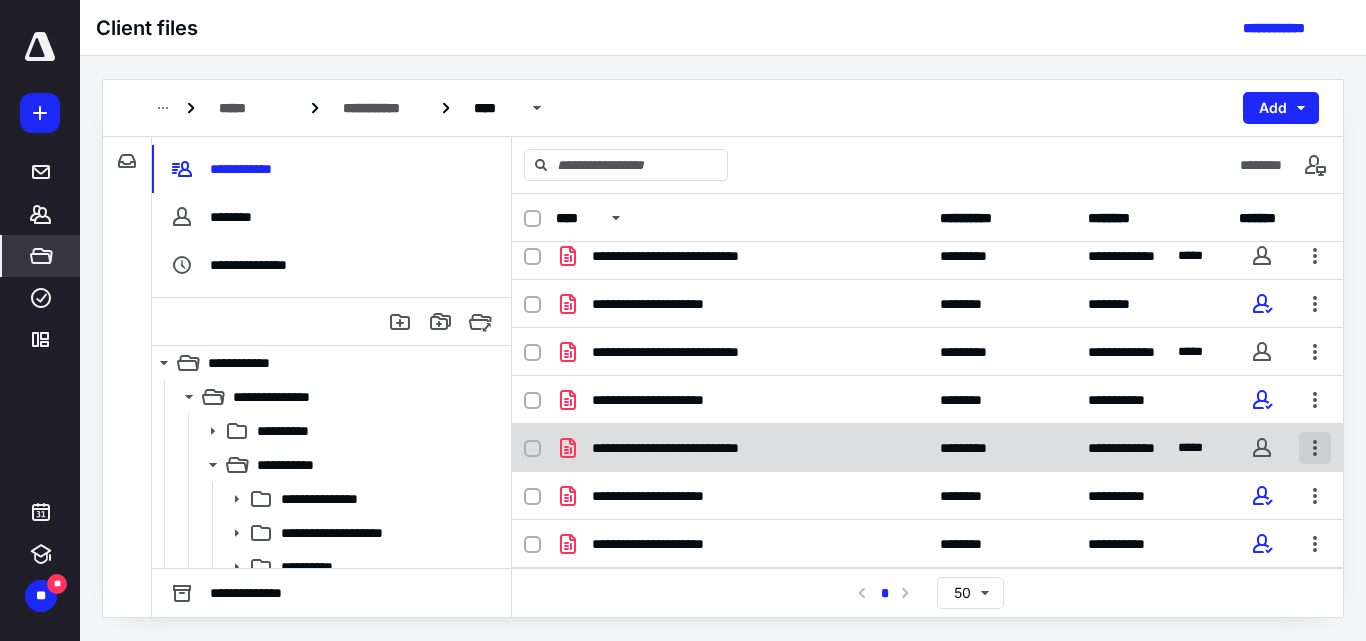 click at bounding box center [1315, 448] 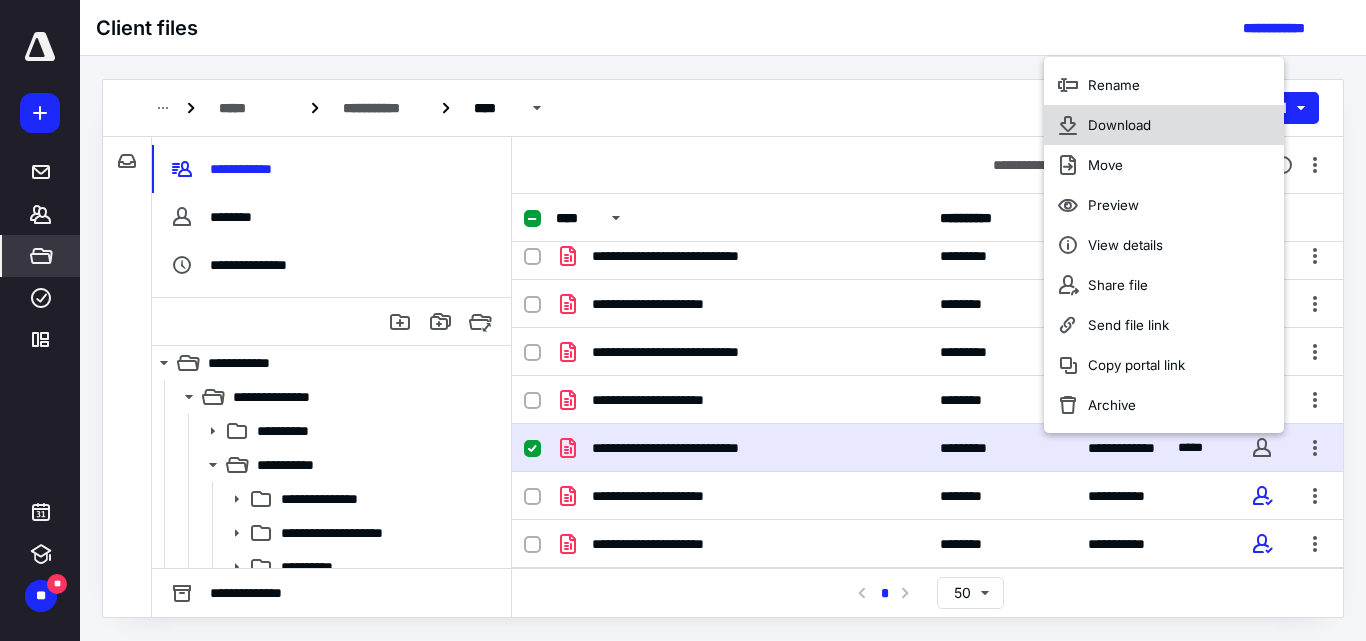 click on "Download" at bounding box center [1119, 125] 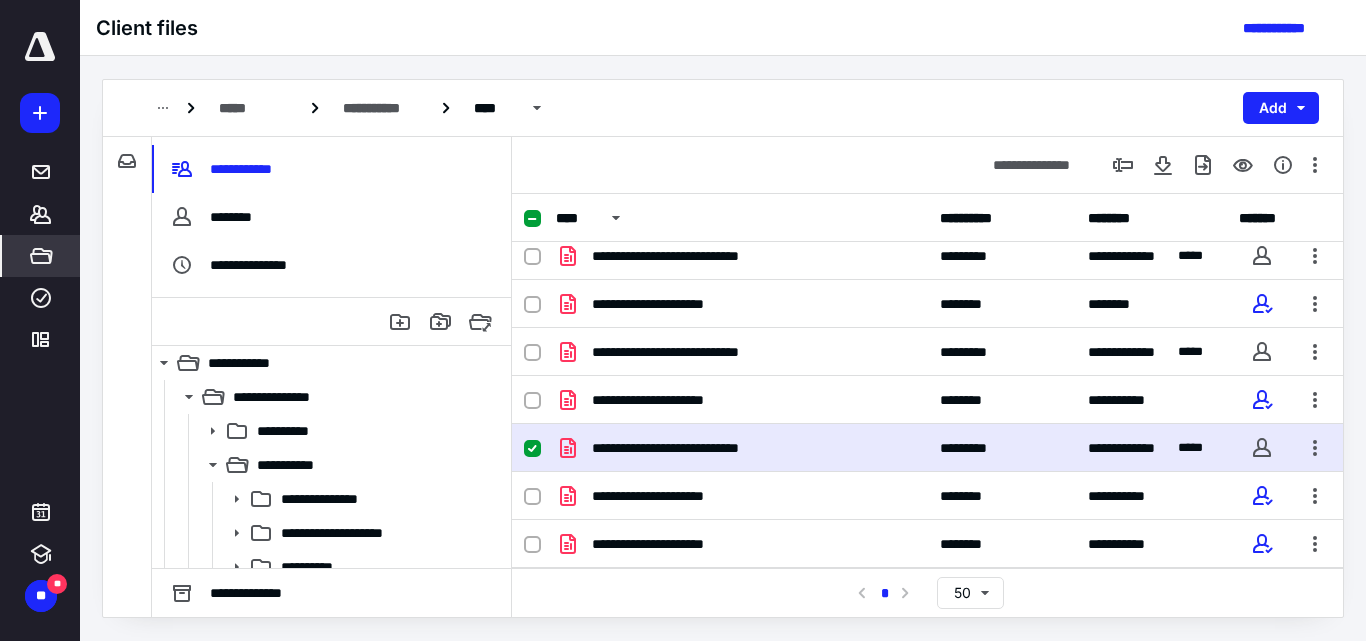 click 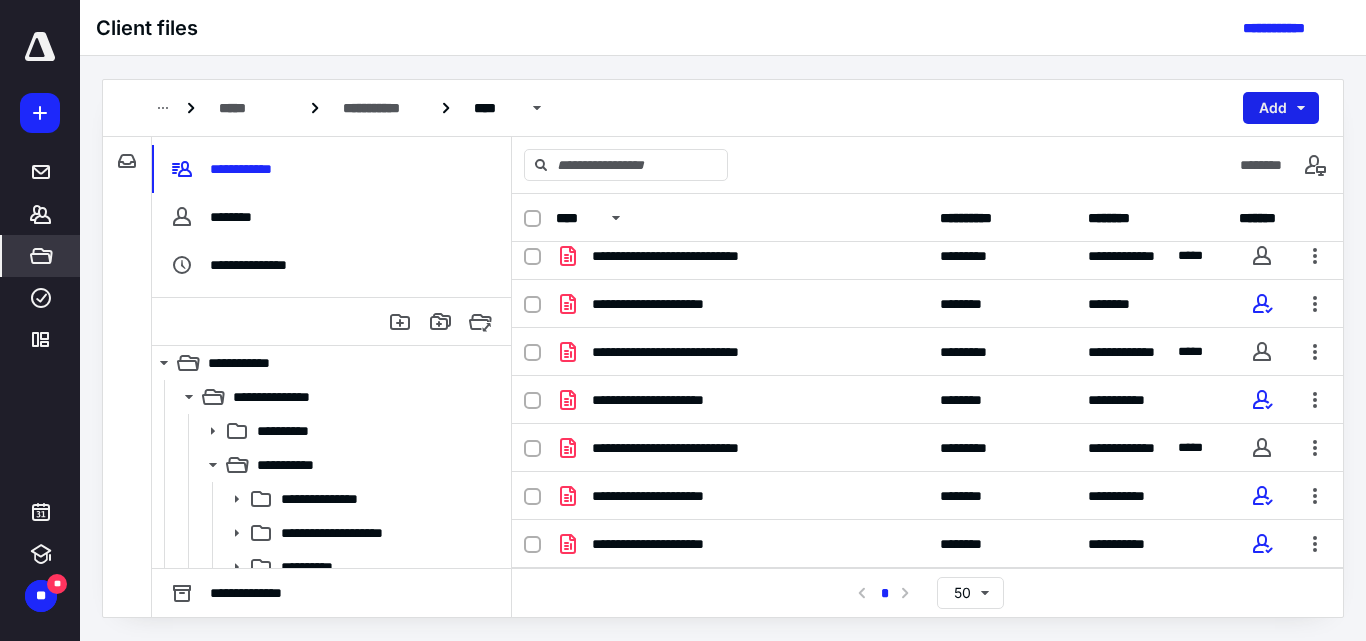 click on "Add" at bounding box center [1281, 108] 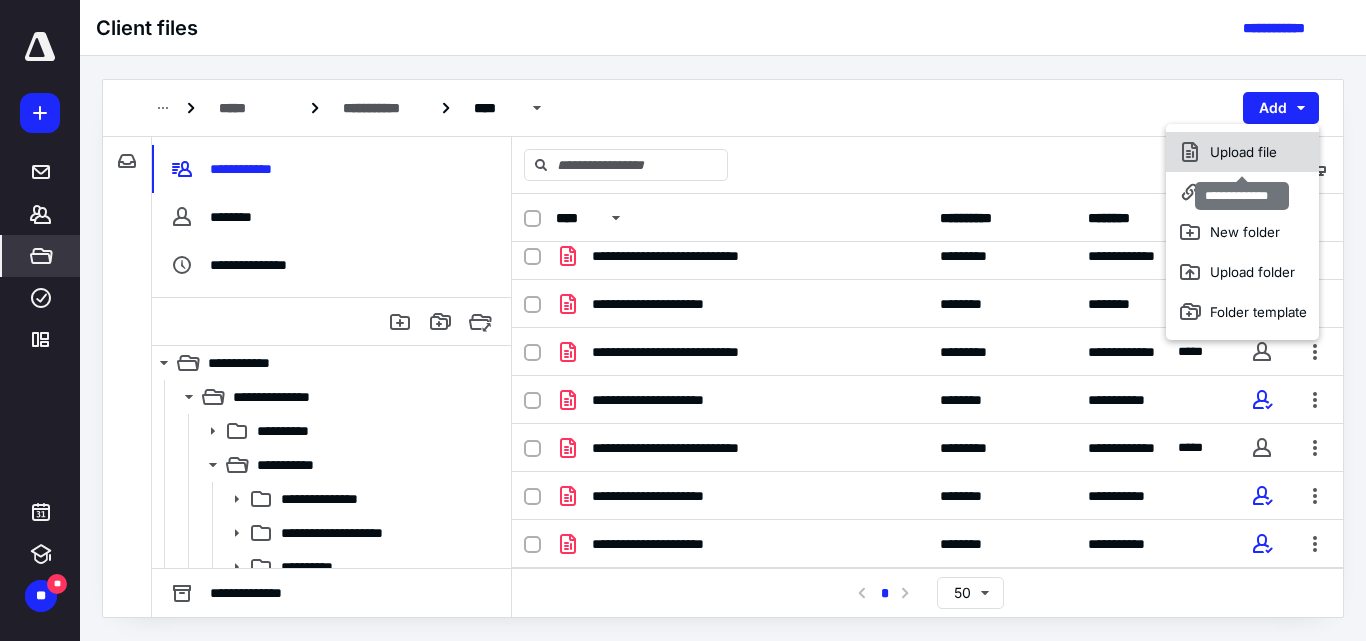 click 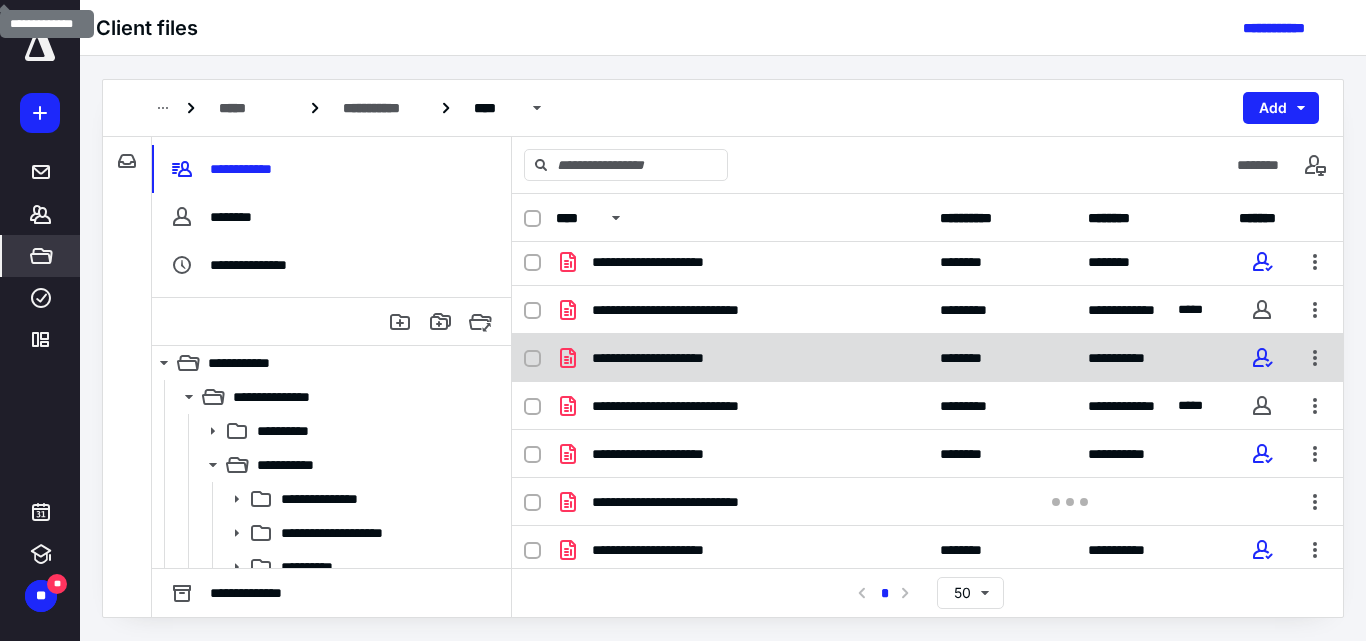 scroll, scrollTop: 250, scrollLeft: 0, axis: vertical 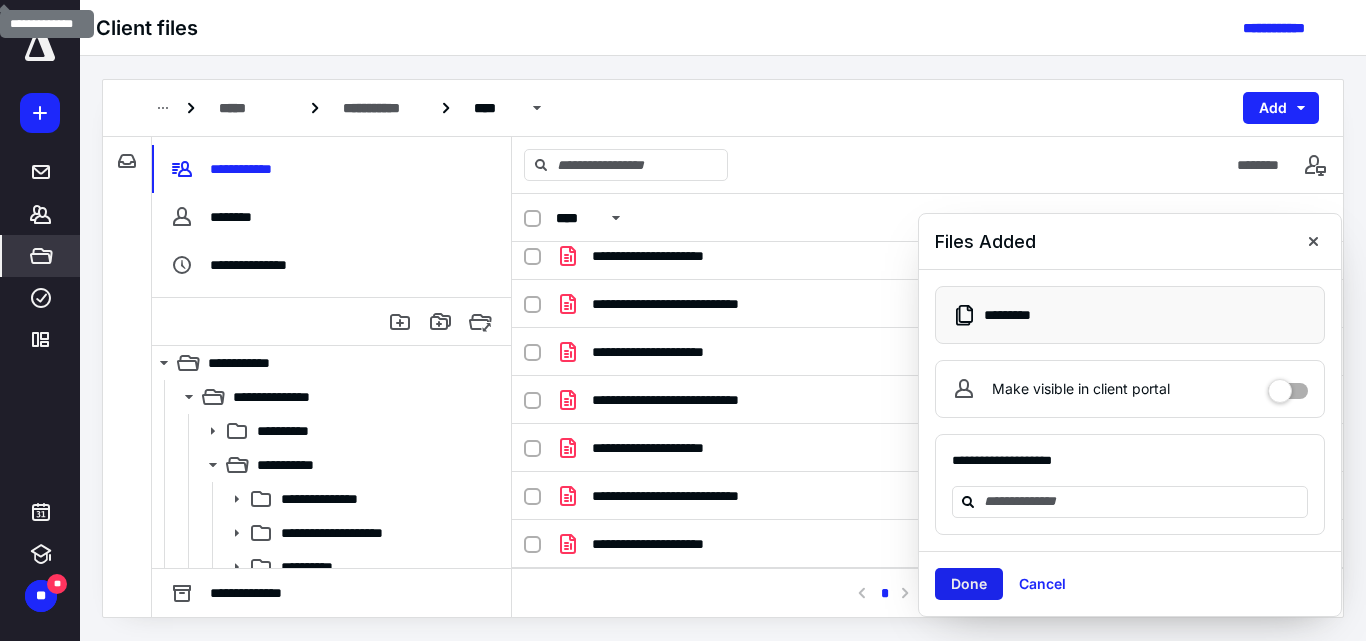 click on "Done" at bounding box center [969, 584] 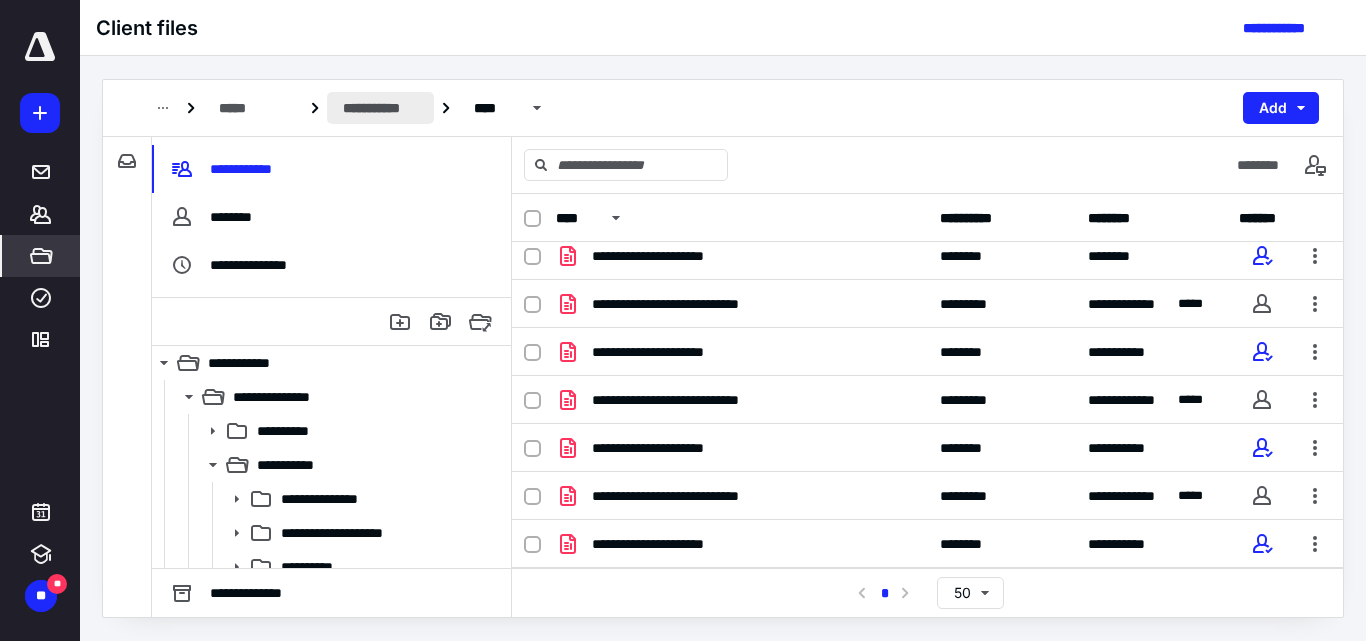 click on "**********" at bounding box center (380, 108) 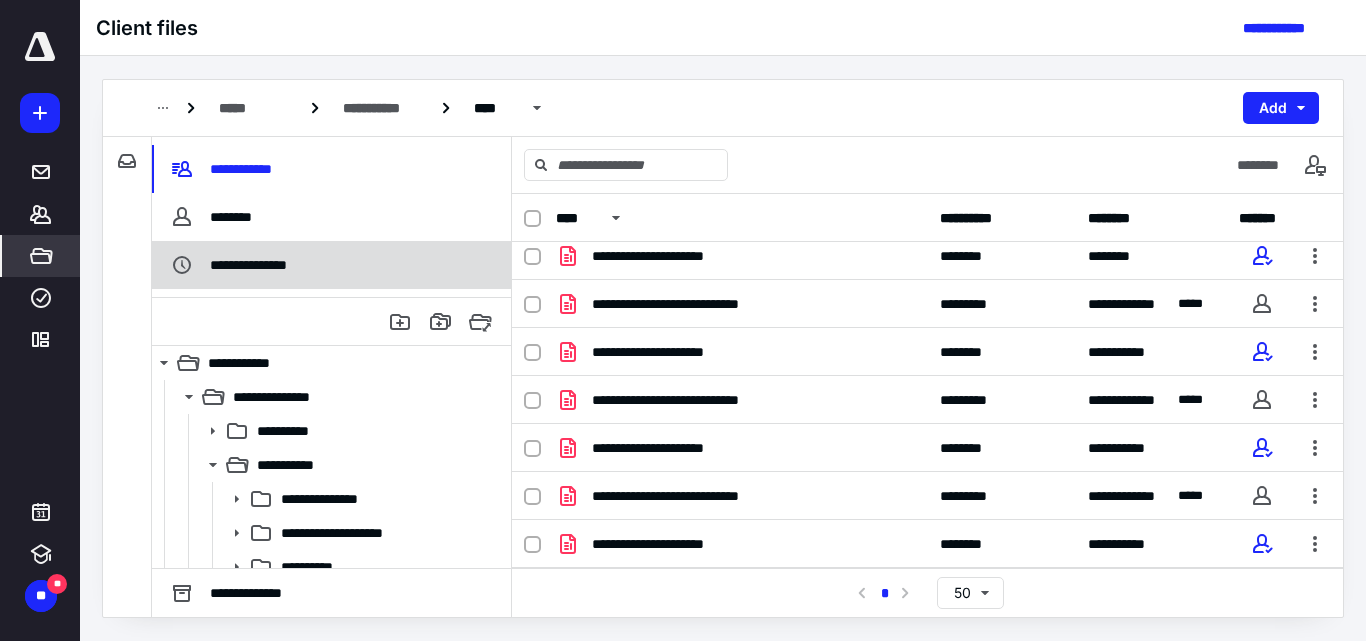 scroll, scrollTop: 0, scrollLeft: 0, axis: both 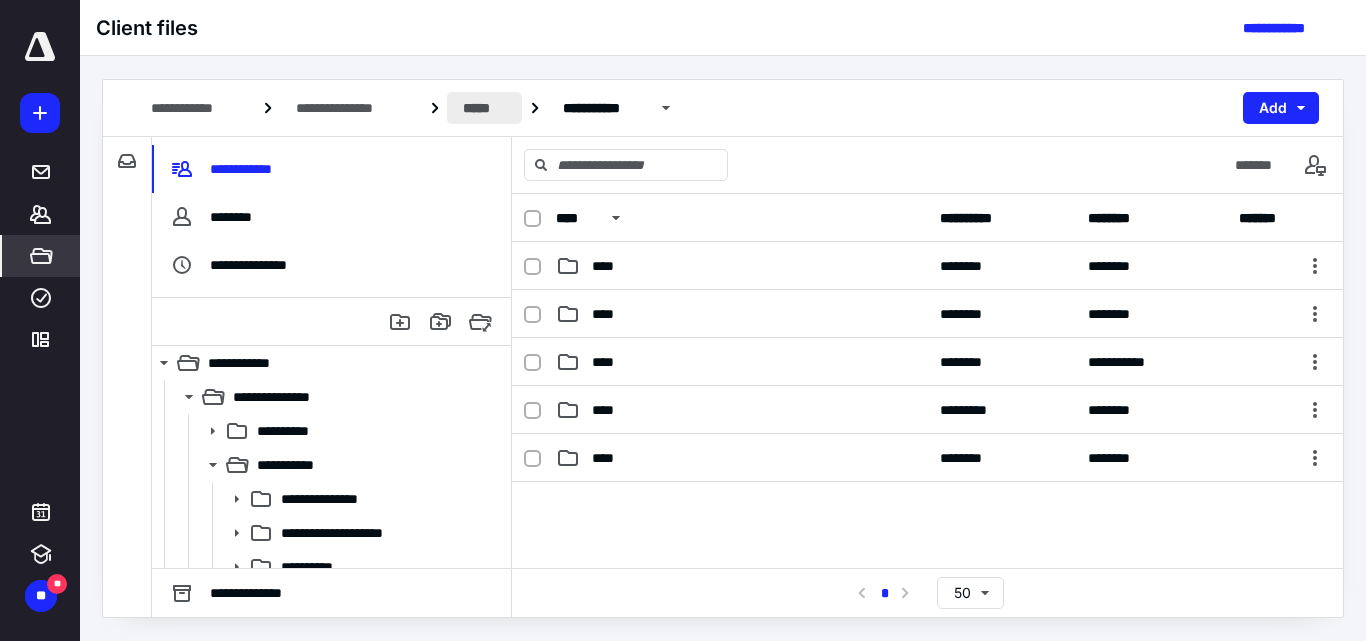 click on "*****" at bounding box center (484, 108) 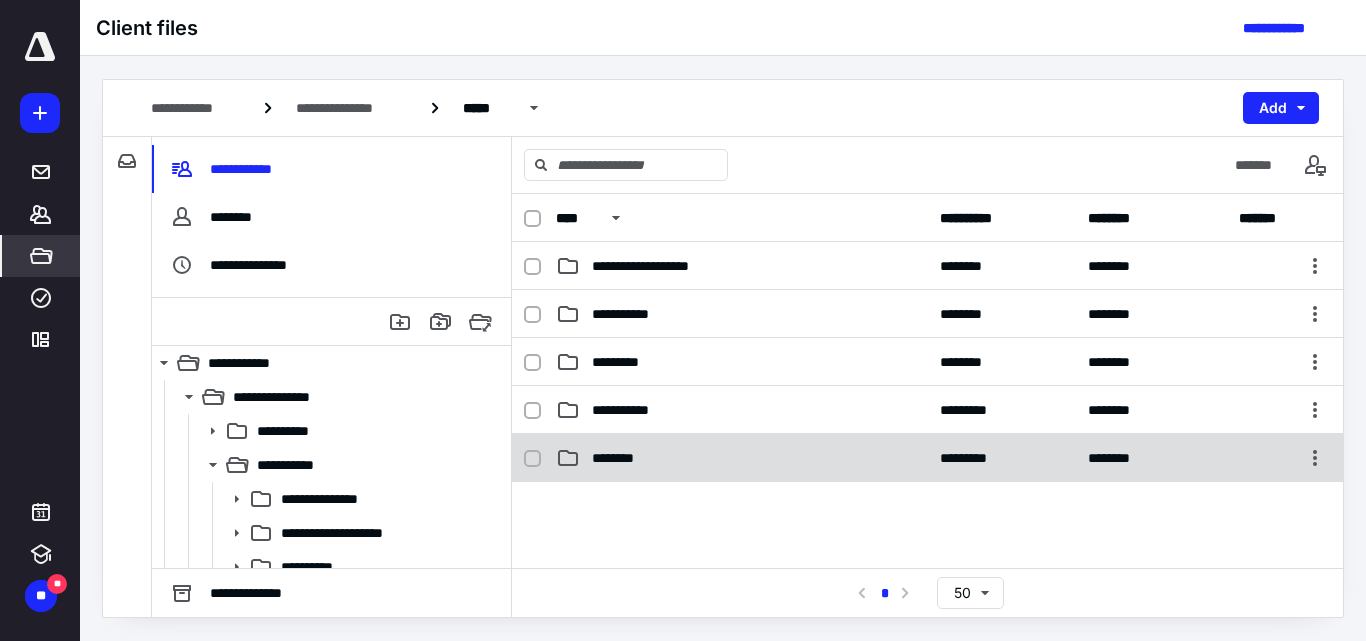click on "********" at bounding box center (617, 458) 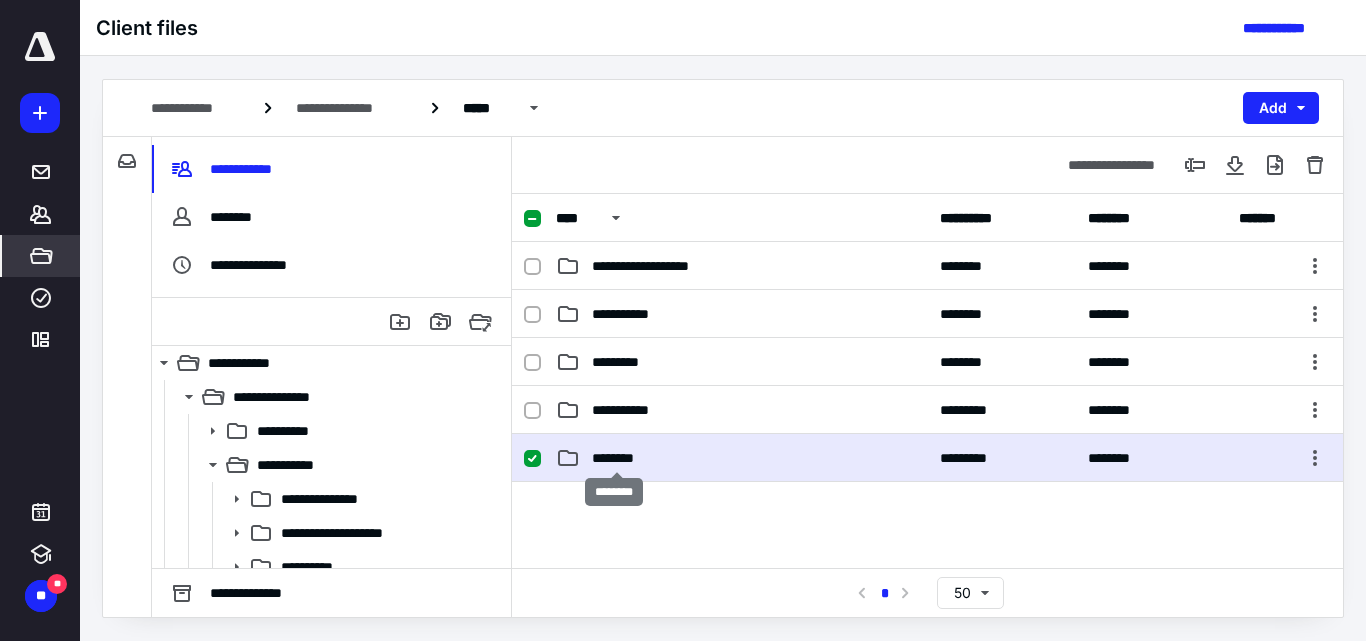 click on "********" at bounding box center [617, 458] 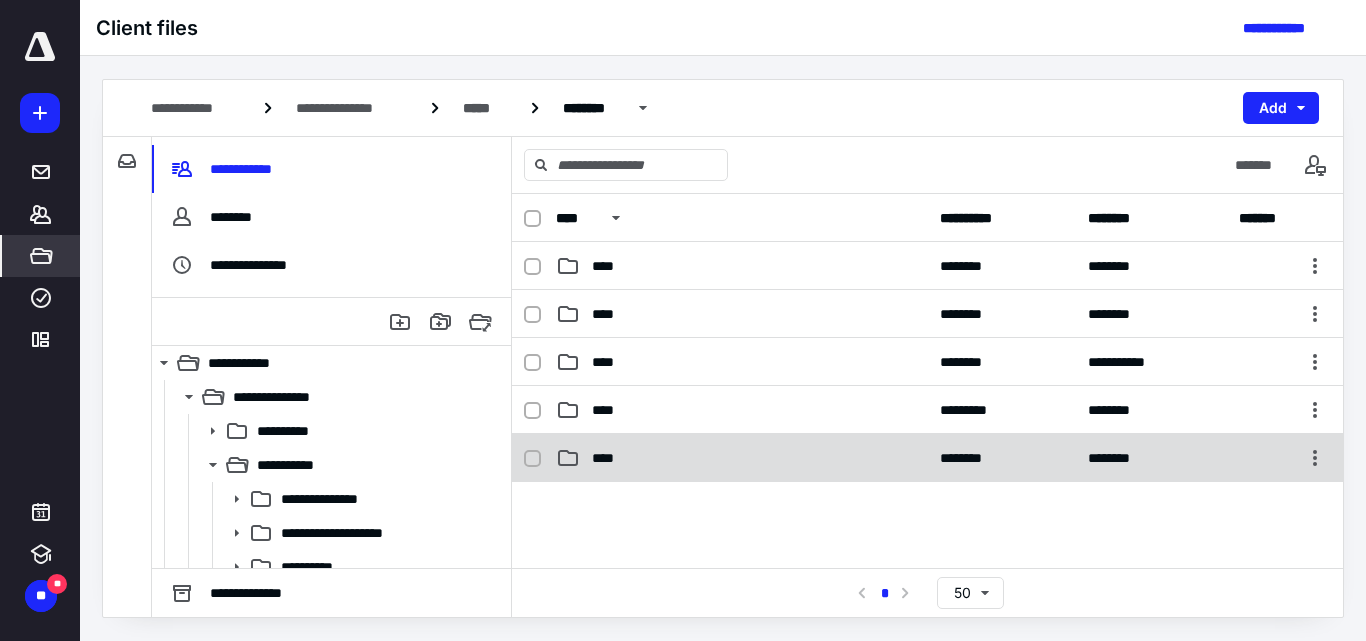 click on "****" at bounding box center (609, 458) 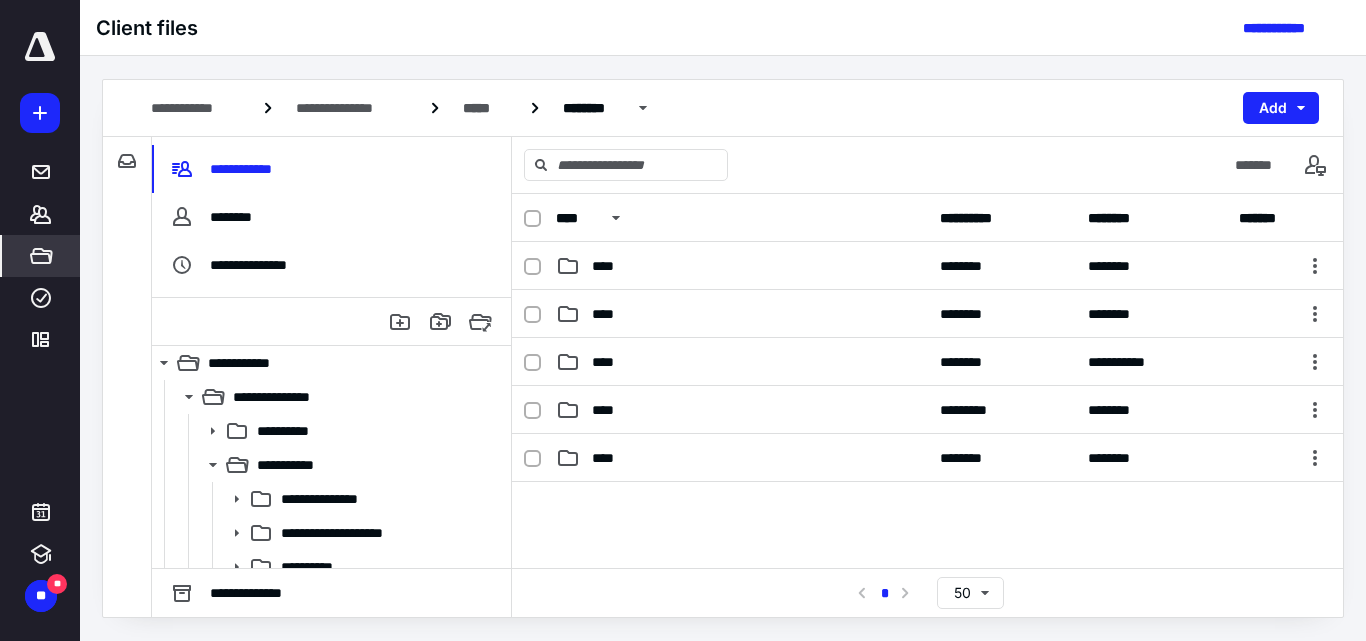 click on "****" at bounding box center [609, 458] 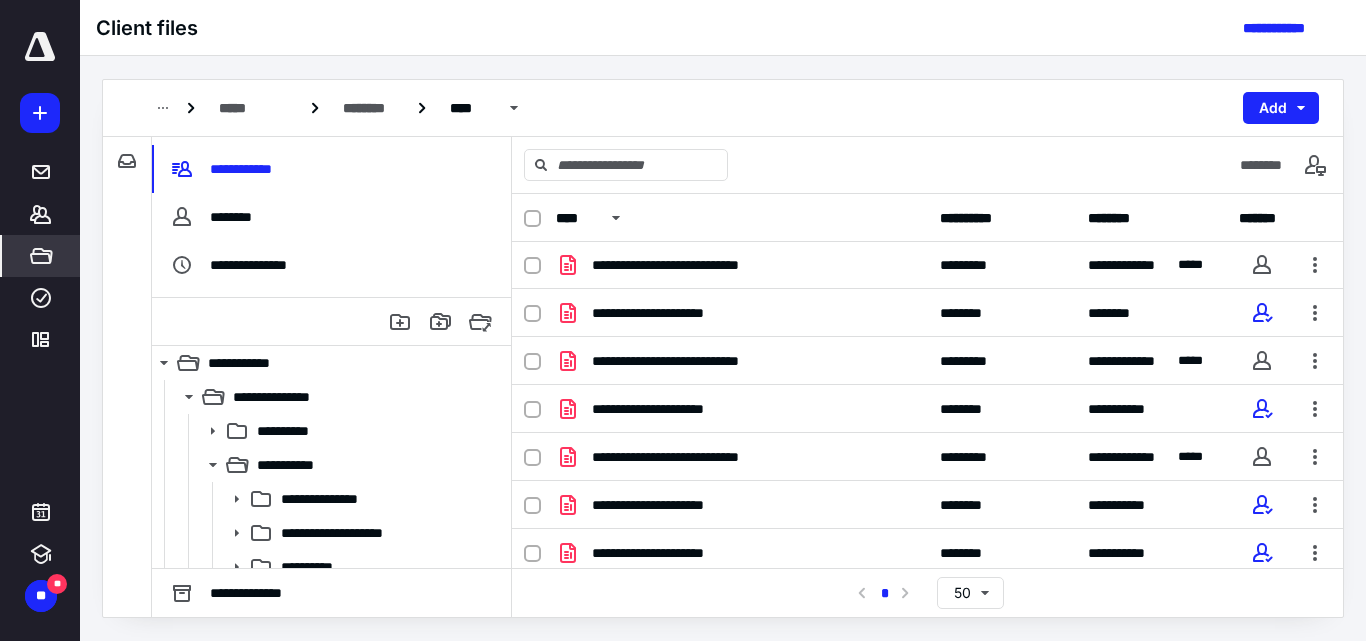 scroll, scrollTop: 202, scrollLeft: 0, axis: vertical 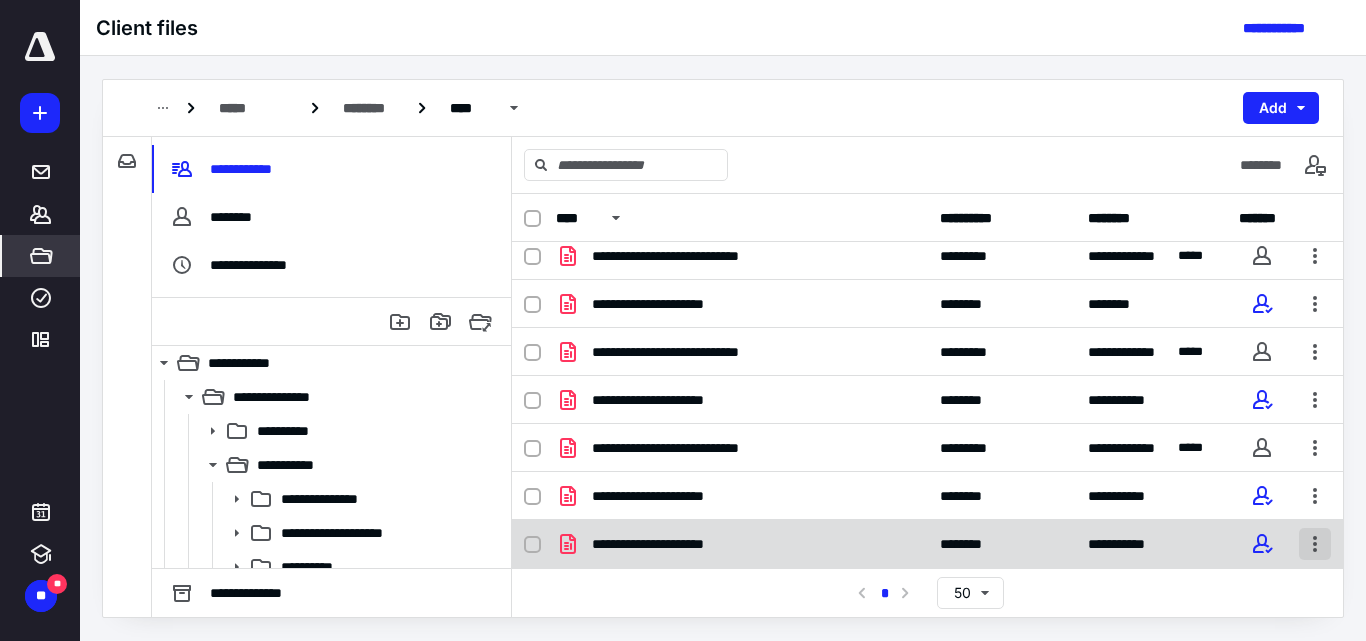 click at bounding box center [1315, 544] 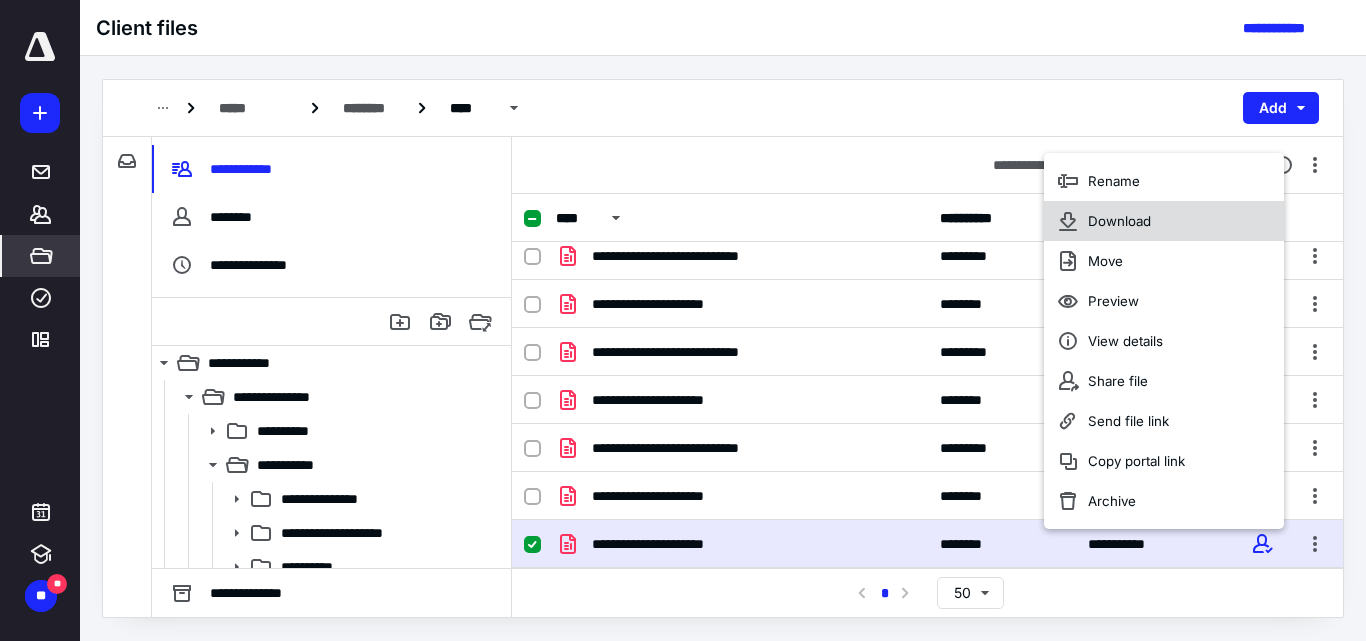 click on "Download" at bounding box center [1119, 221] 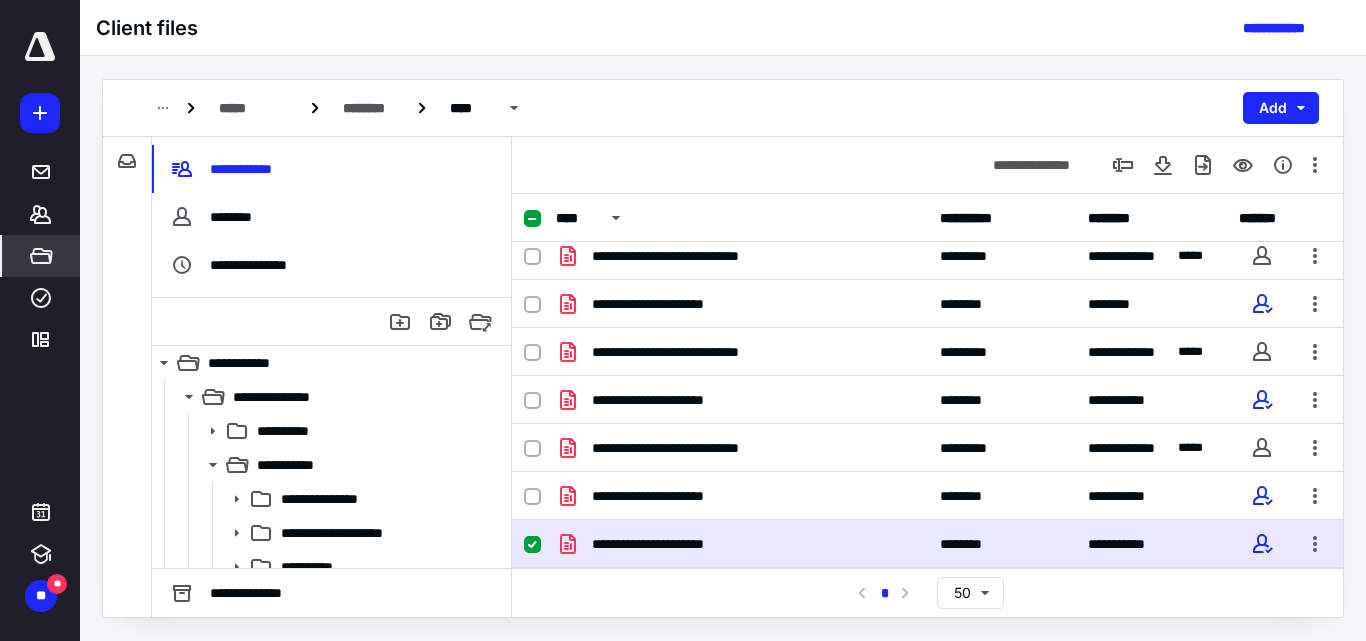 drag, startPoint x: 529, startPoint y: 550, endPoint x: 516, endPoint y: 549, distance: 13.038404 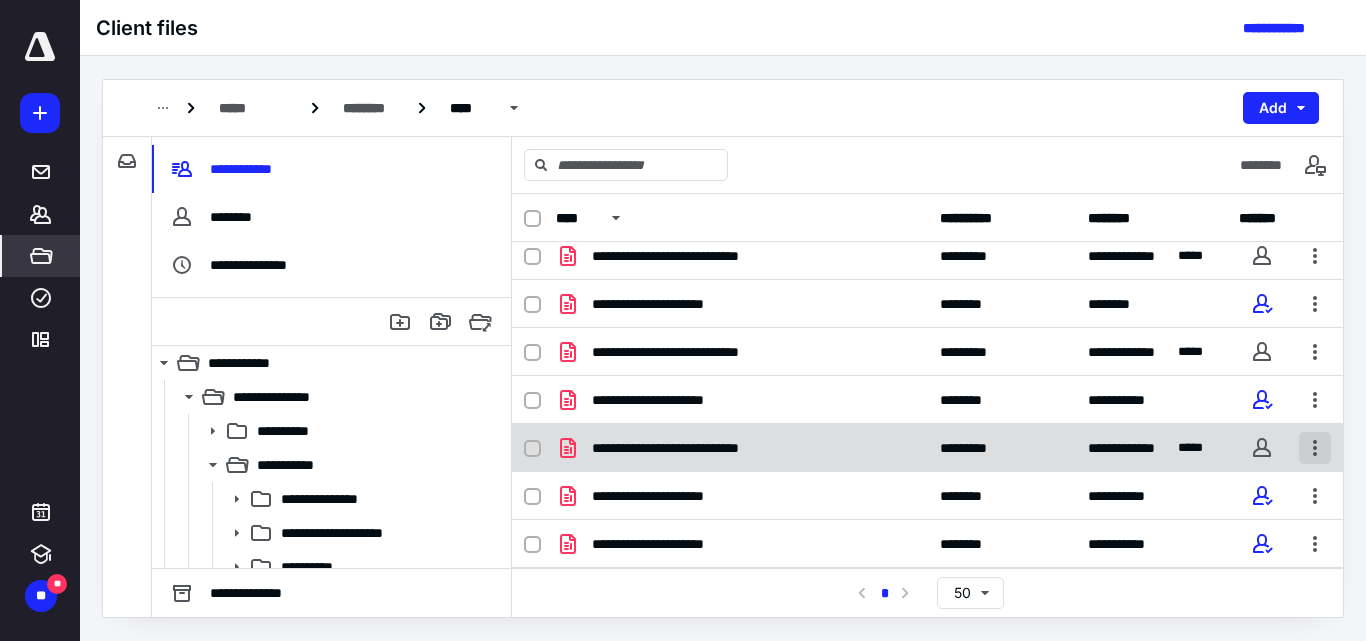 click at bounding box center (1315, 448) 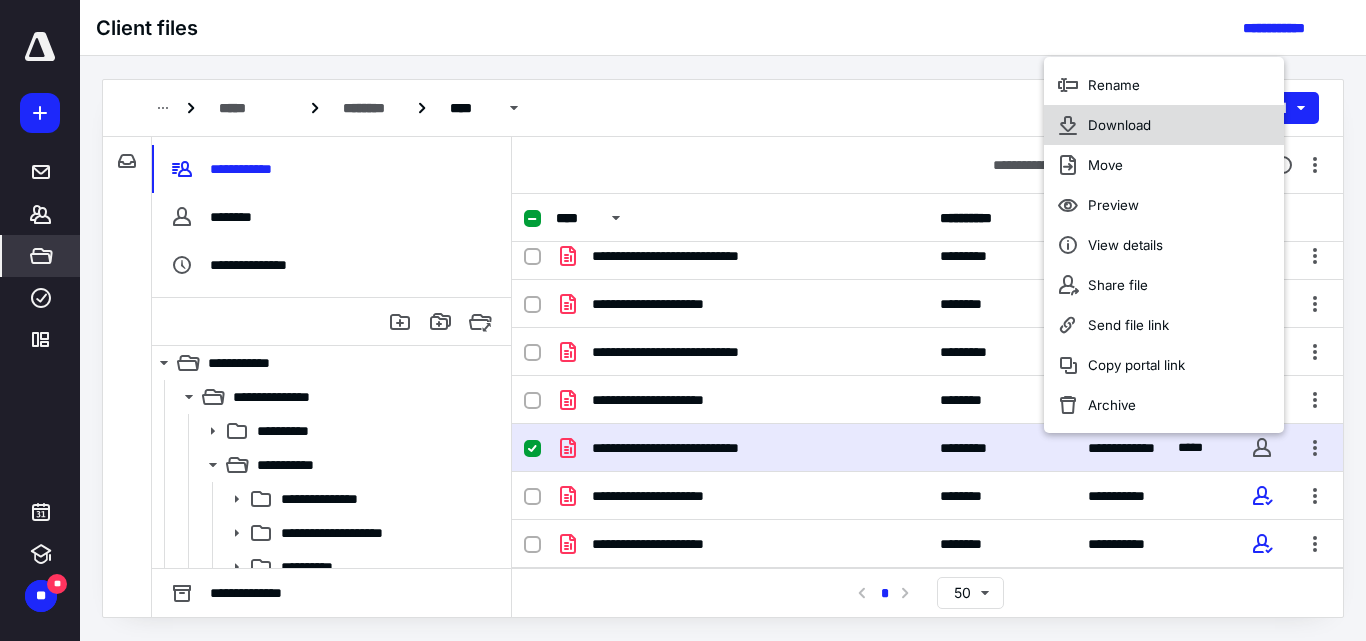 click on "Download" at bounding box center [1119, 125] 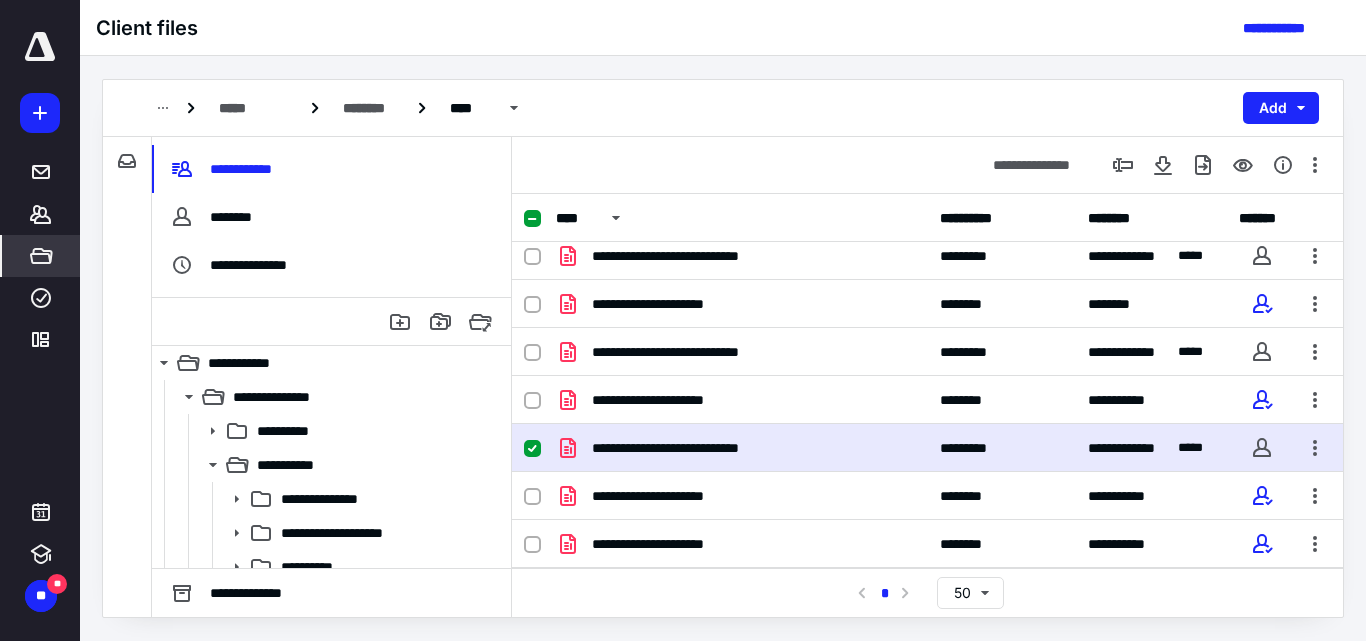 click 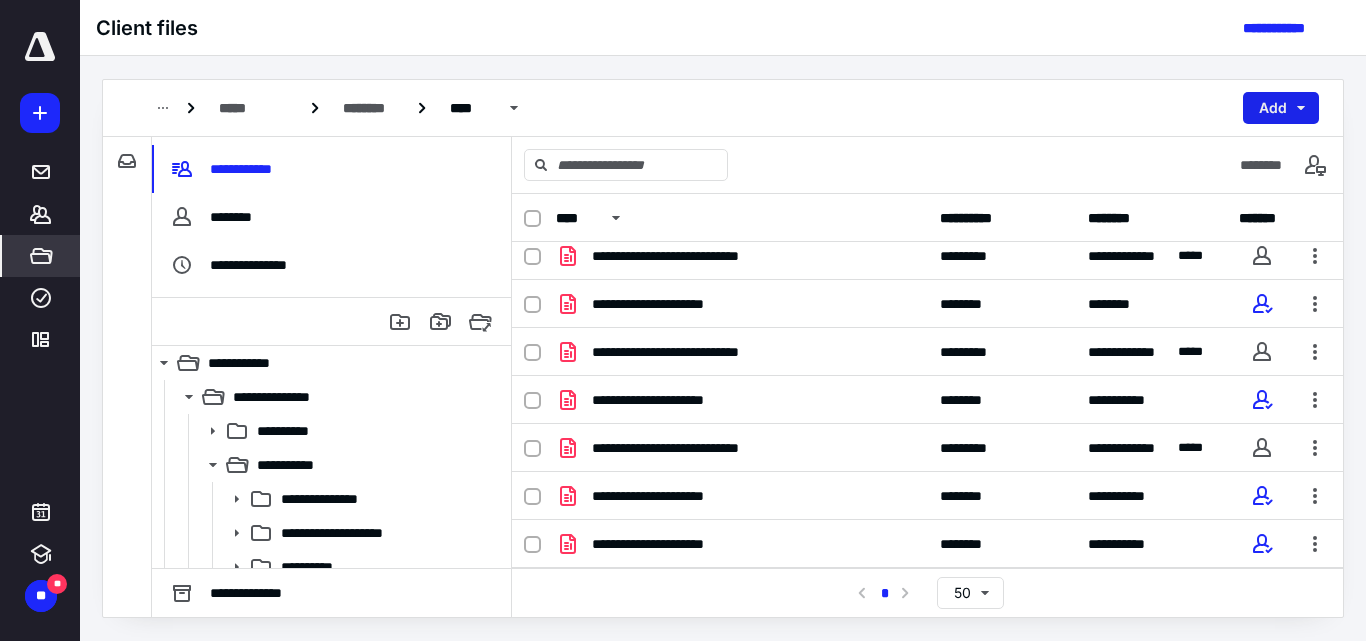 click on "Add" at bounding box center [1281, 108] 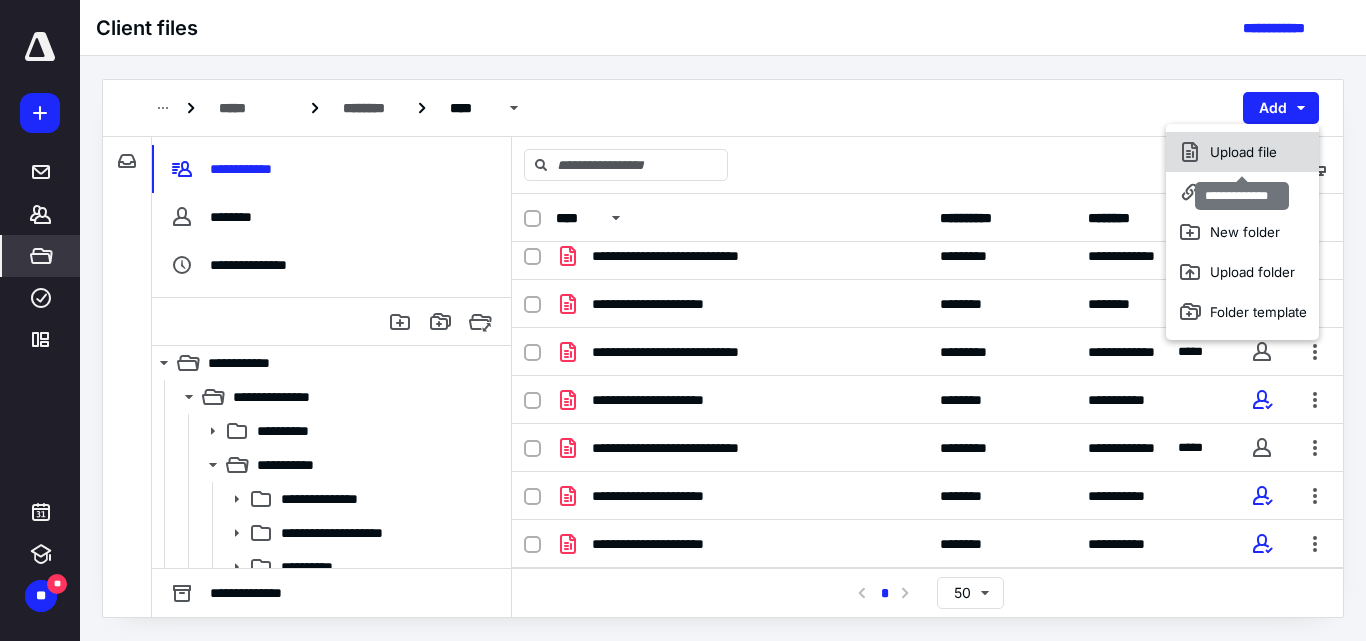 click on "Upload file" at bounding box center (1242, 152) 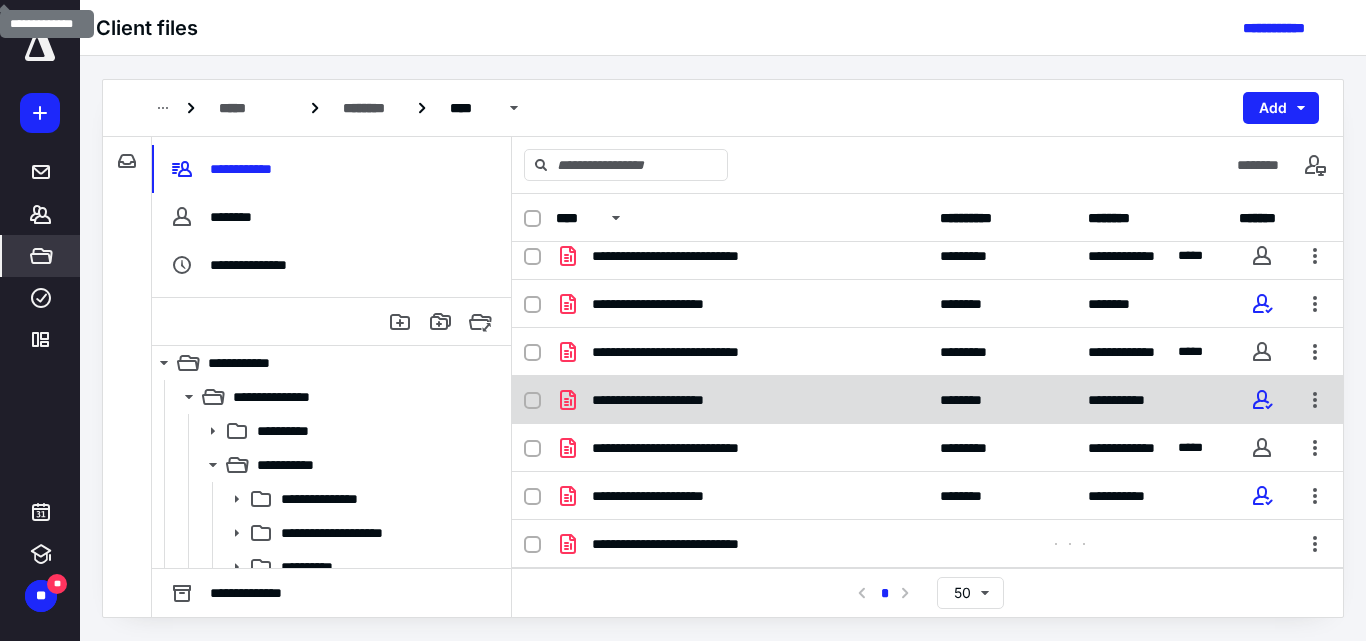 scroll, scrollTop: 250, scrollLeft: 0, axis: vertical 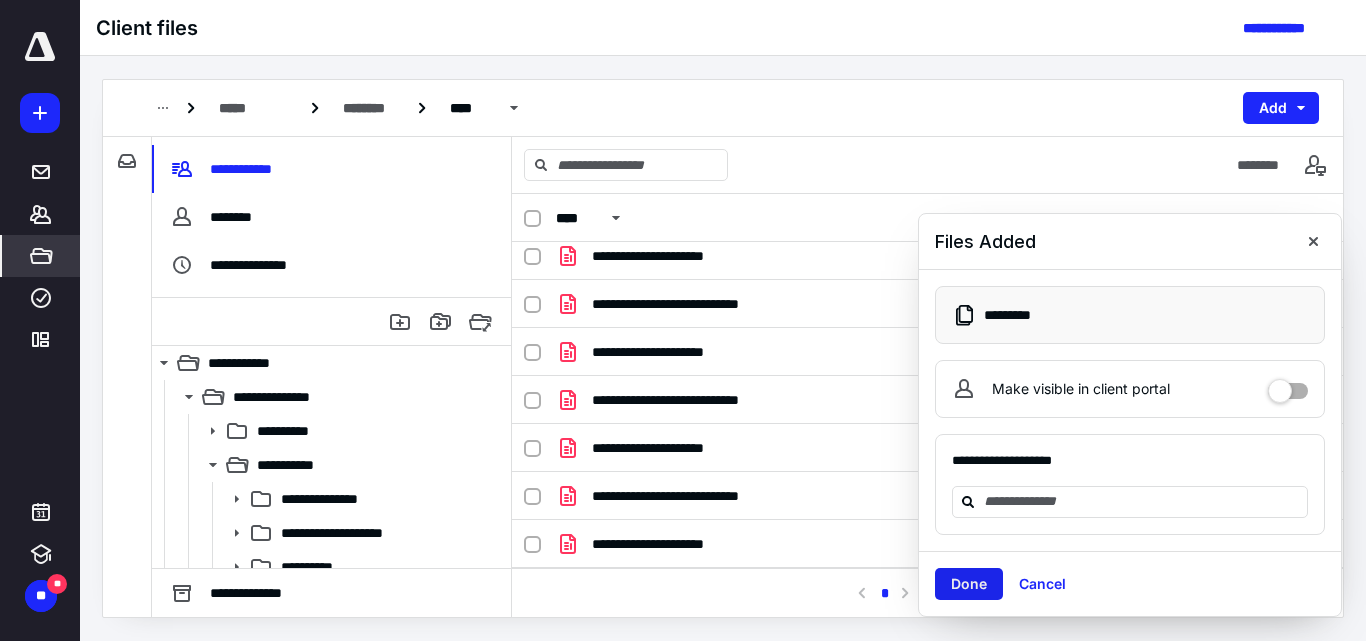 click on "Done" at bounding box center [969, 584] 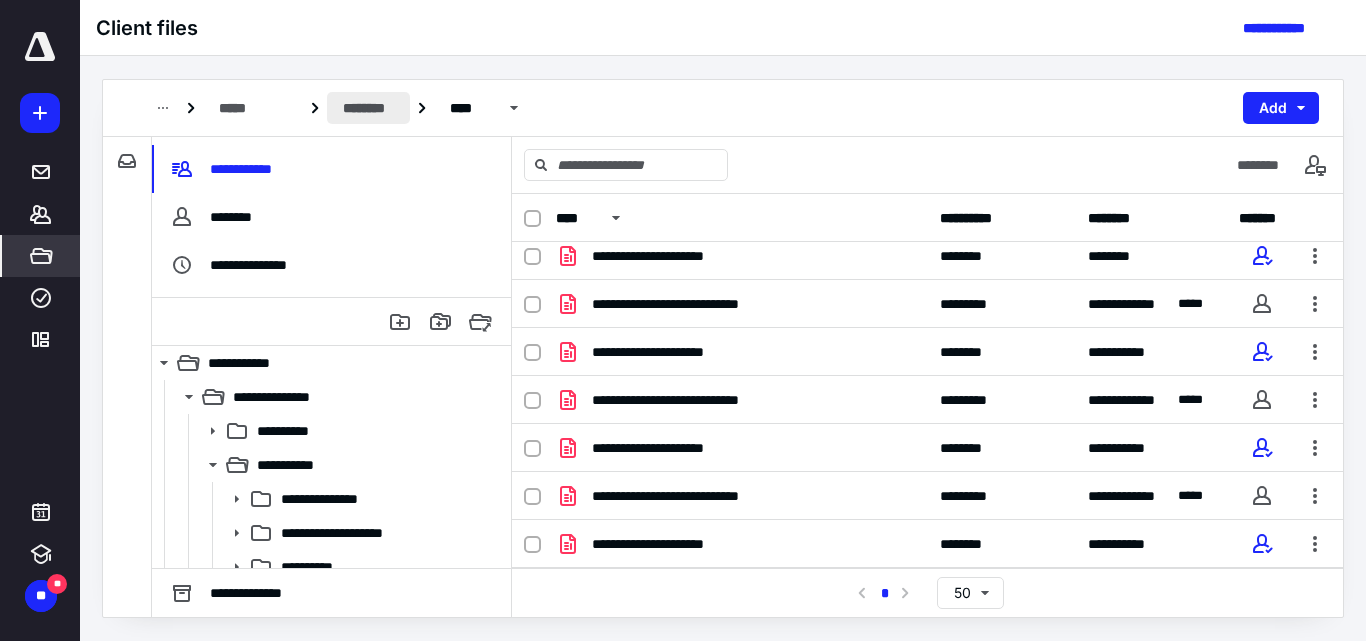 click on "********" at bounding box center [368, 108] 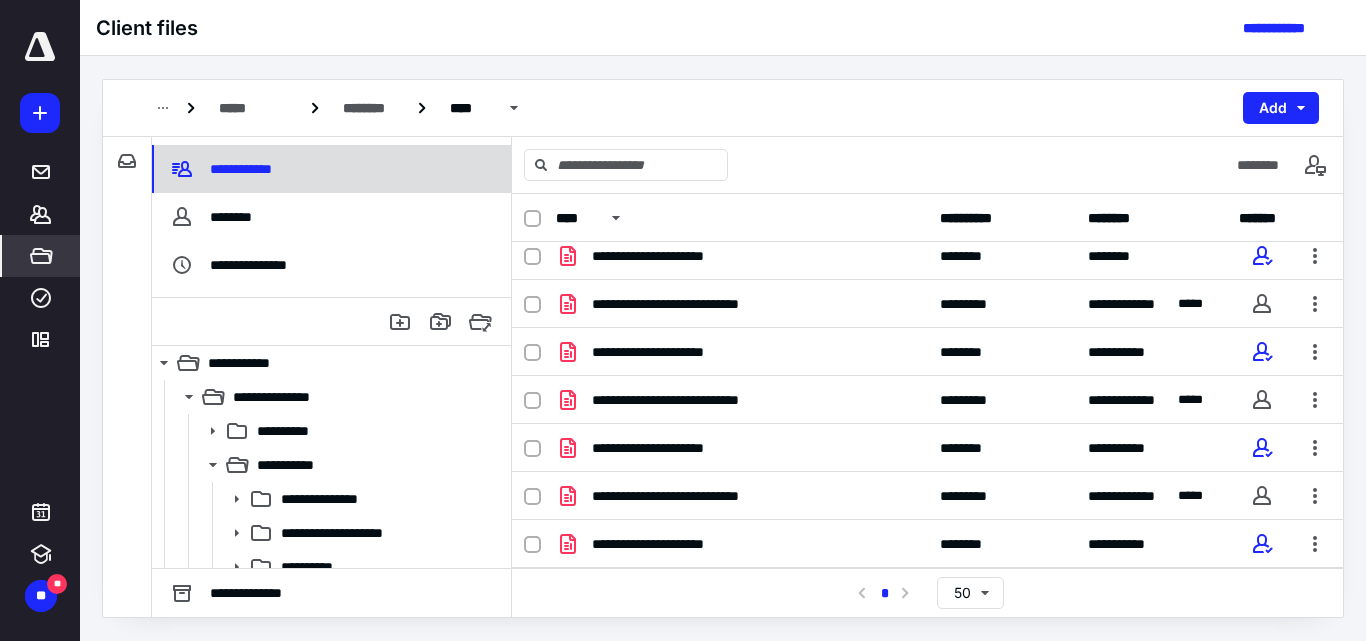 scroll, scrollTop: 0, scrollLeft: 0, axis: both 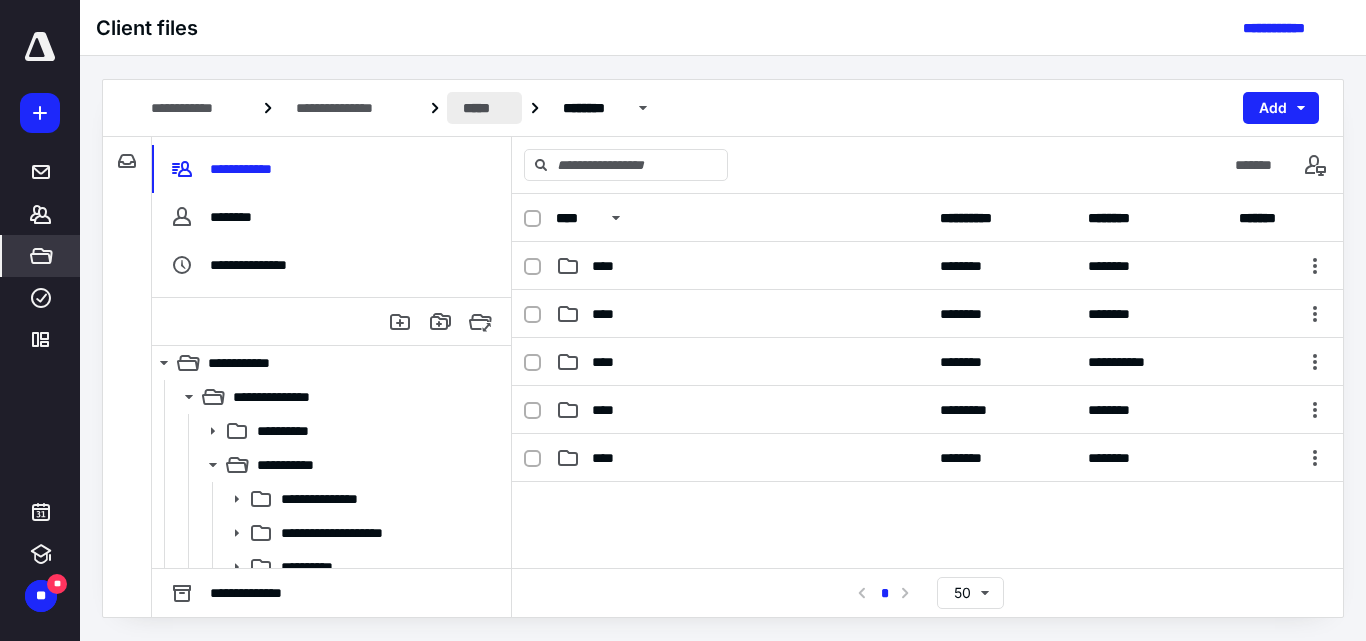 click on "*****" at bounding box center [484, 108] 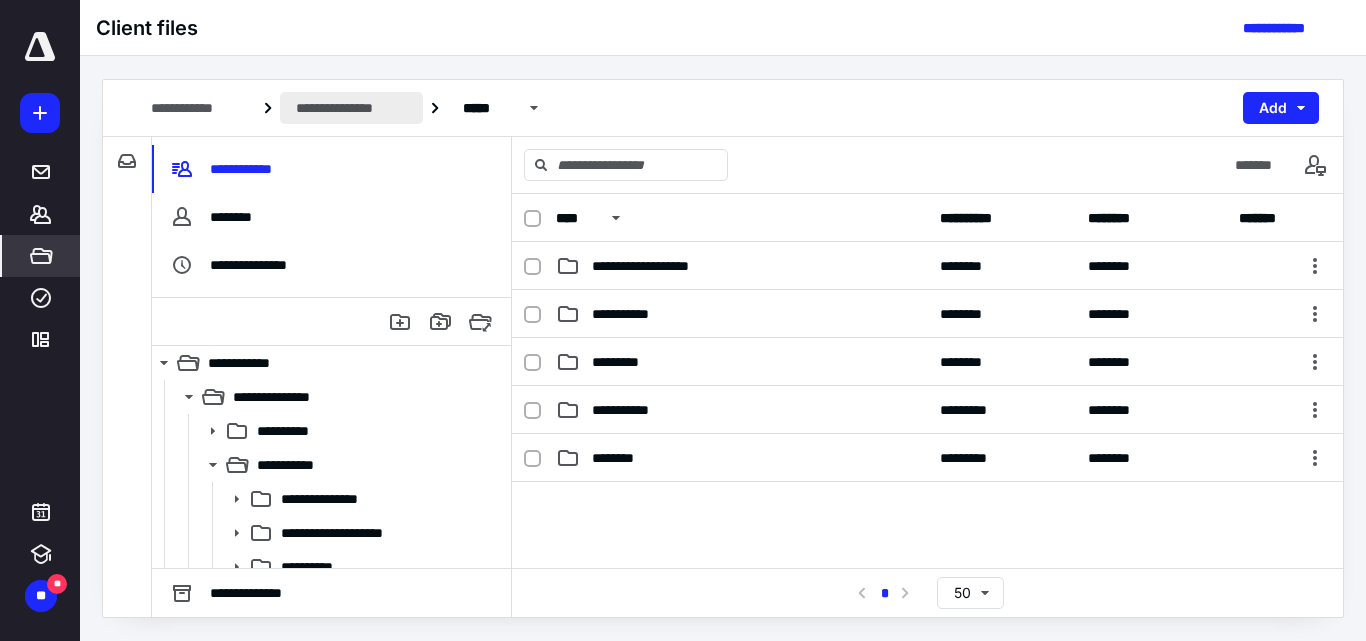 click on "**********" at bounding box center [352, 108] 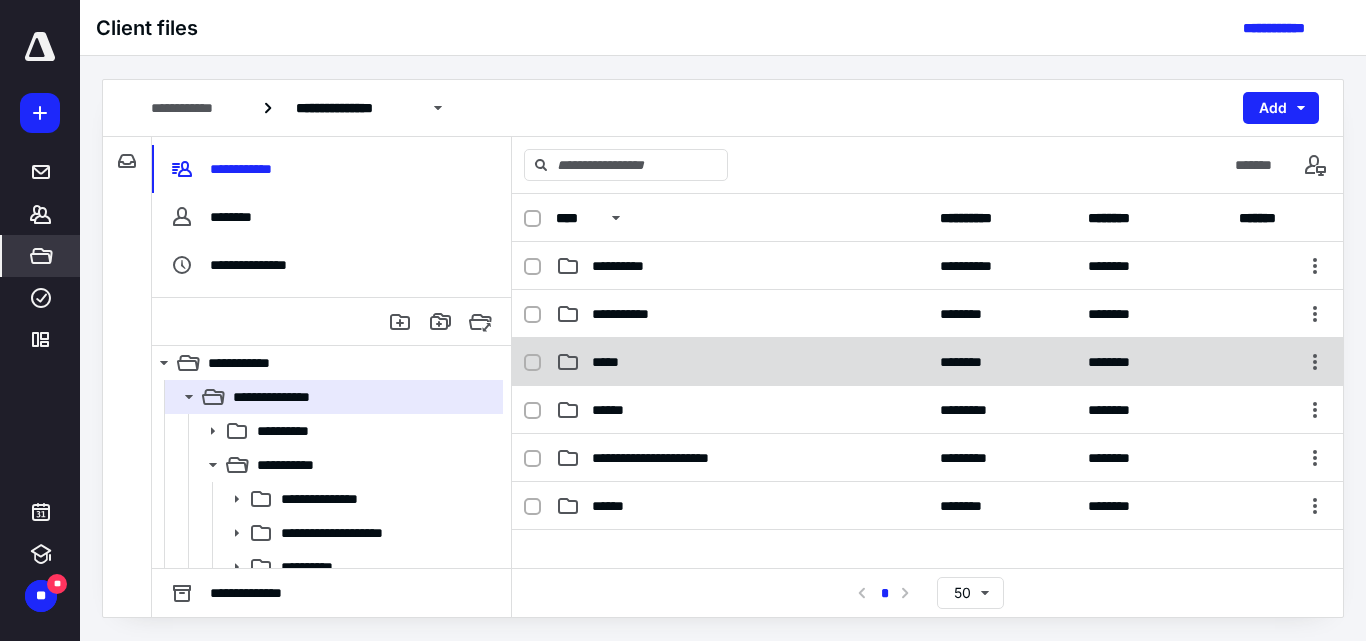 click on "***** ******** ********" at bounding box center [927, 362] 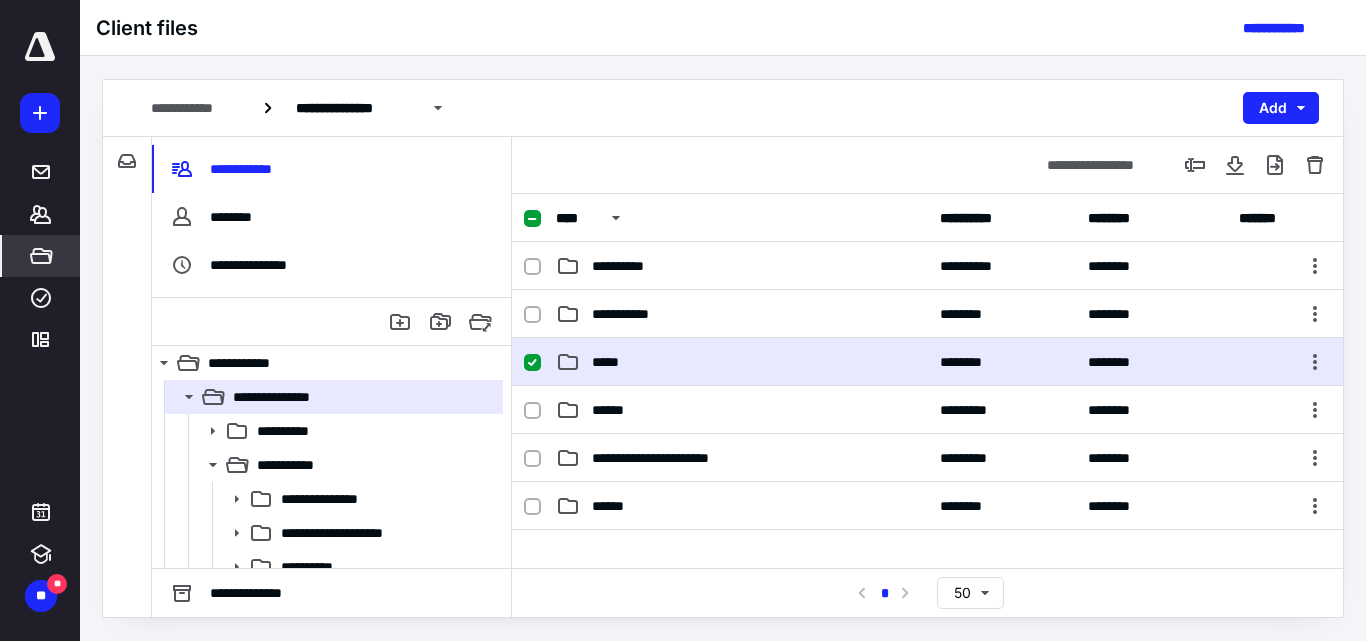 click on "***** ******** ********" at bounding box center (927, 362) 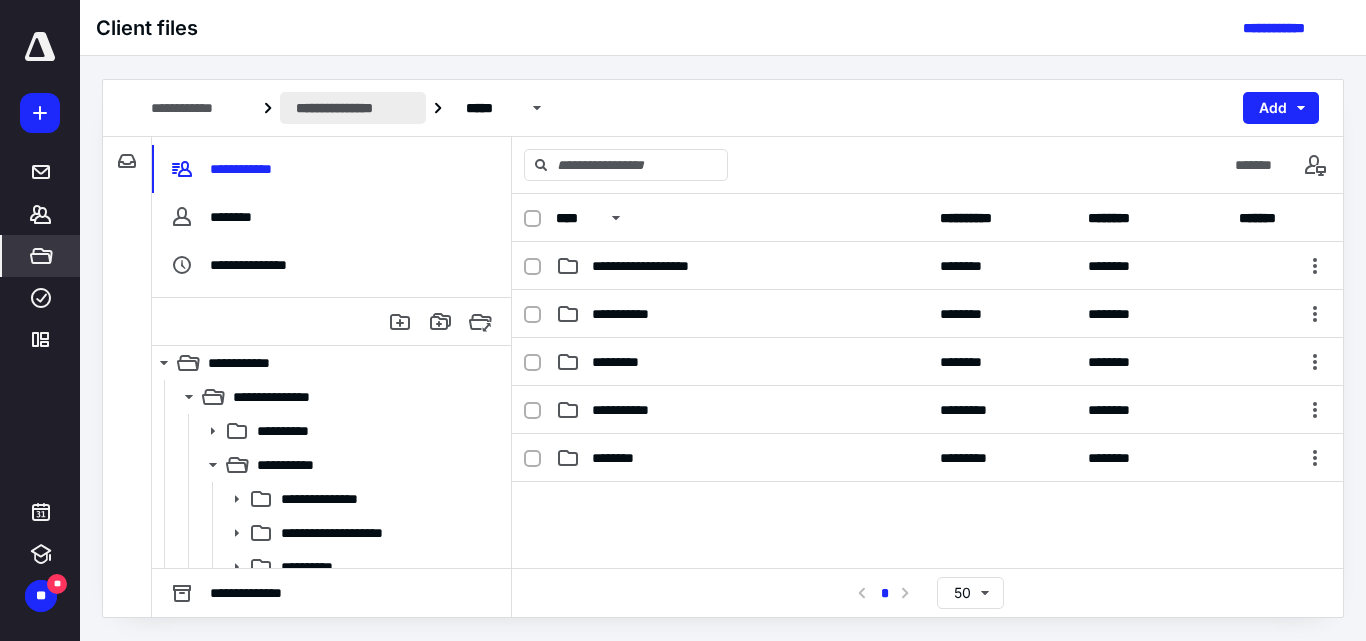 click on "**********" at bounding box center [353, 108] 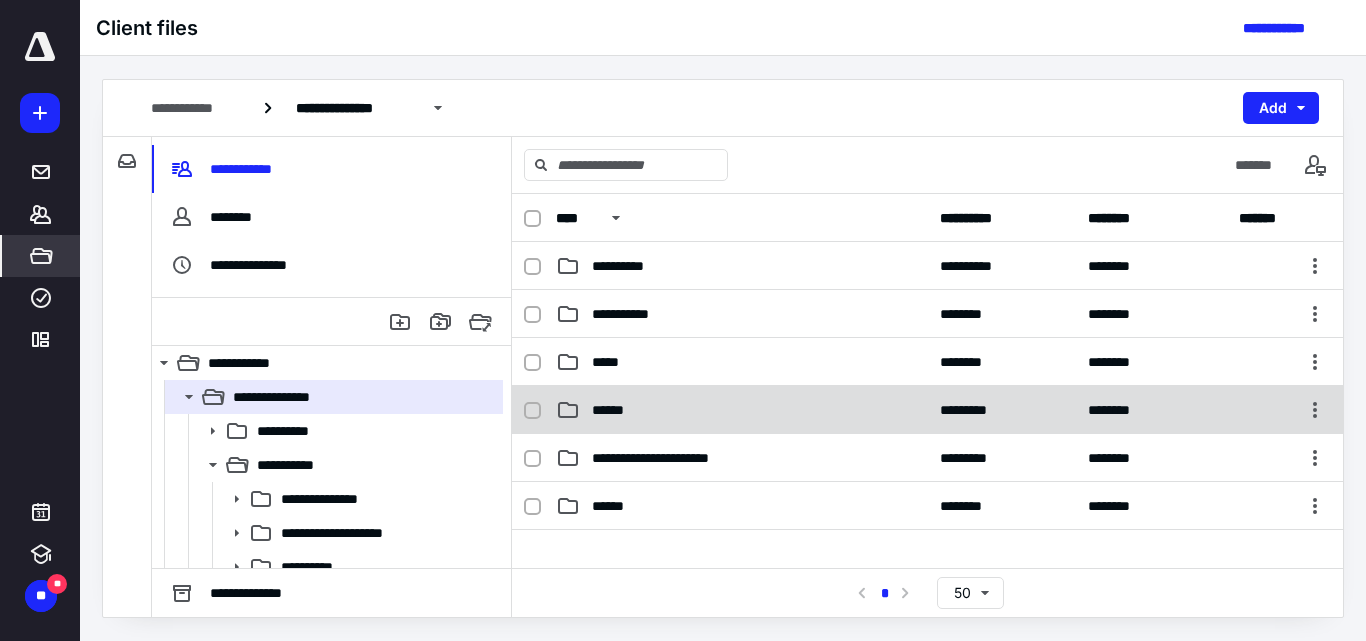 click on "******" at bounding box center [614, 410] 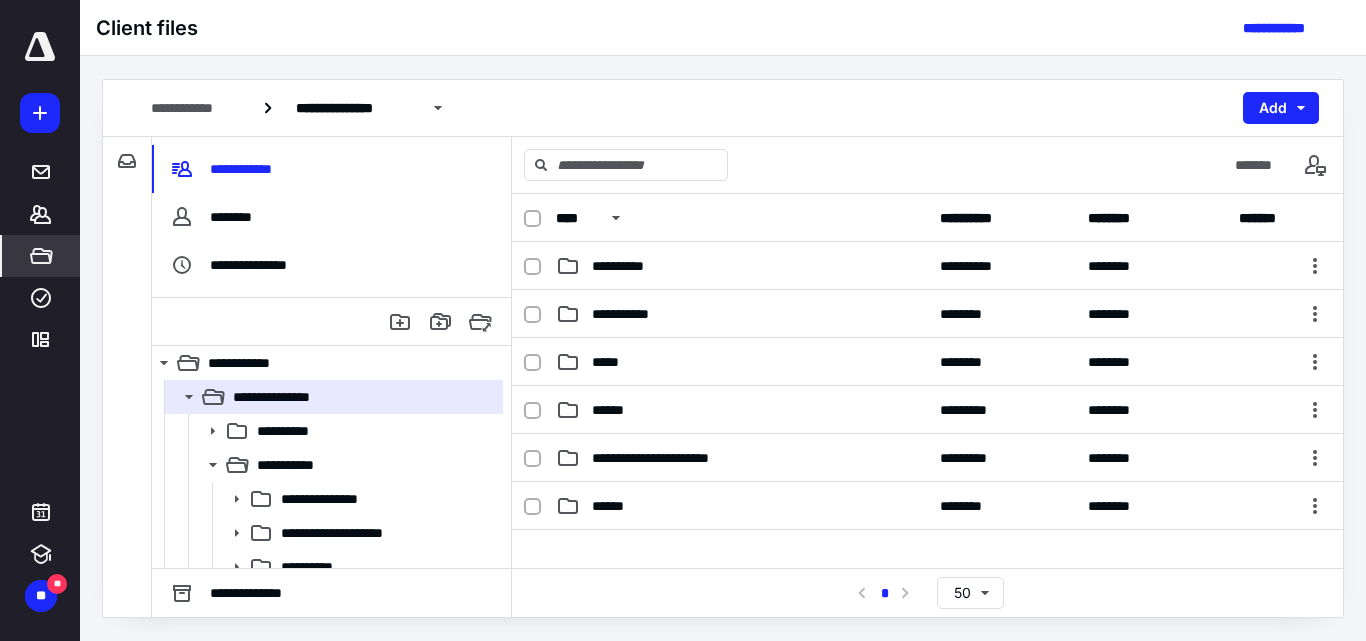 checkbox on "true" 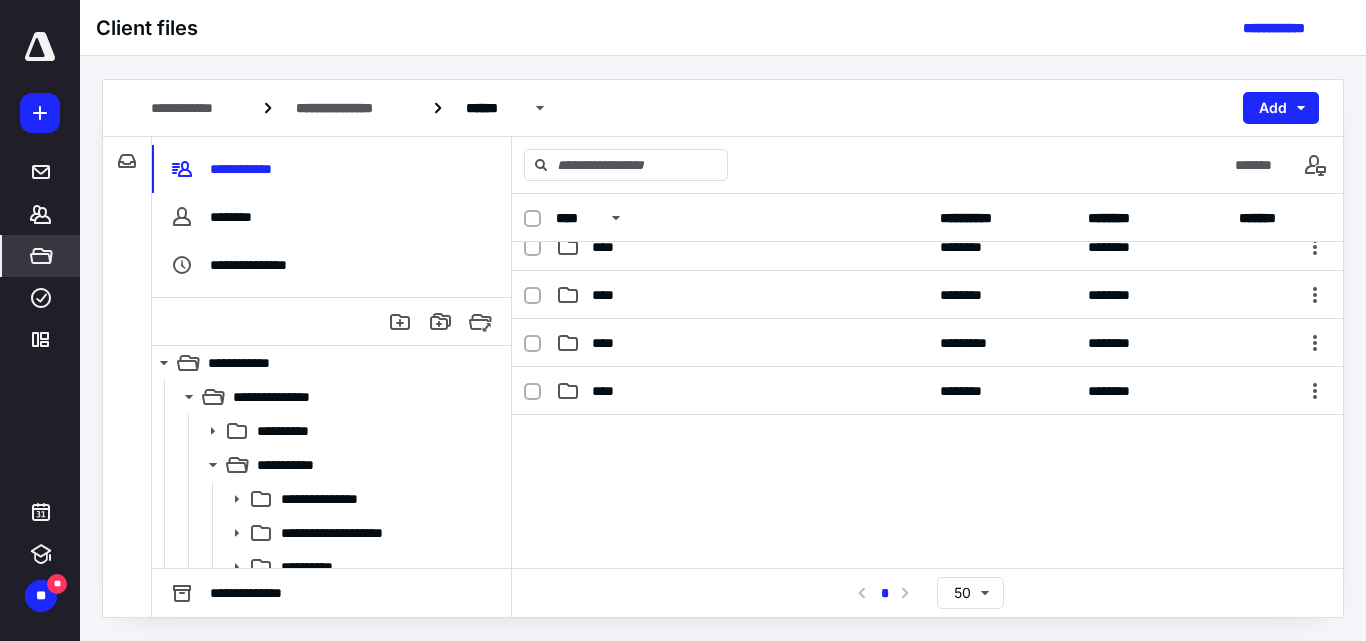 scroll, scrollTop: 100, scrollLeft: 0, axis: vertical 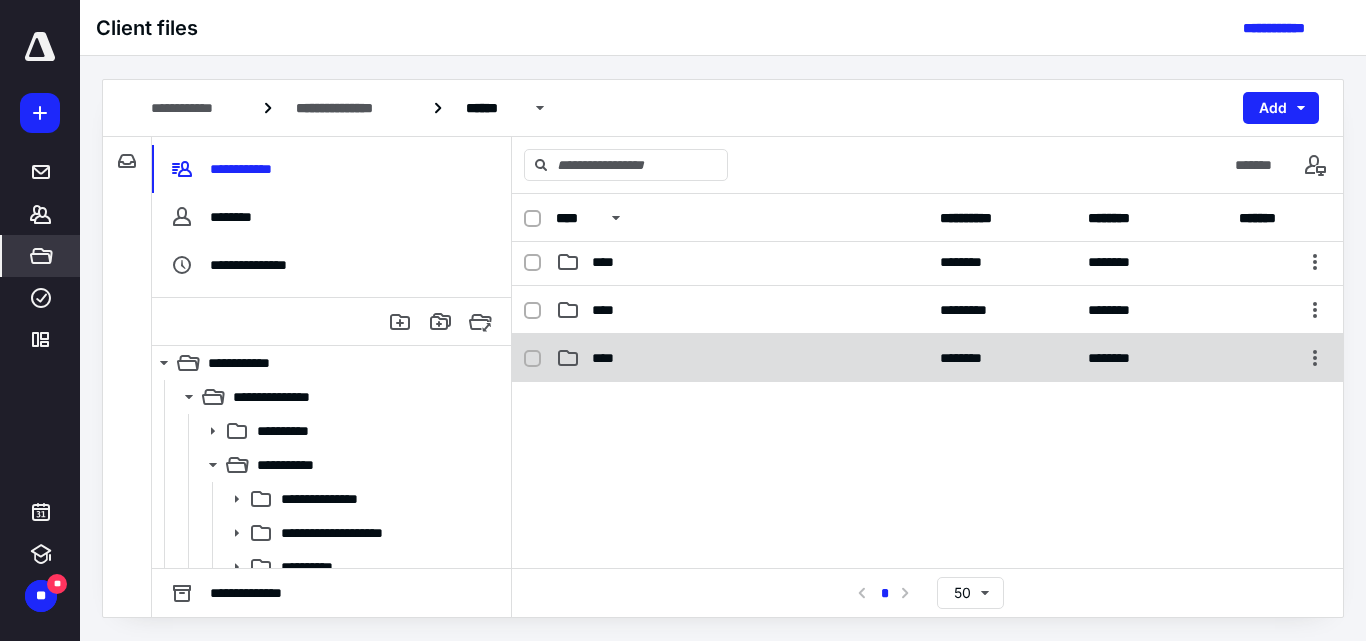 click on "****" at bounding box center (609, 358) 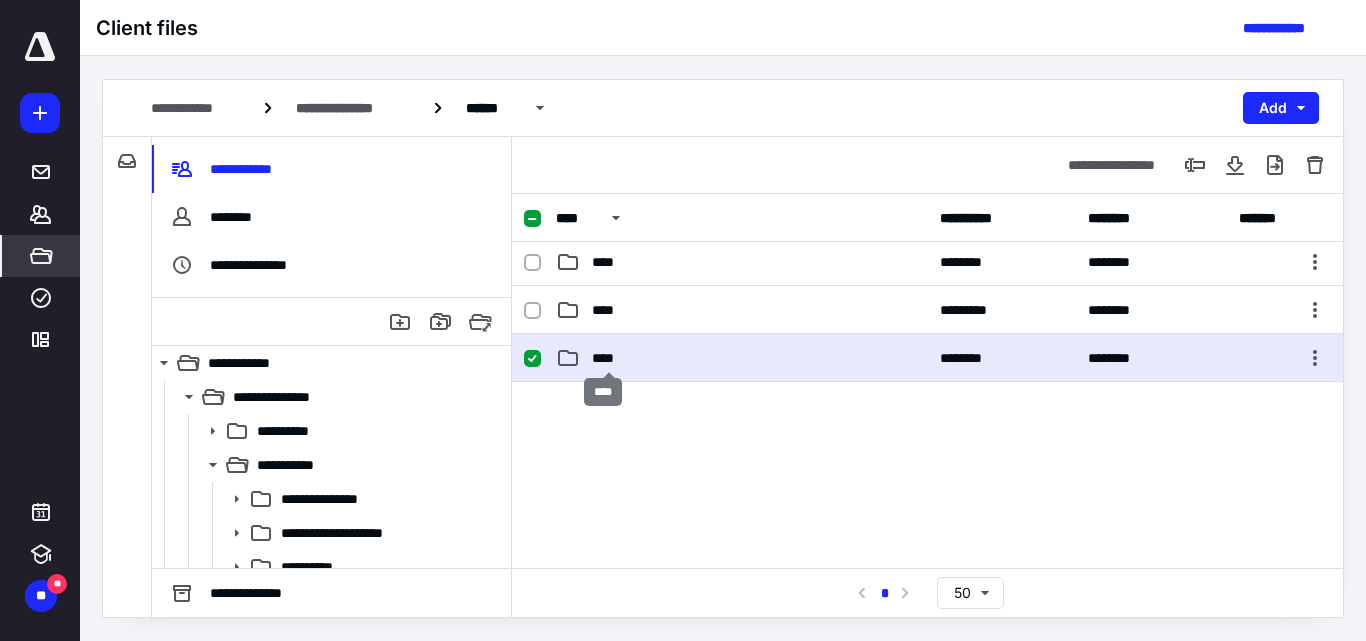 click on "****" at bounding box center [609, 358] 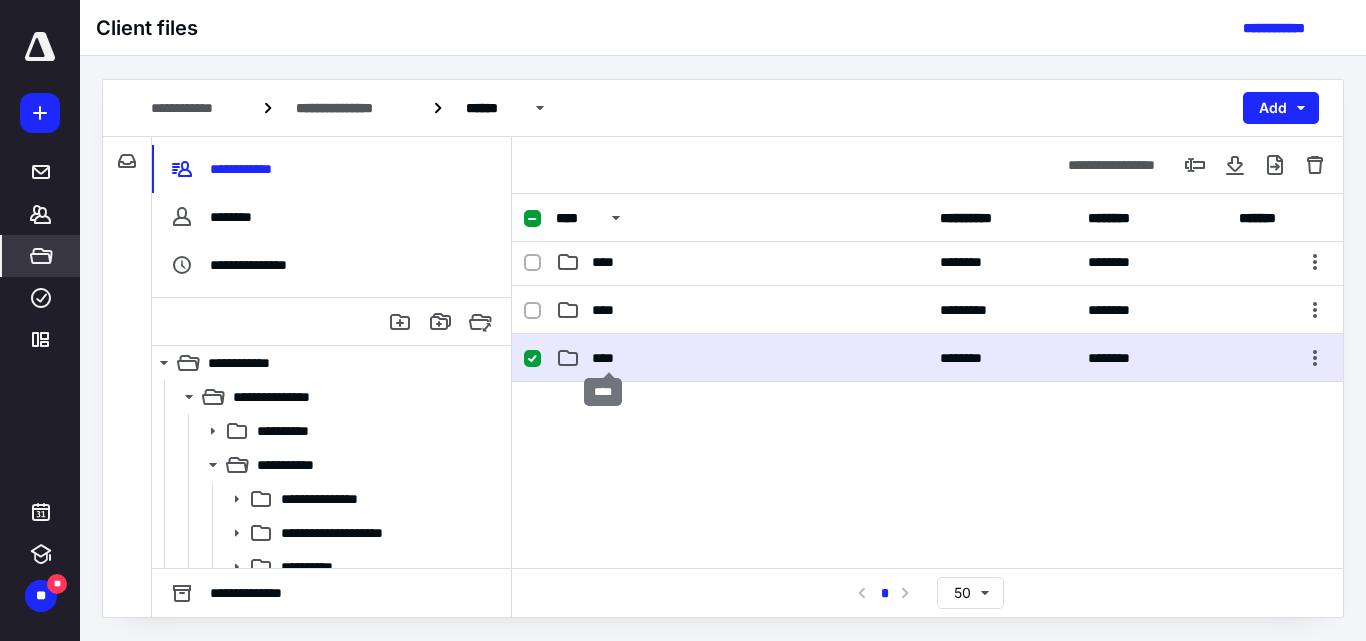 scroll, scrollTop: 0, scrollLeft: 0, axis: both 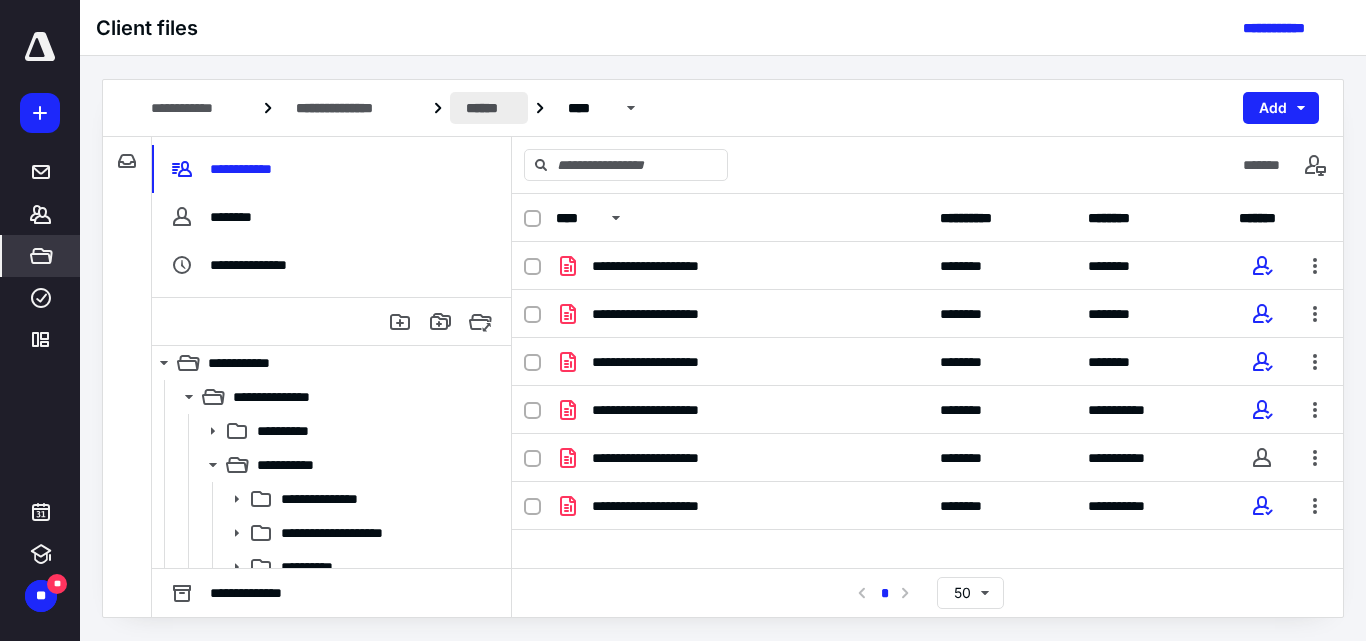 click on "******" at bounding box center (489, 108) 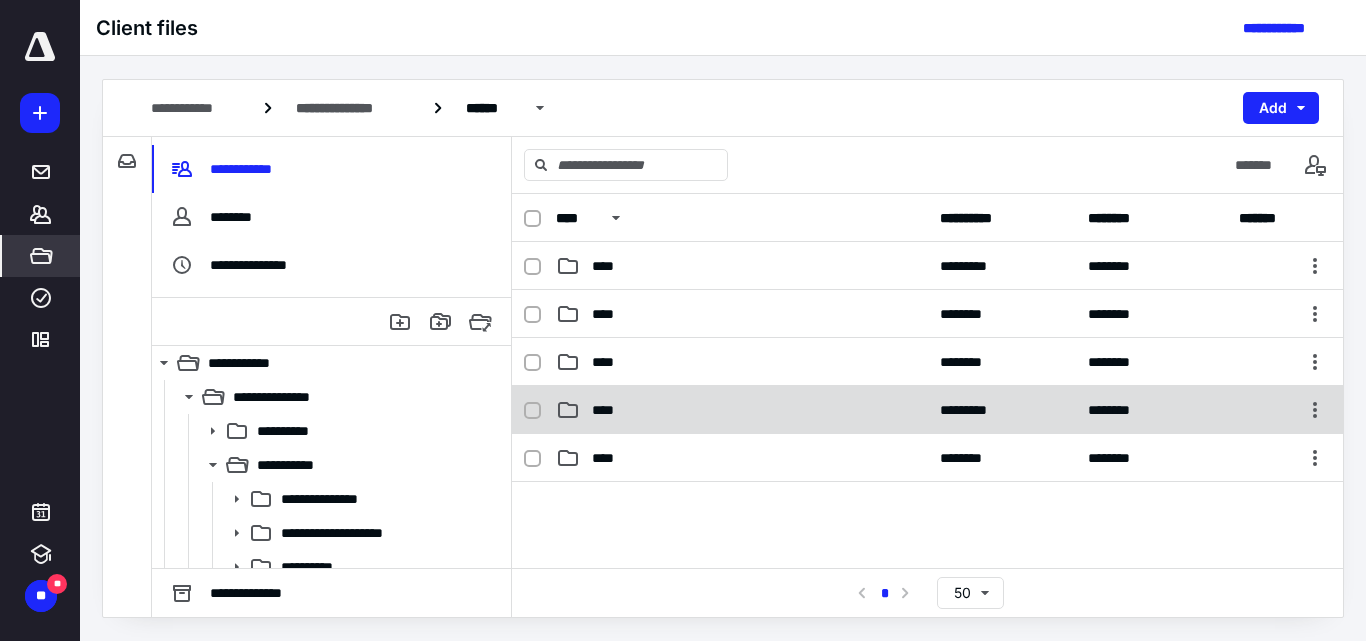 click on "**** ********* ********" at bounding box center [927, 410] 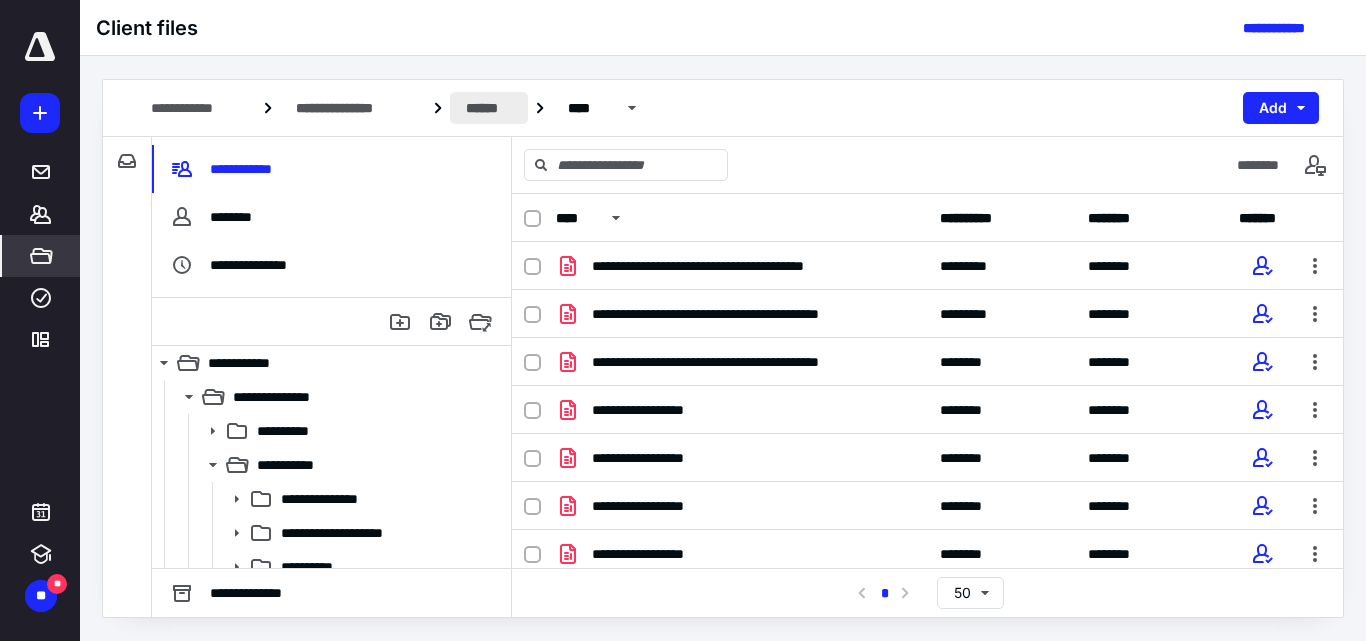 click on "******" at bounding box center (489, 108) 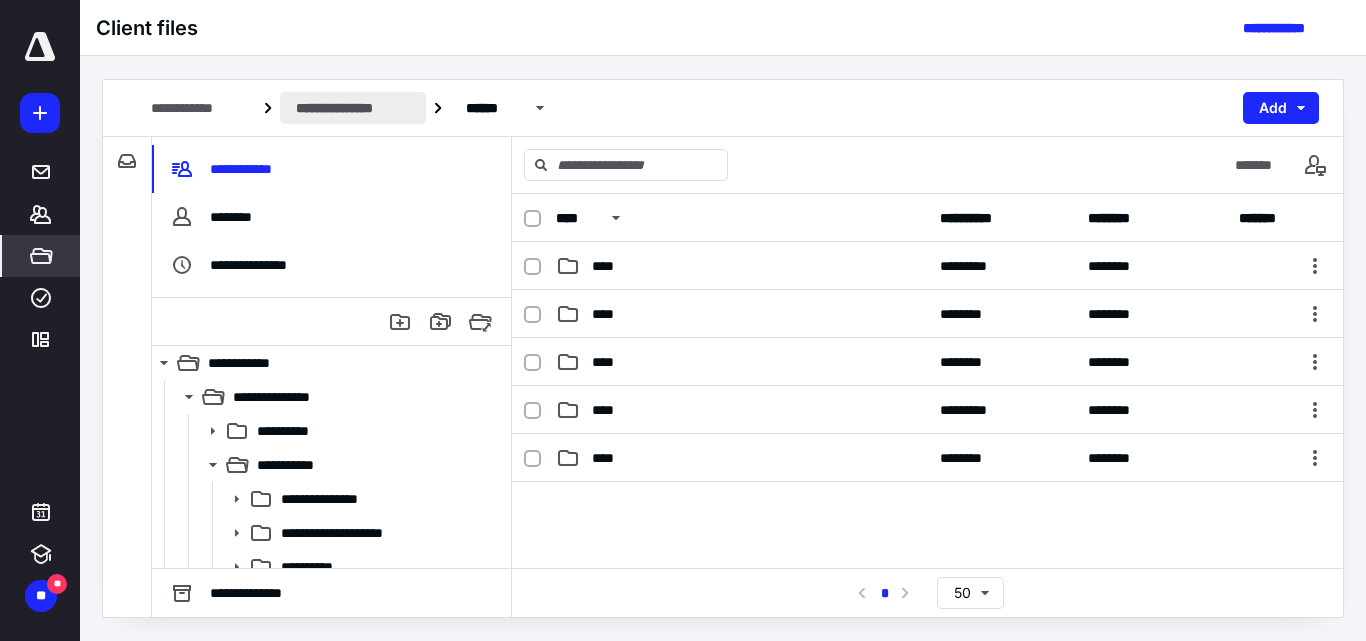 click on "**********" at bounding box center [353, 108] 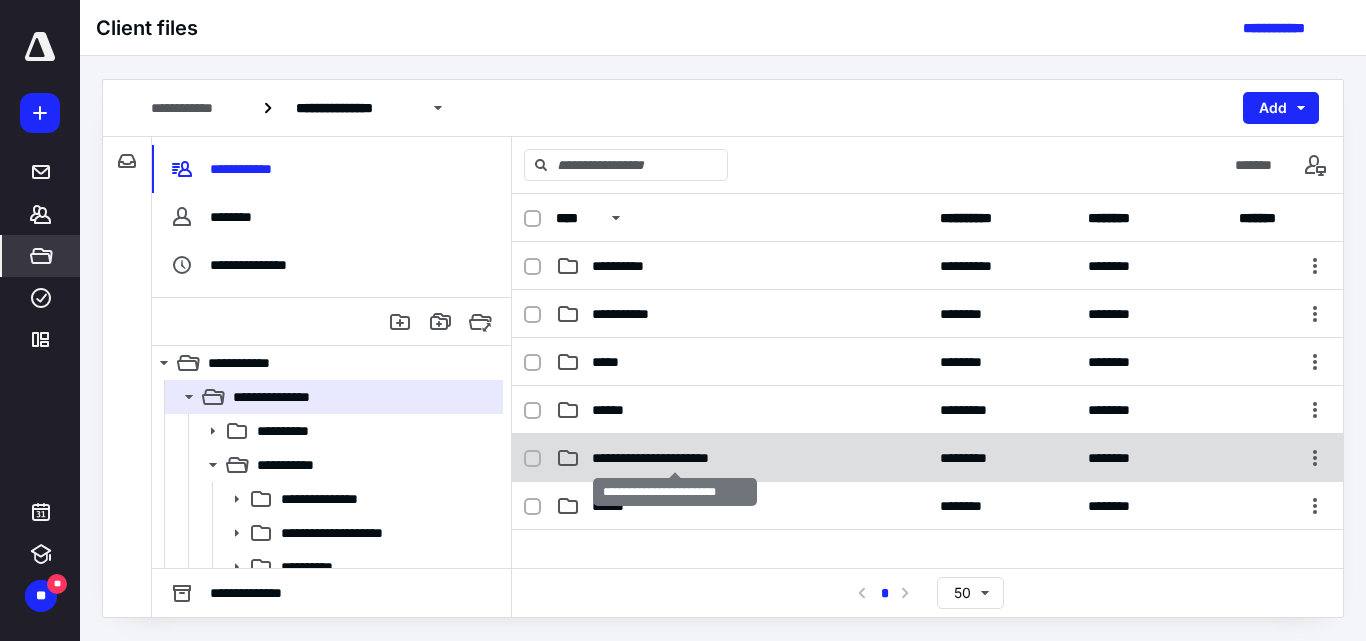 click on "**********" at bounding box center [675, 458] 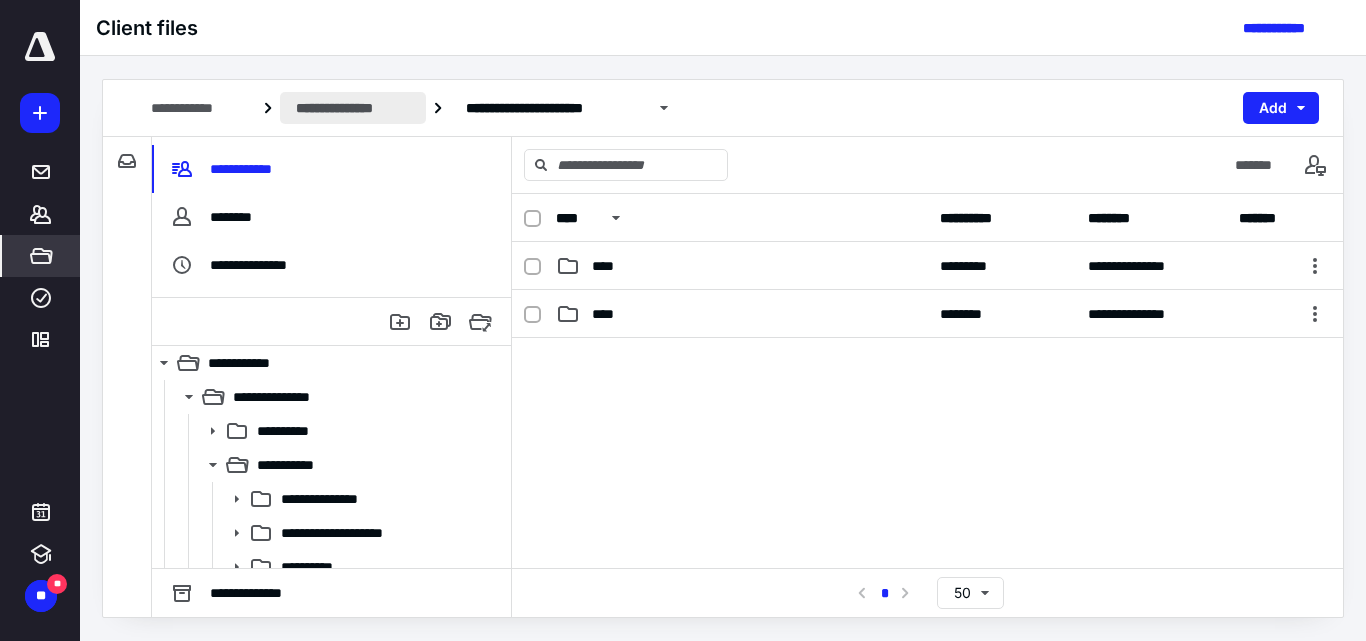 click on "**********" at bounding box center (353, 108) 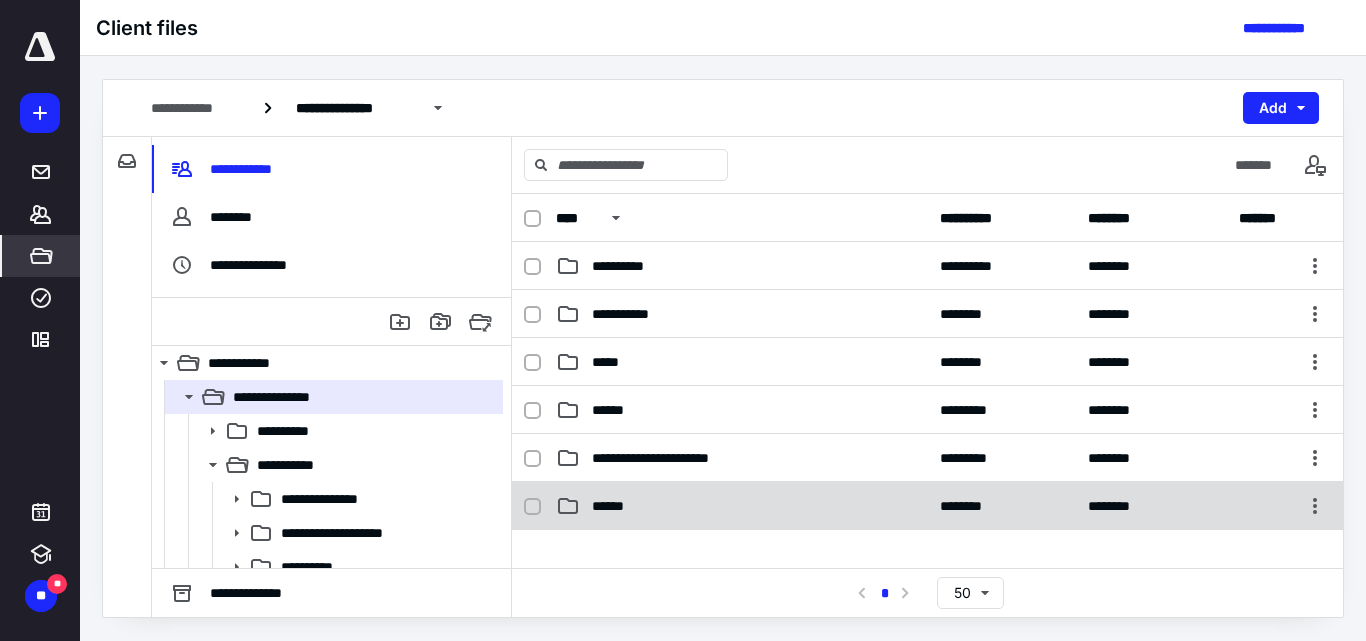 click on "******" at bounding box center (611, 506) 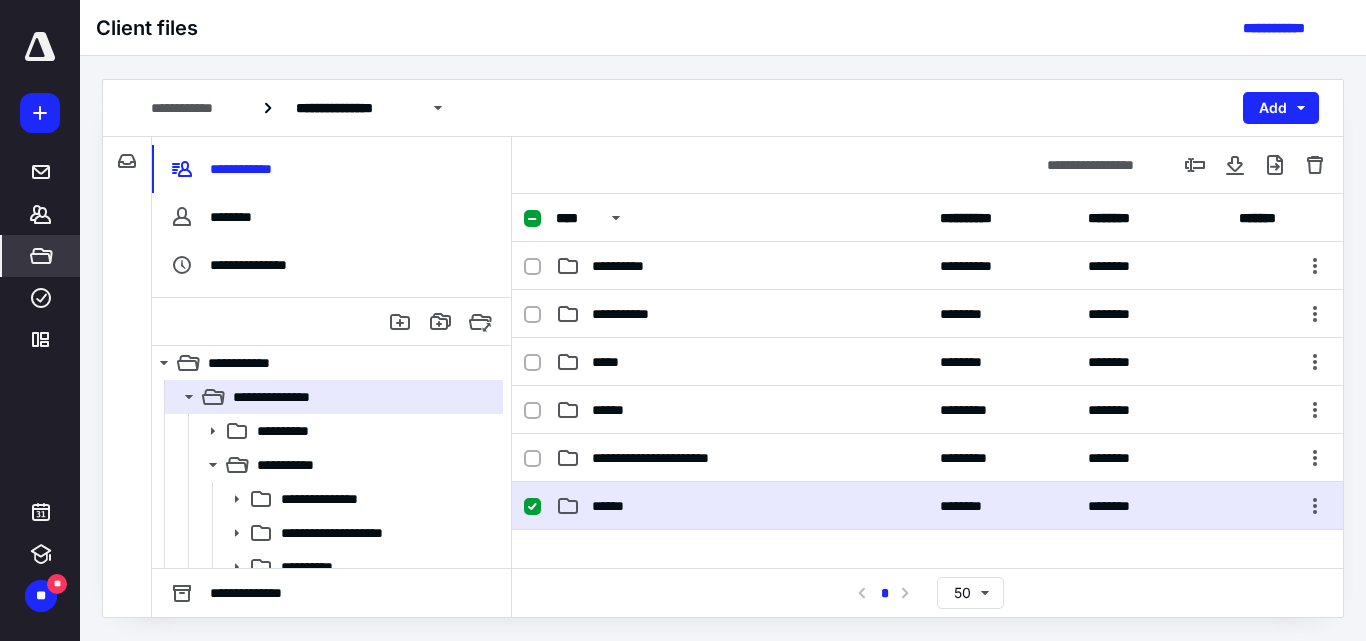 click on "******" at bounding box center (611, 506) 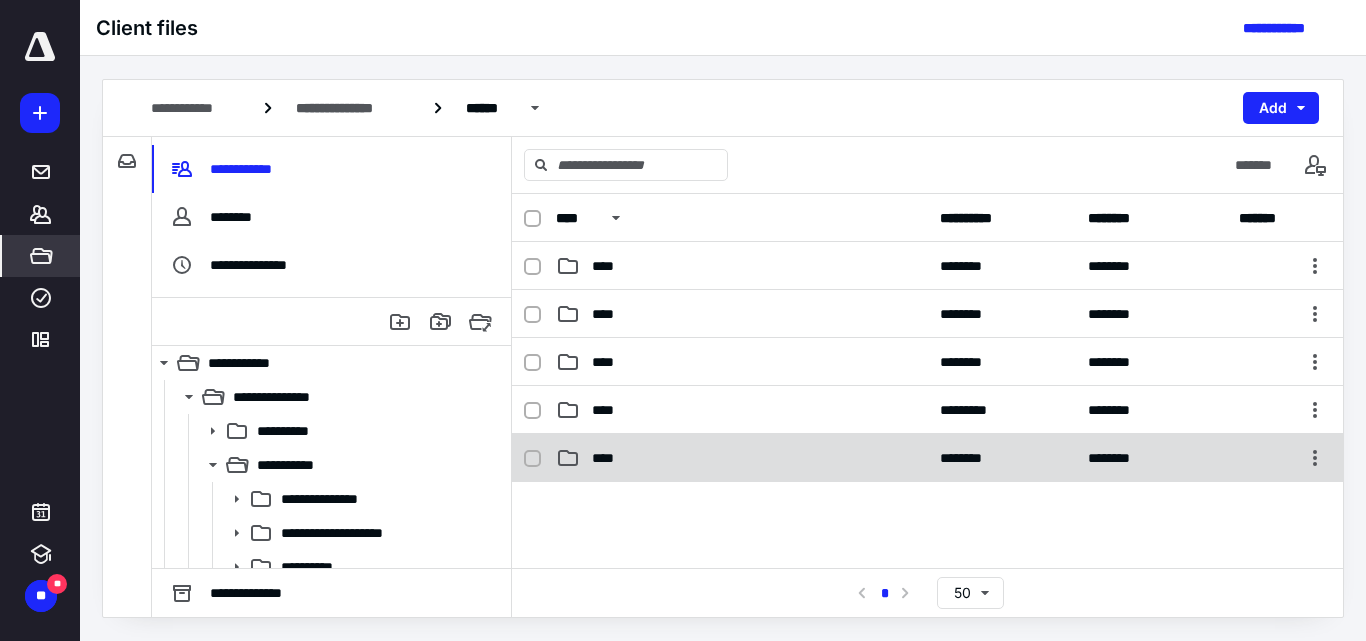 click on "****" at bounding box center (742, 458) 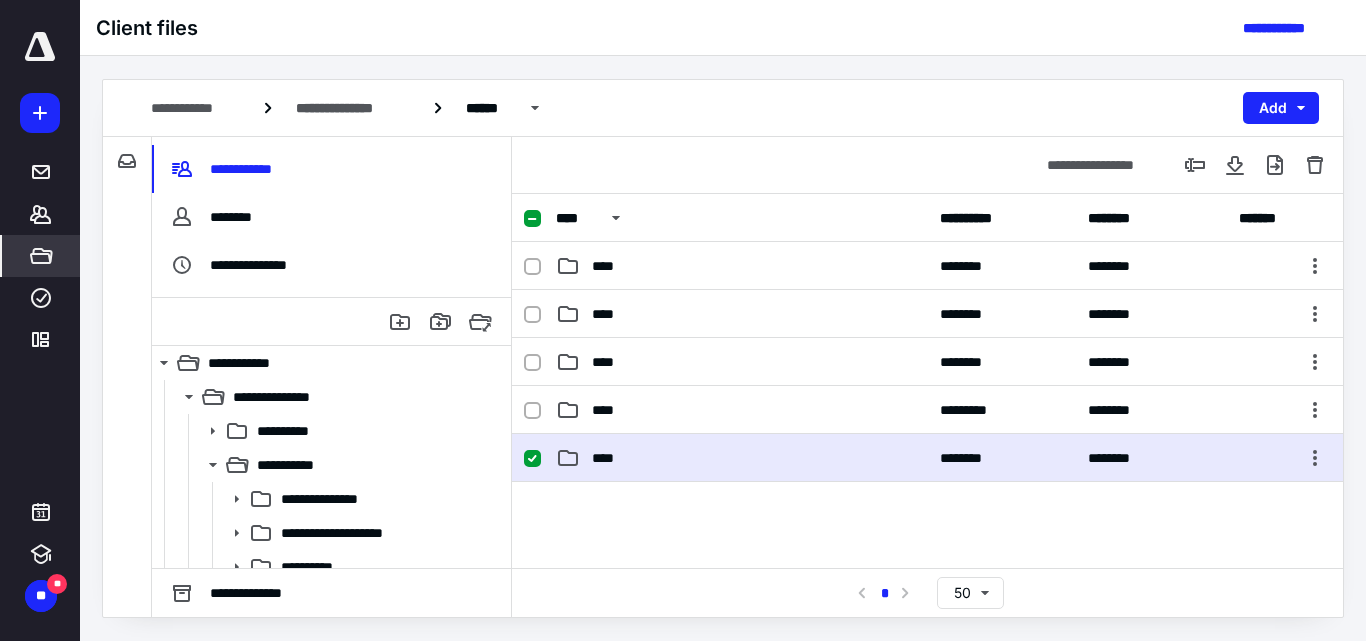 click on "****" at bounding box center (742, 458) 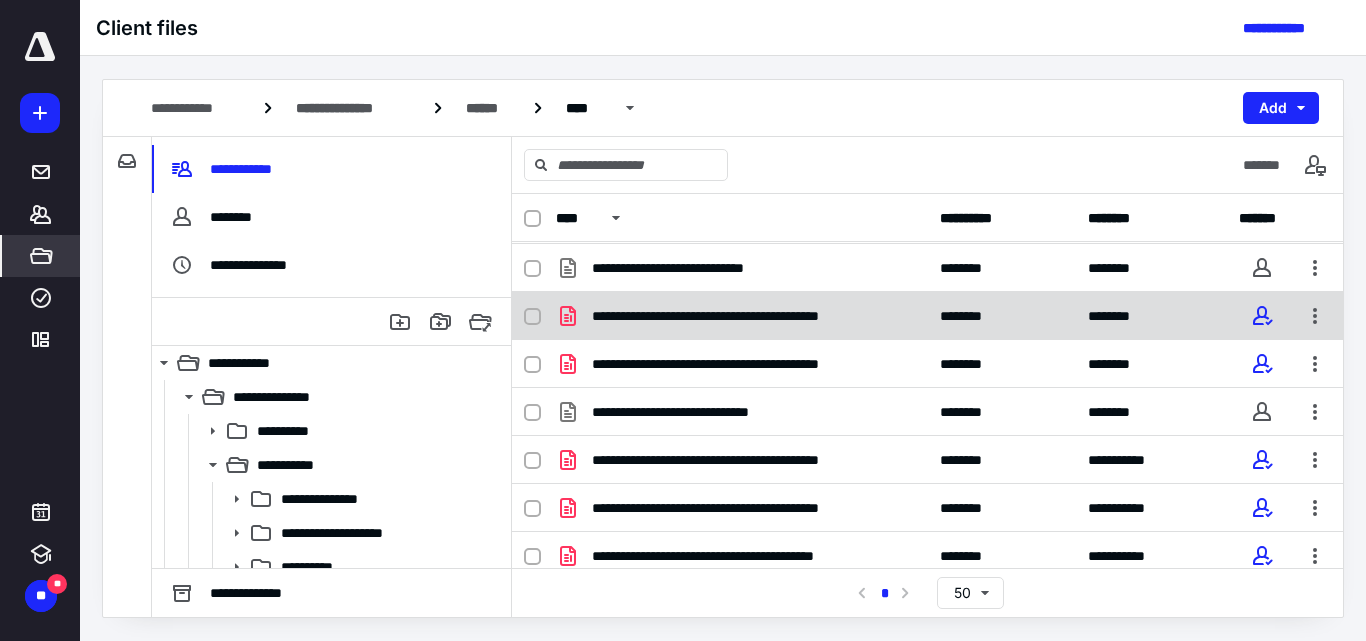 scroll, scrollTop: 106, scrollLeft: 0, axis: vertical 